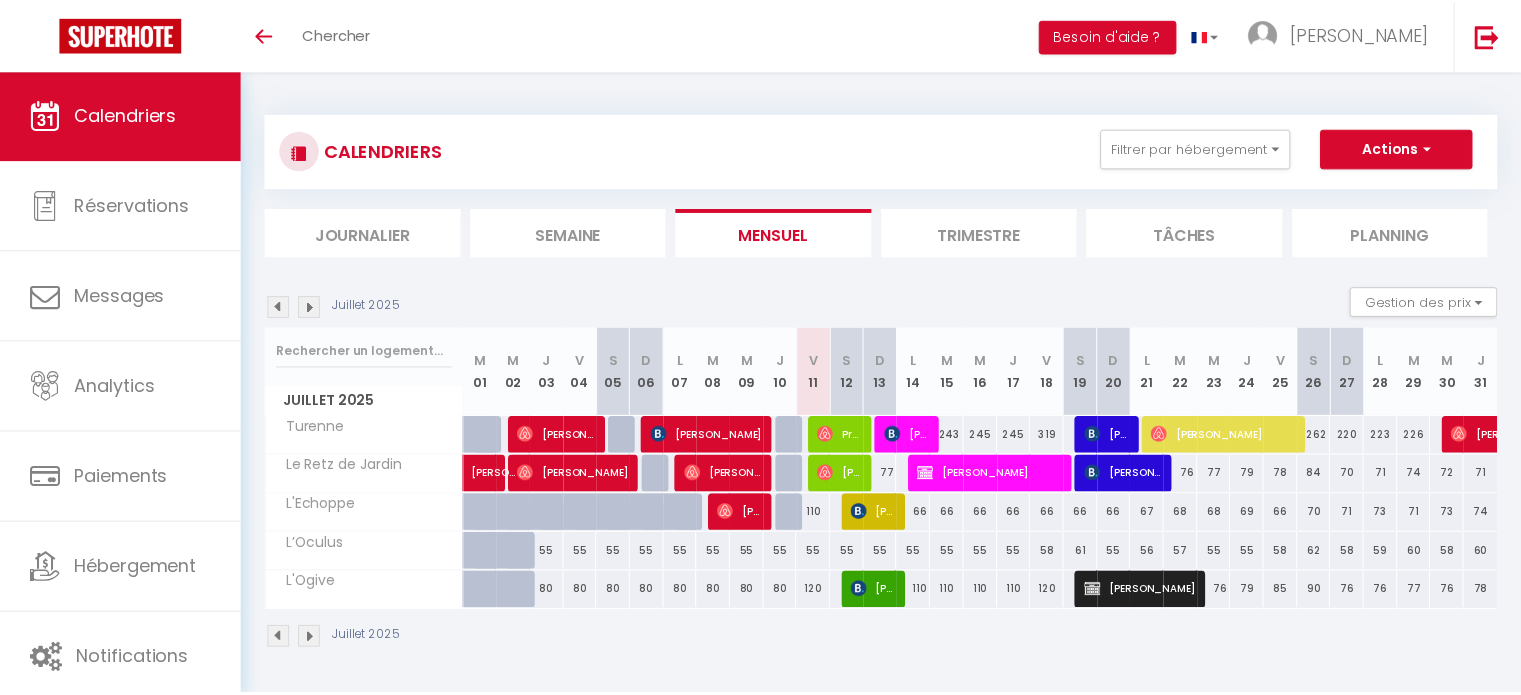 scroll, scrollTop: 0, scrollLeft: 0, axis: both 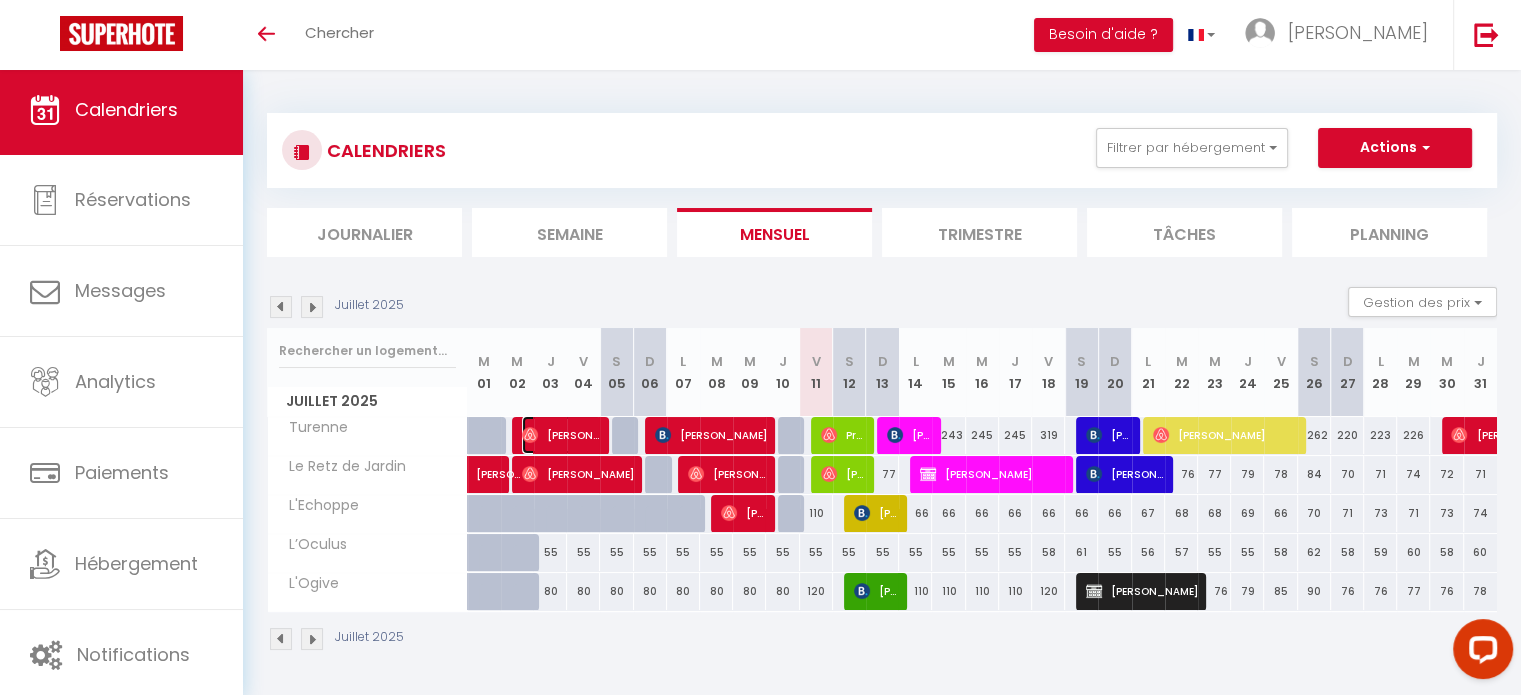 click on "[PERSON_NAME]" at bounding box center [561, 435] 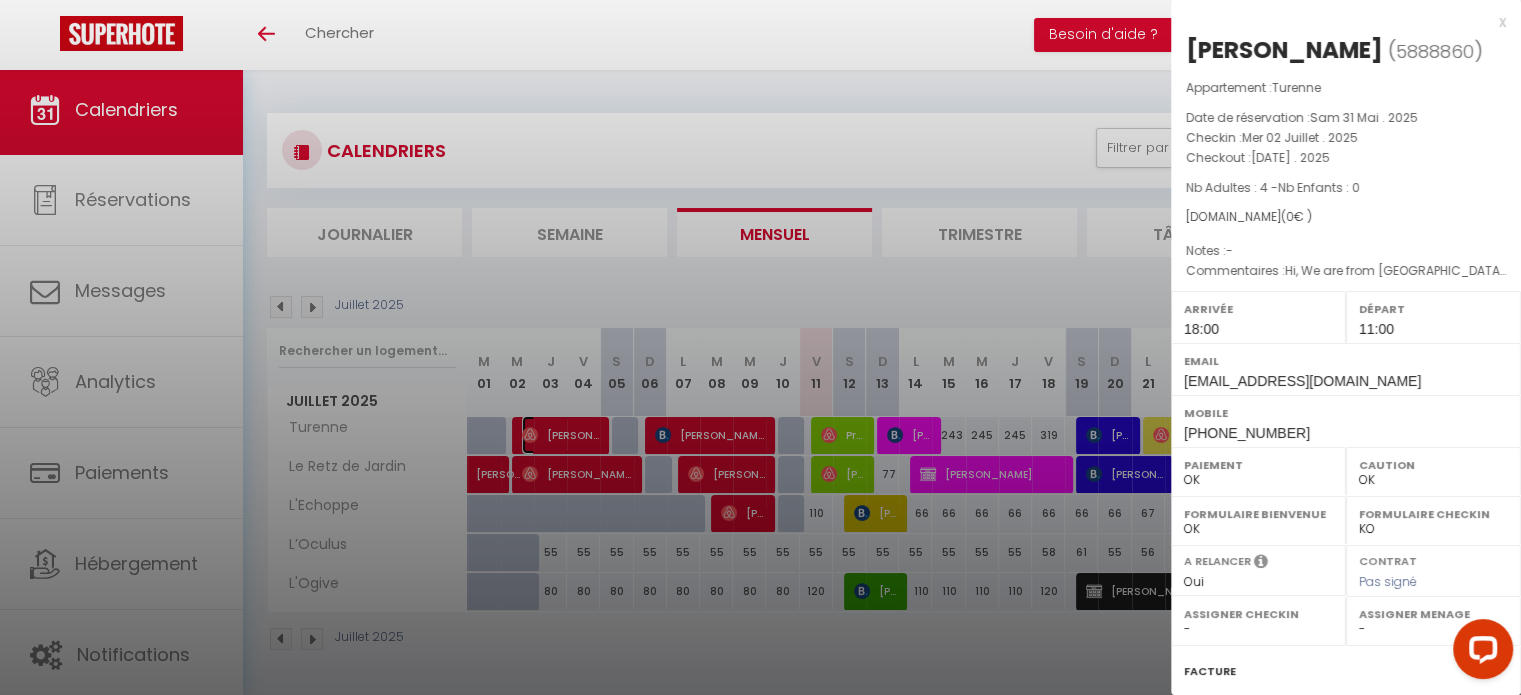 scroll, scrollTop: 233, scrollLeft: 0, axis: vertical 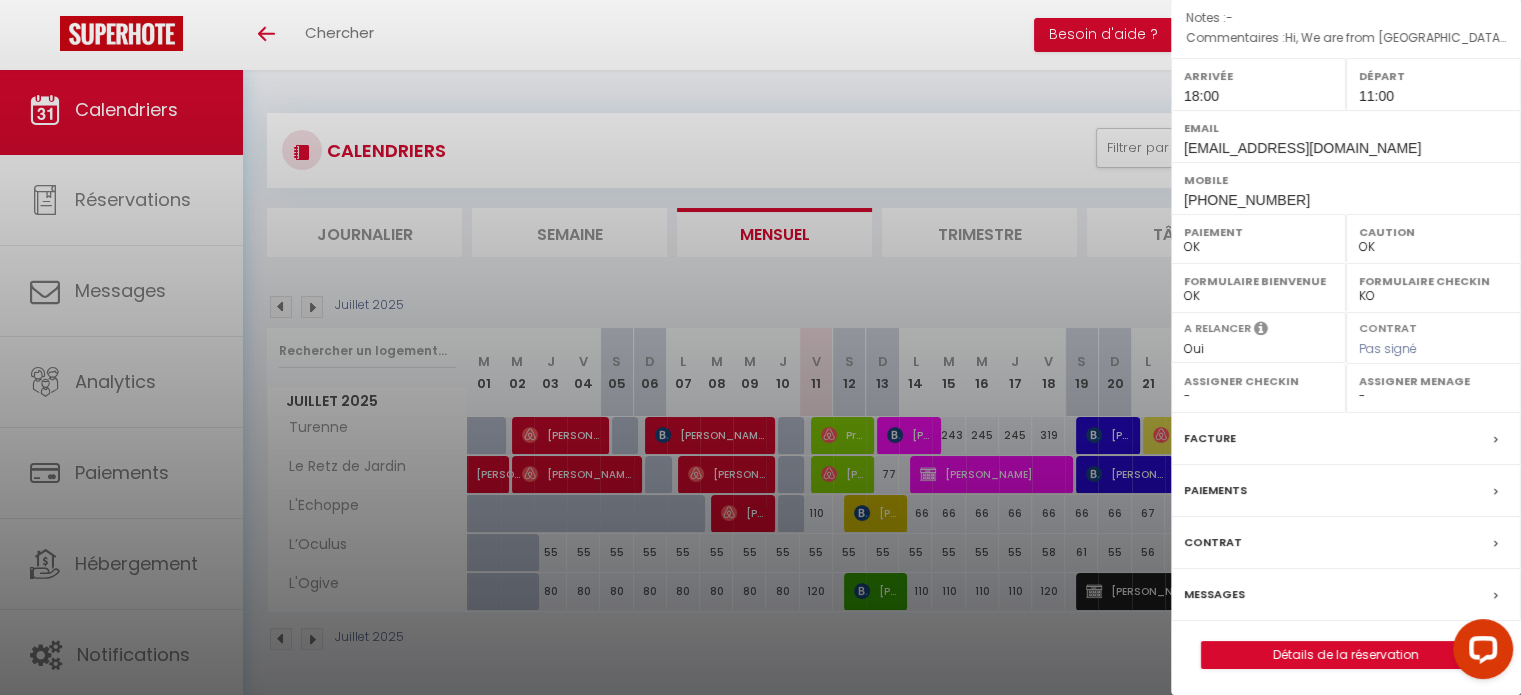 click on "Facture" at bounding box center (1346, 439) 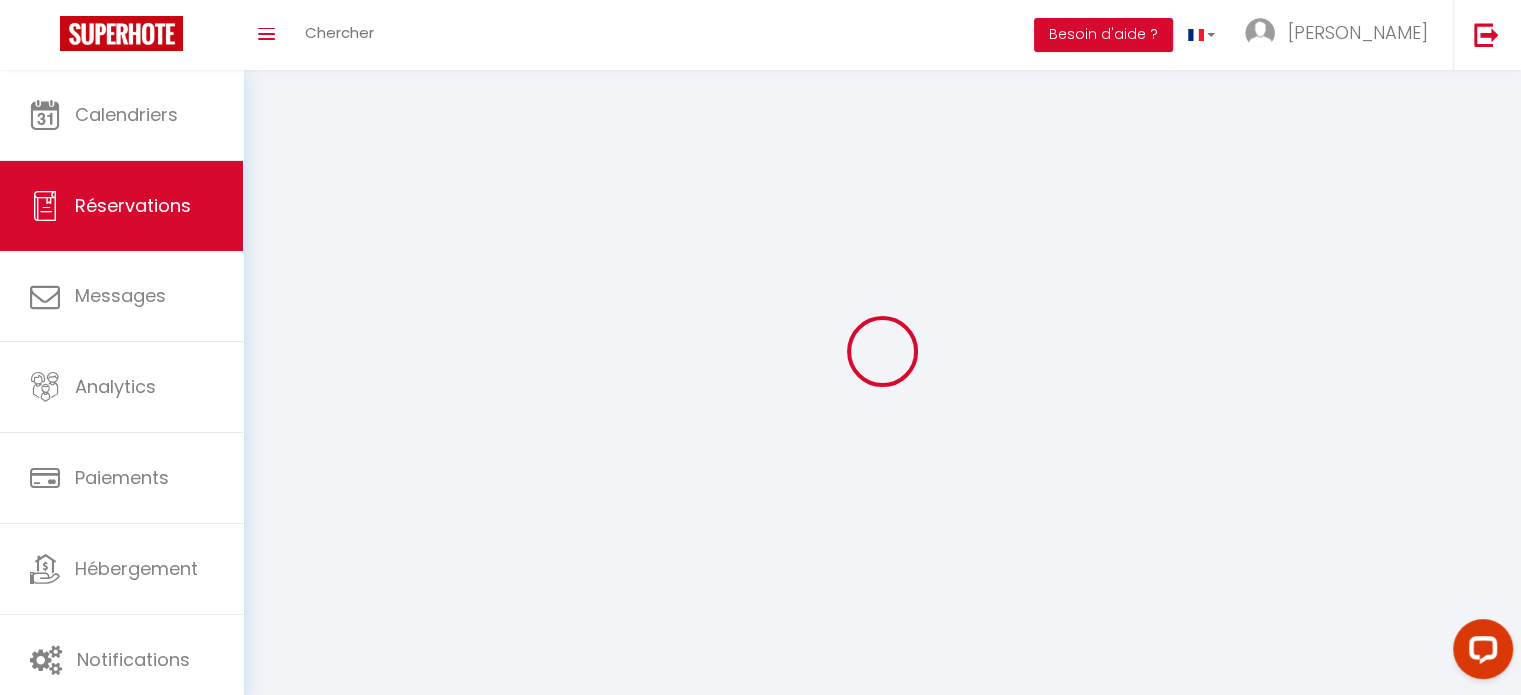 select 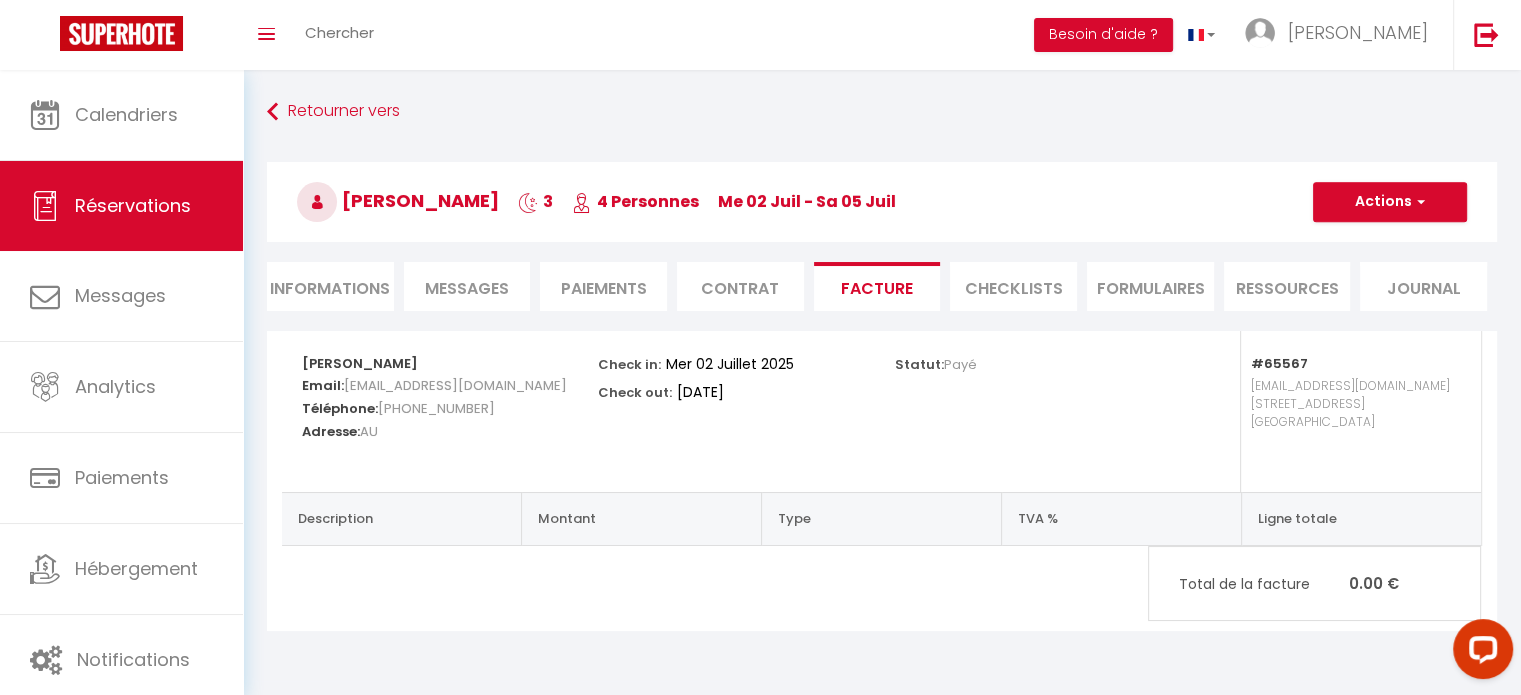 scroll, scrollTop: 70, scrollLeft: 0, axis: vertical 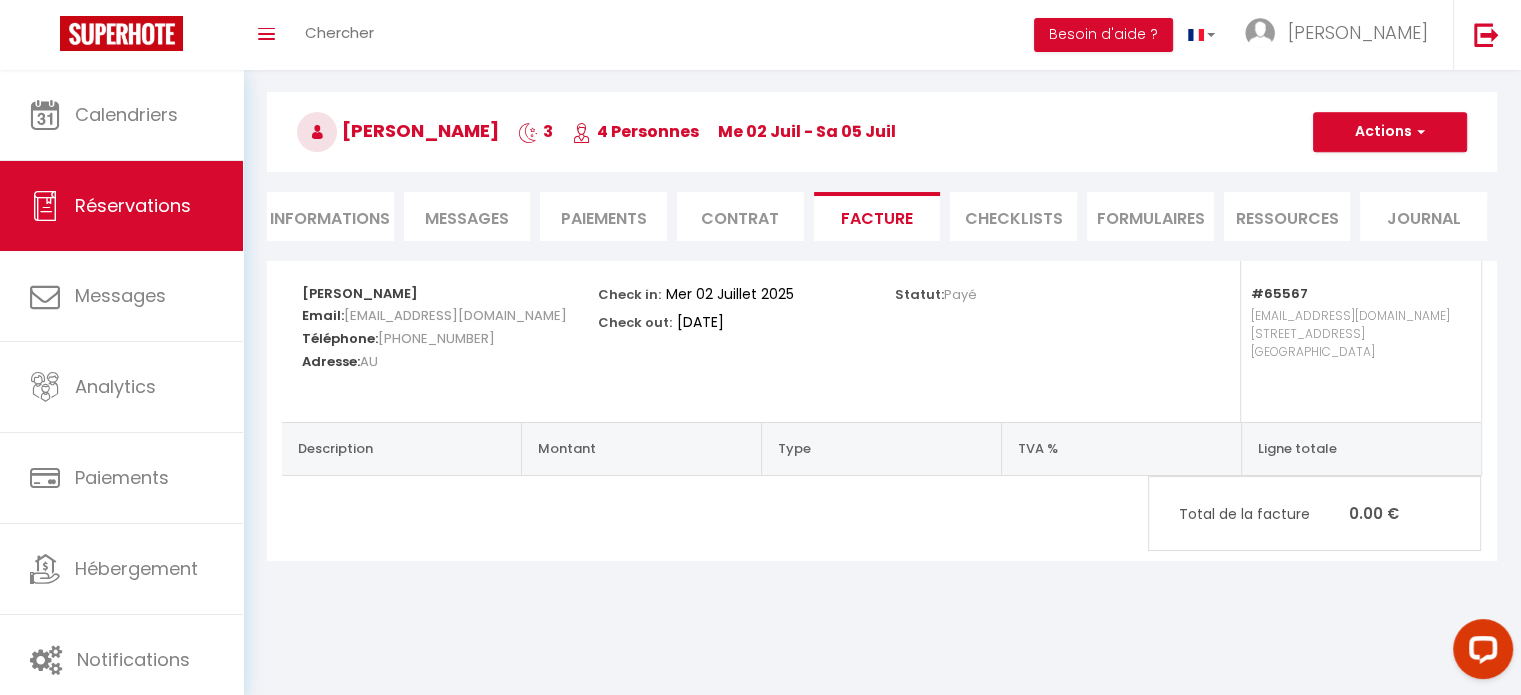 click on "Contrat" at bounding box center [740, 216] 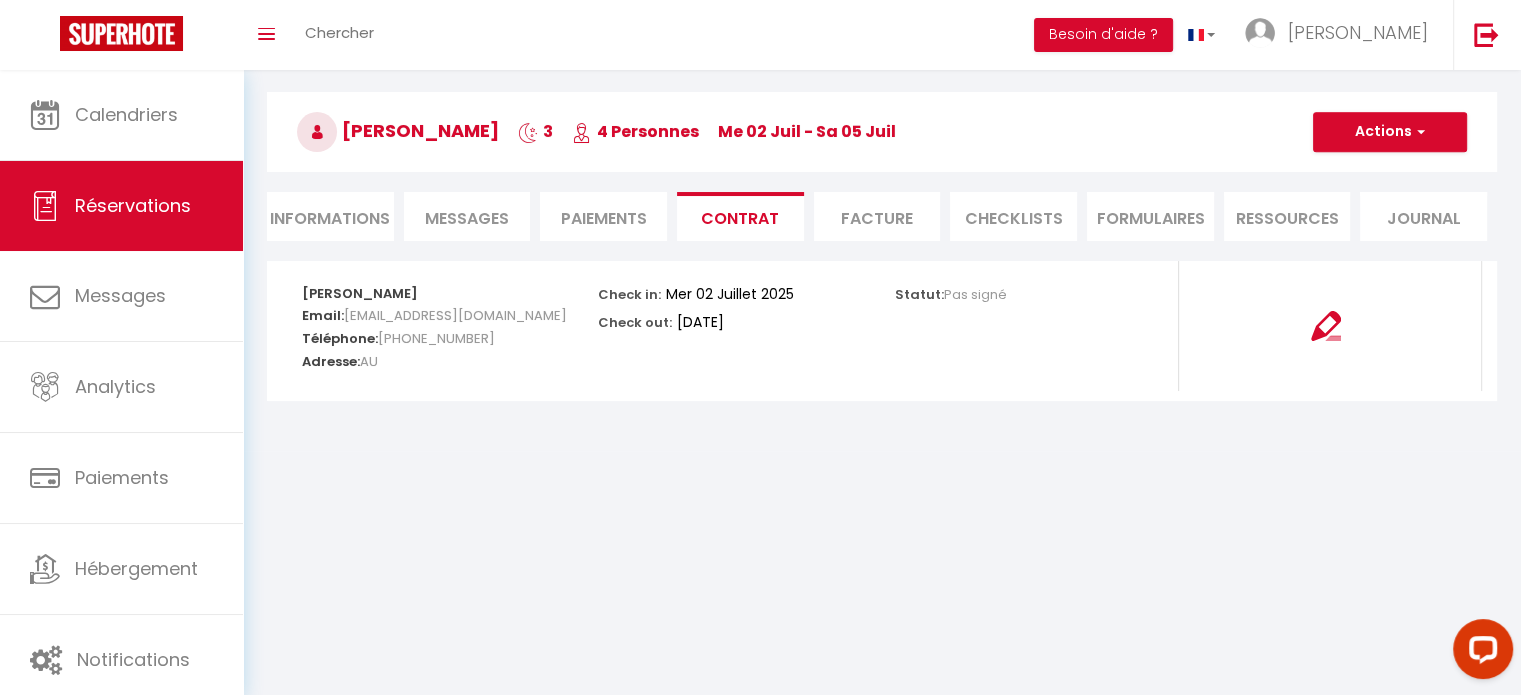 click on "Facture" at bounding box center [877, 216] 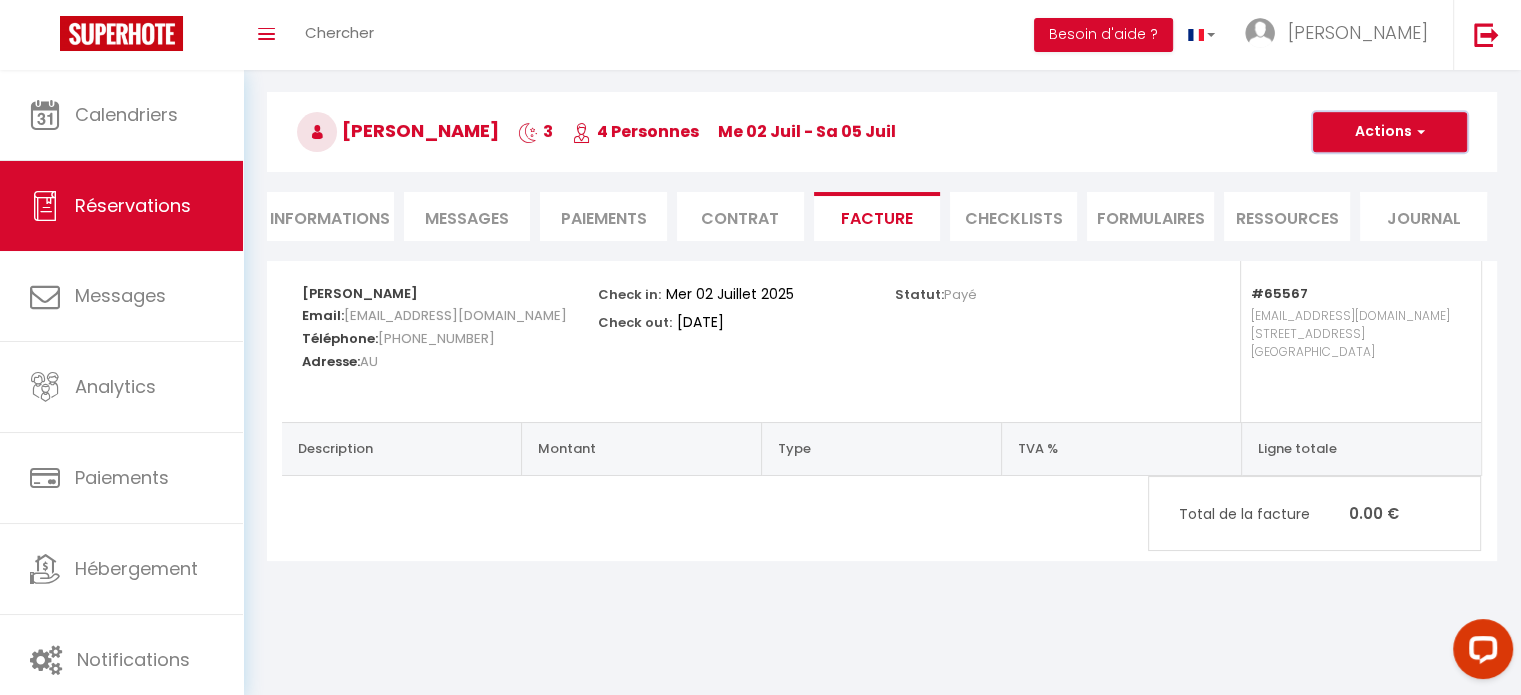 click on "Actions" at bounding box center (1390, 132) 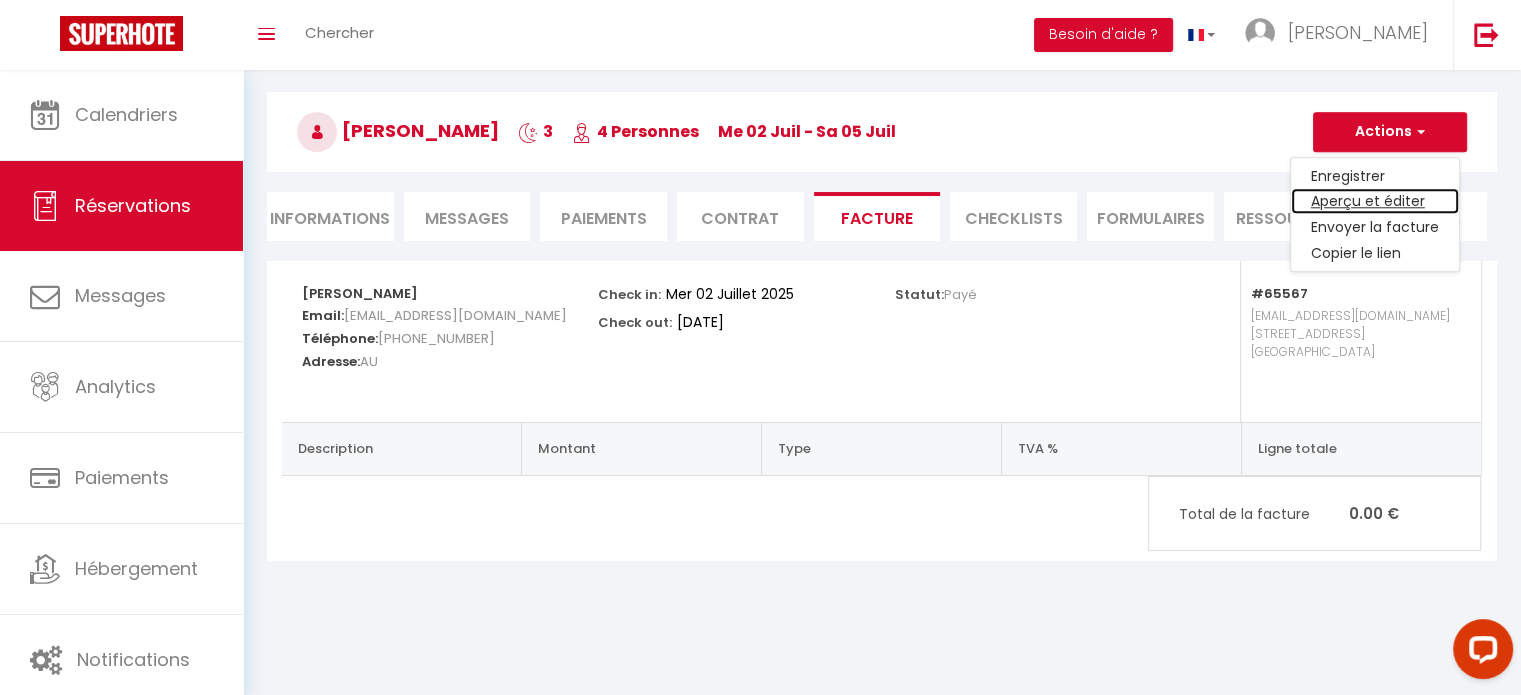 click on "Aperçu et éditer" at bounding box center [1375, 202] 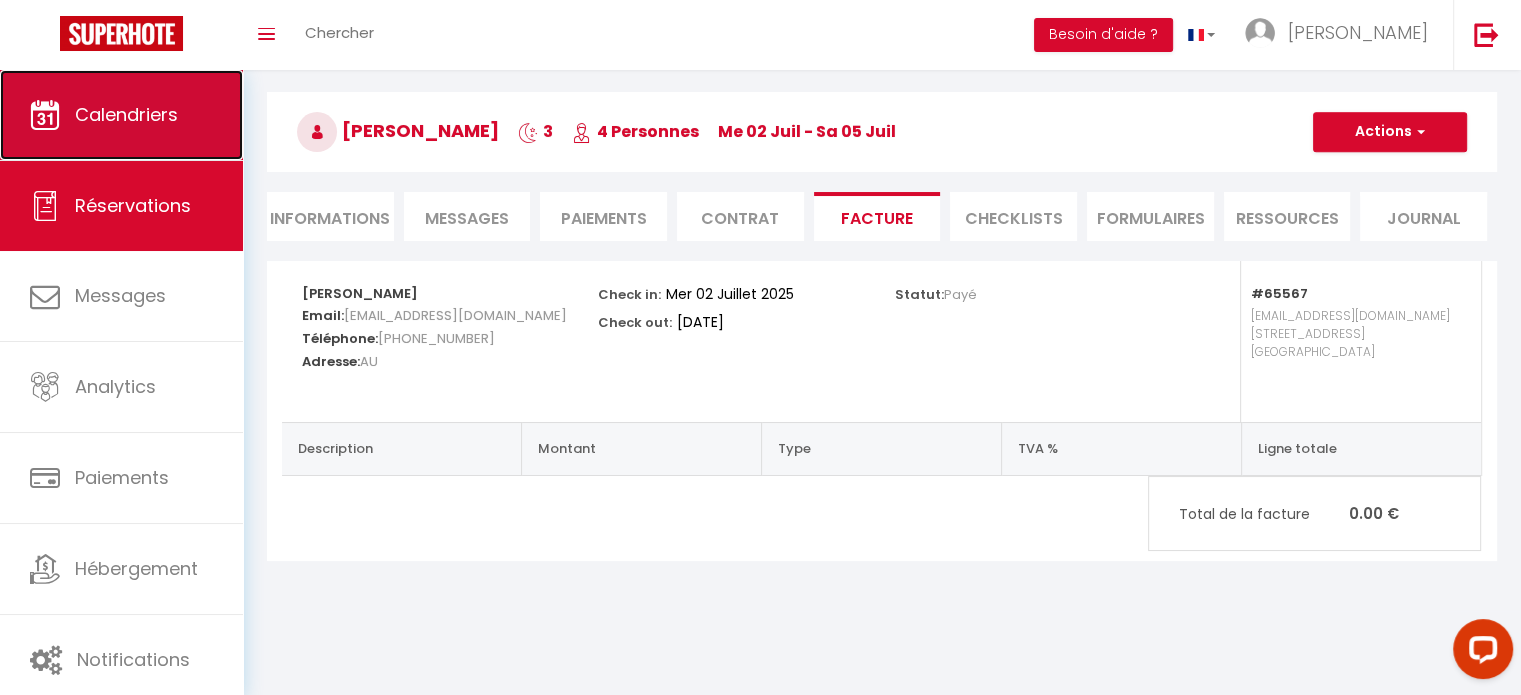 click on "Calendriers" at bounding box center [126, 114] 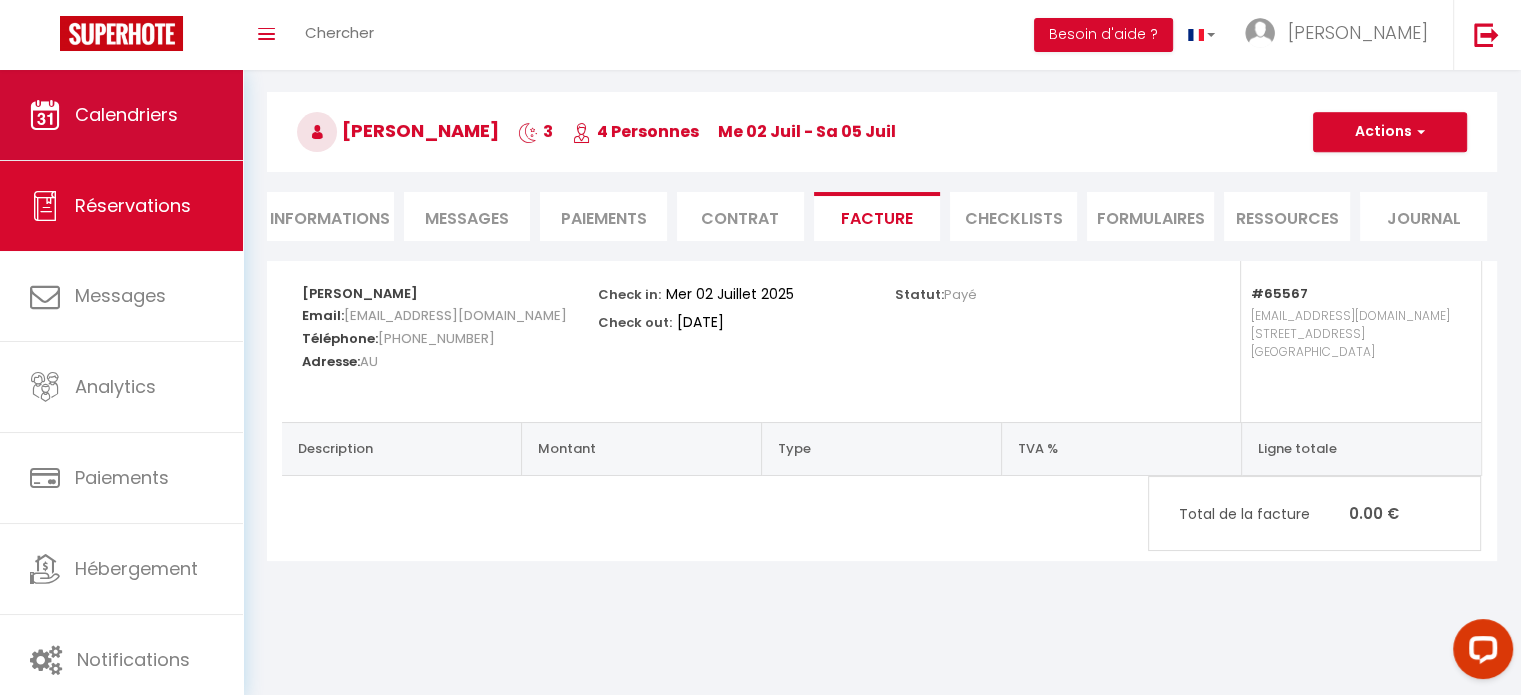 scroll, scrollTop: 0, scrollLeft: 0, axis: both 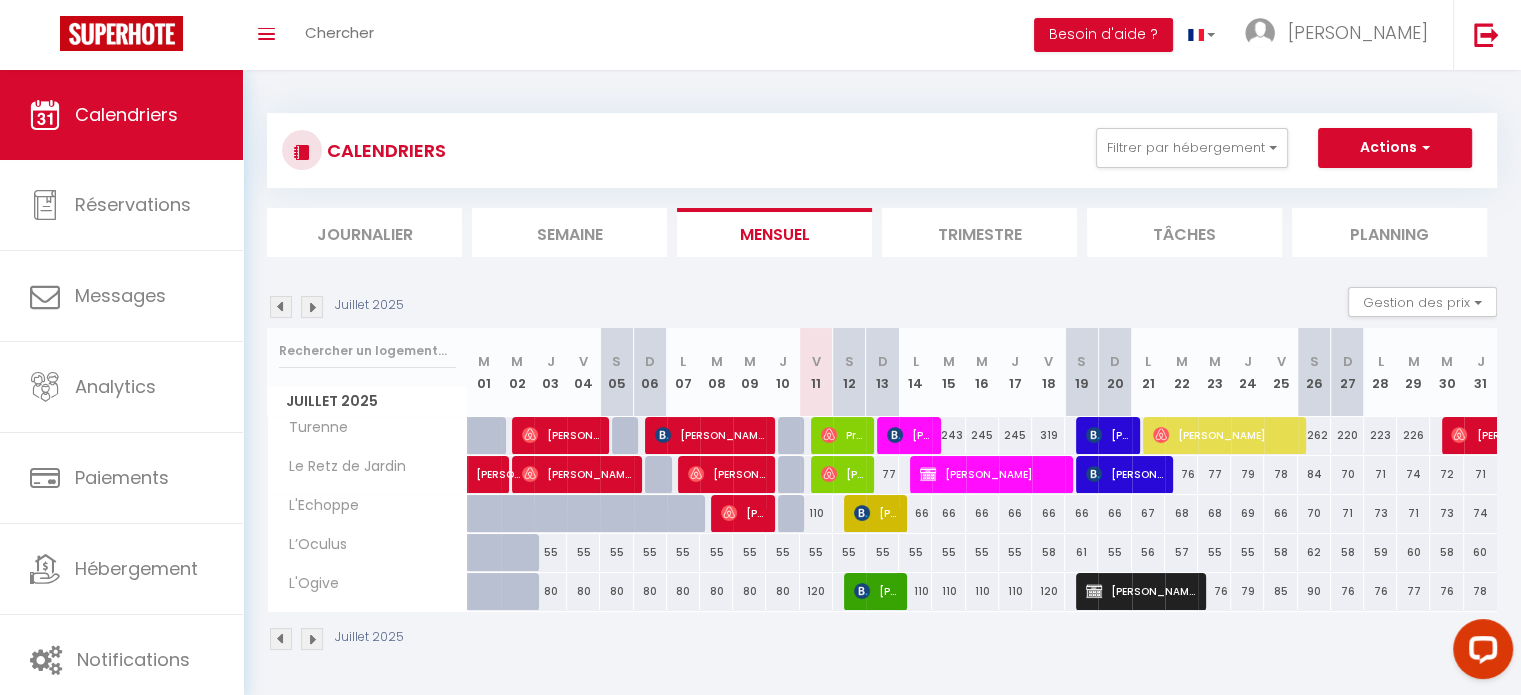 click on "Juillet 2025
Gestion des prix
Nb Nuits minimum   Règles   Disponibilité" at bounding box center (882, 307) 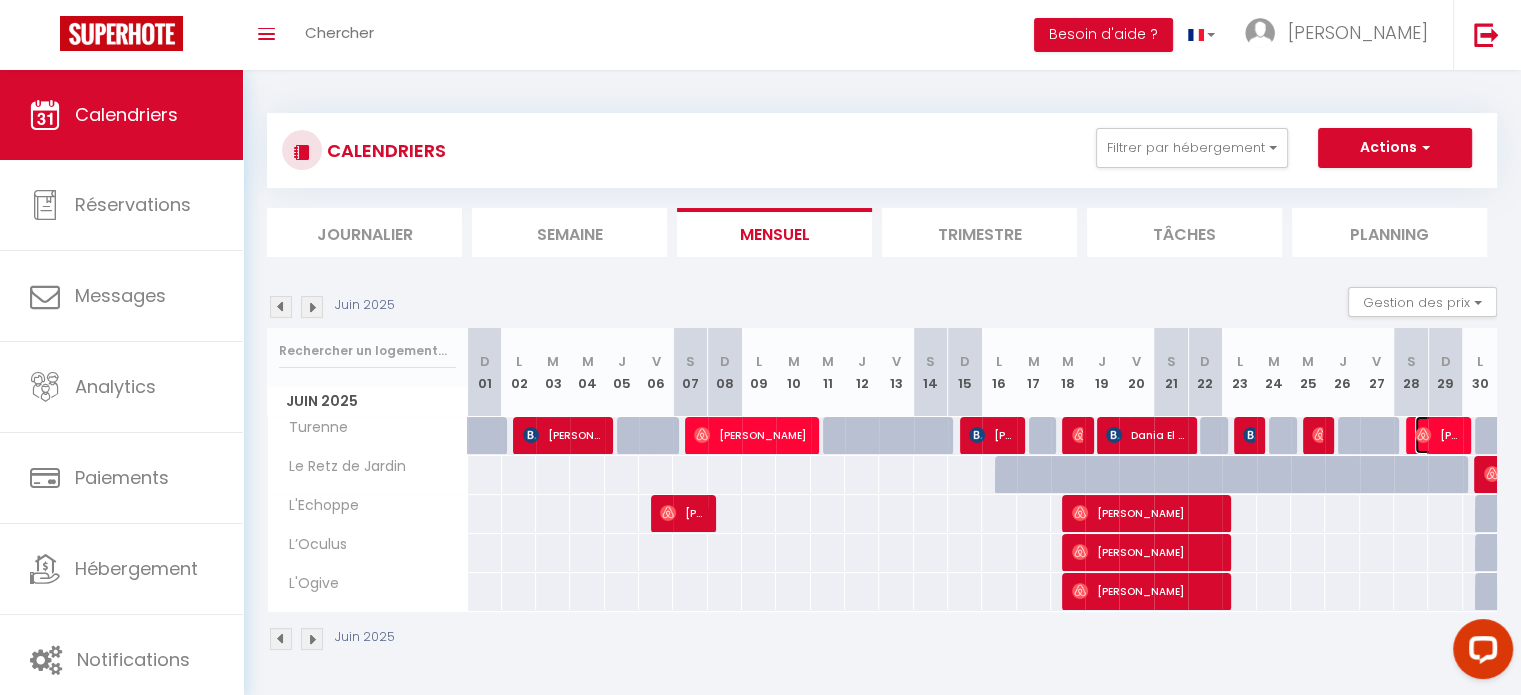 click on "[PERSON_NAME]" at bounding box center (1437, 435) 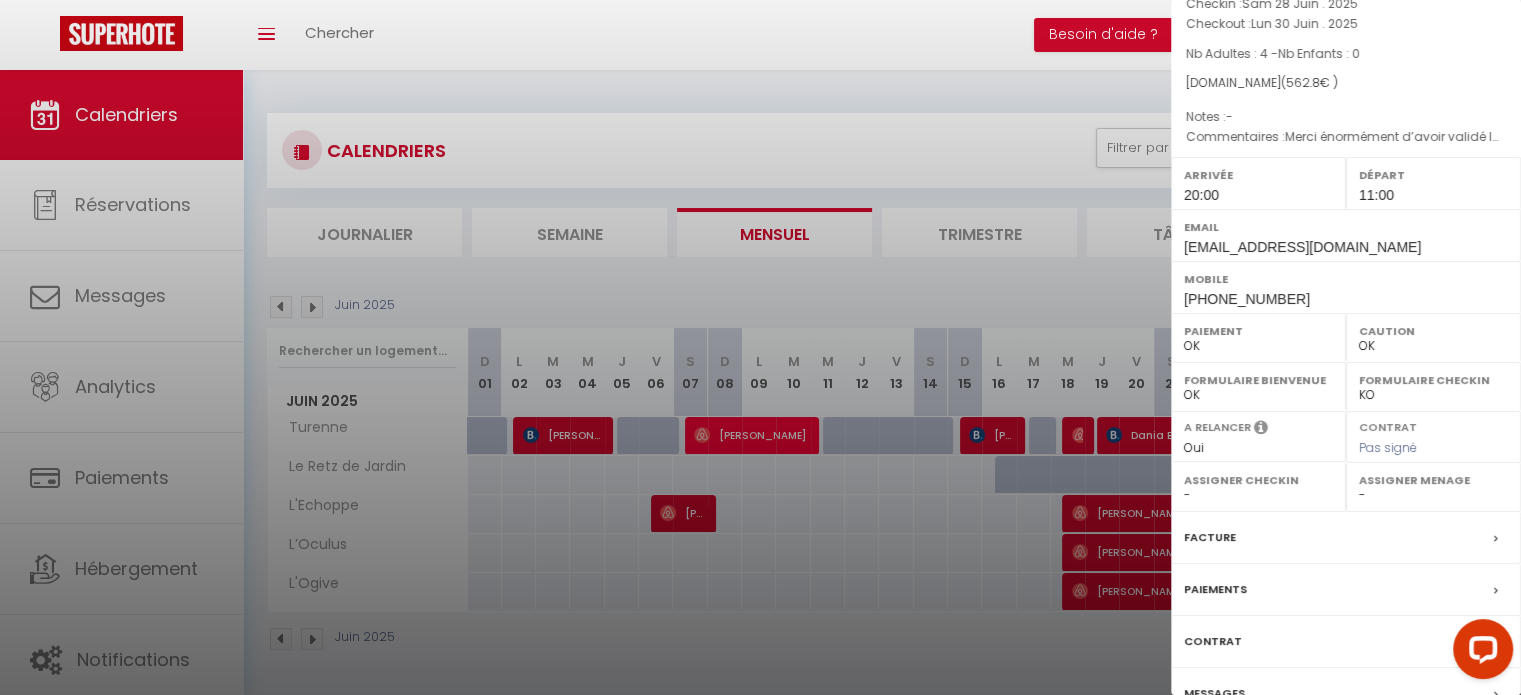 scroll, scrollTop: 168, scrollLeft: 0, axis: vertical 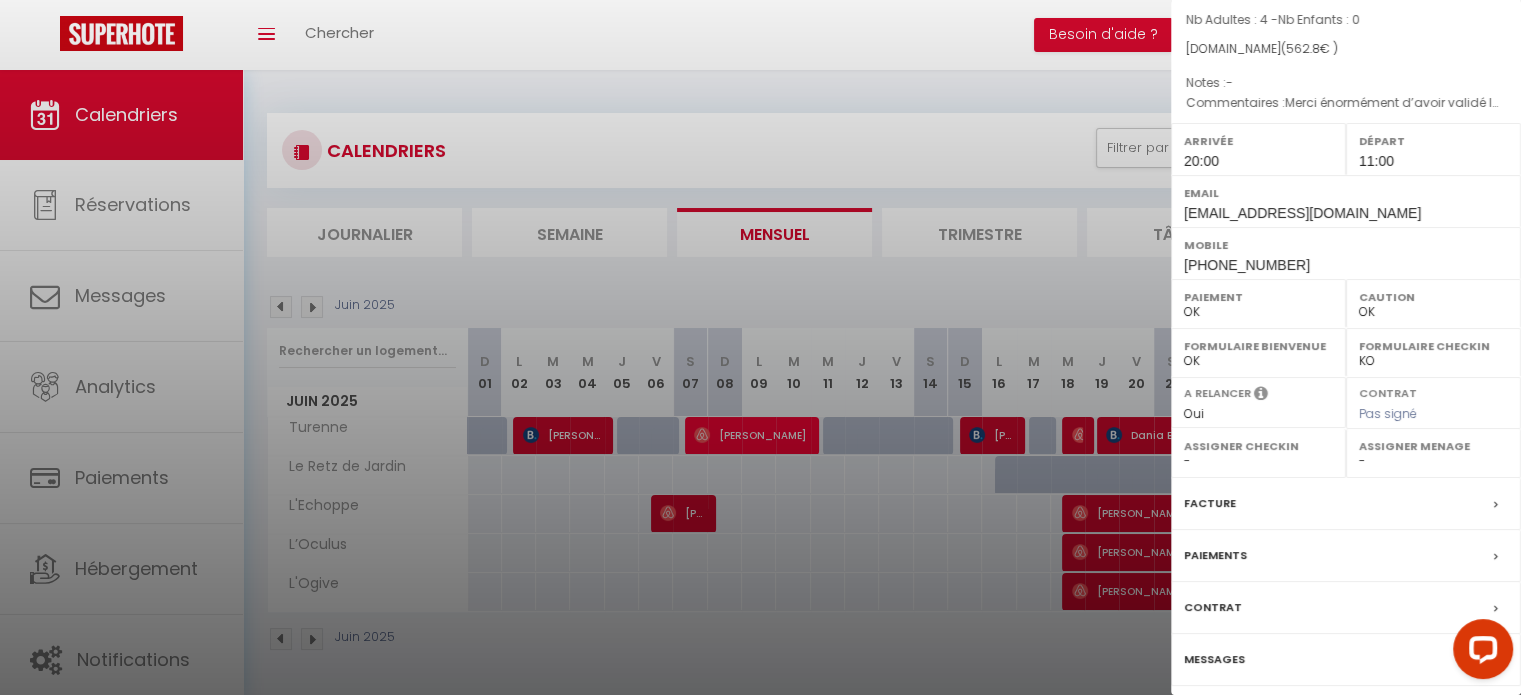 click on "Facture" at bounding box center (1346, 504) 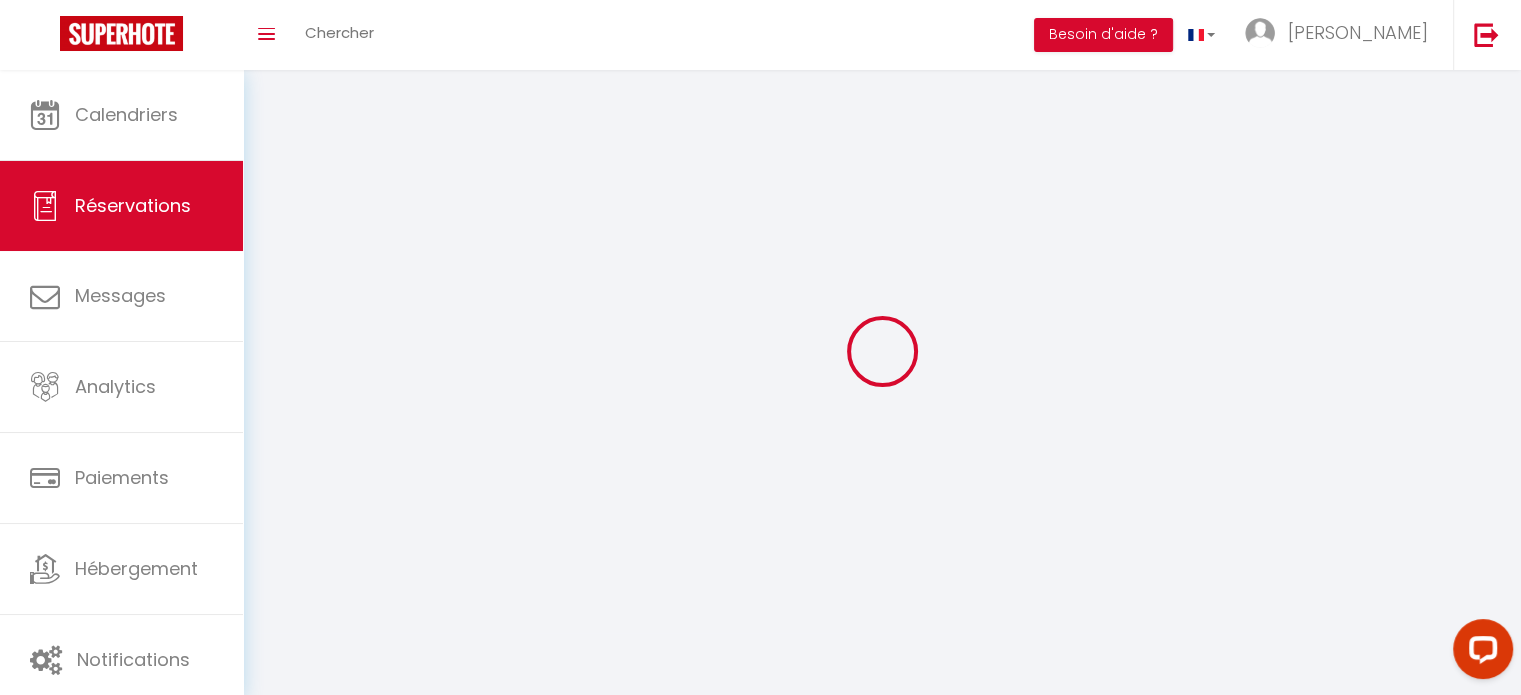 scroll, scrollTop: 70, scrollLeft: 0, axis: vertical 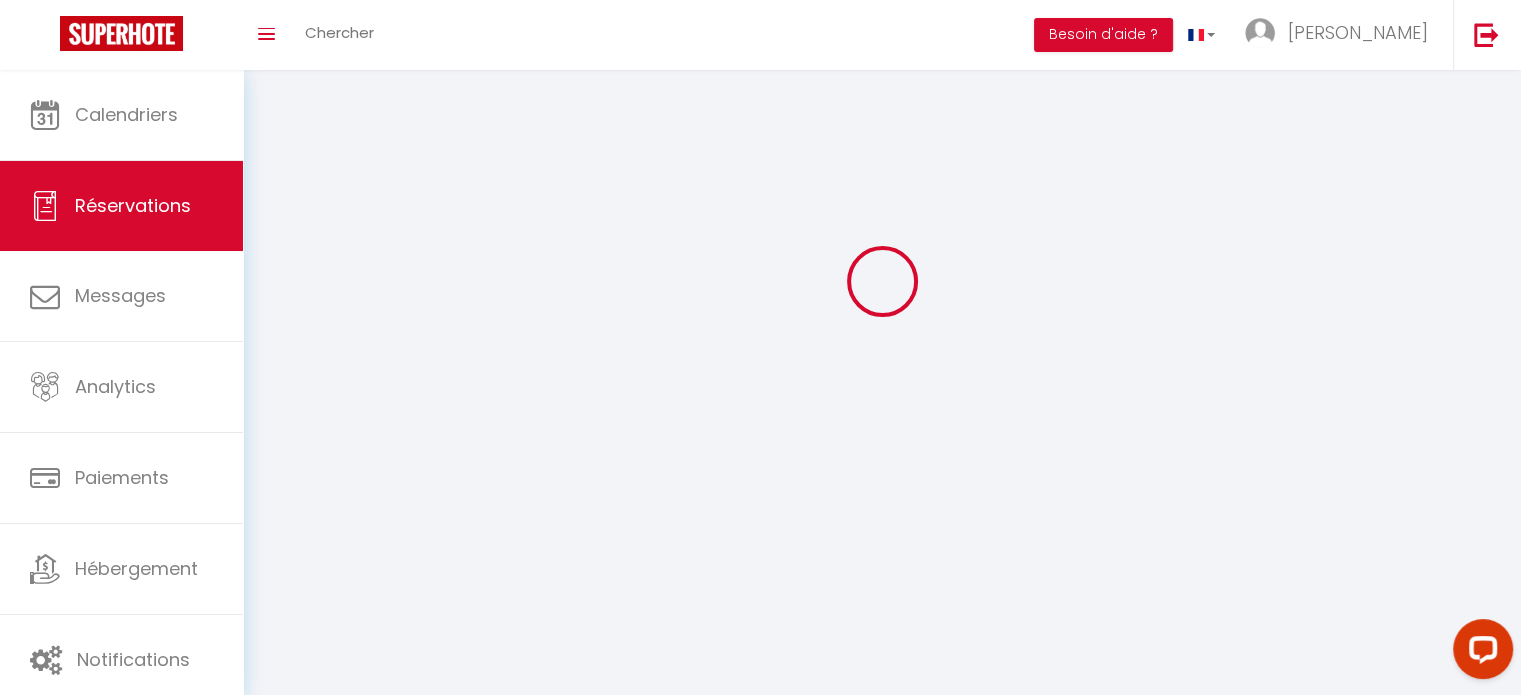 select on "cleaning" 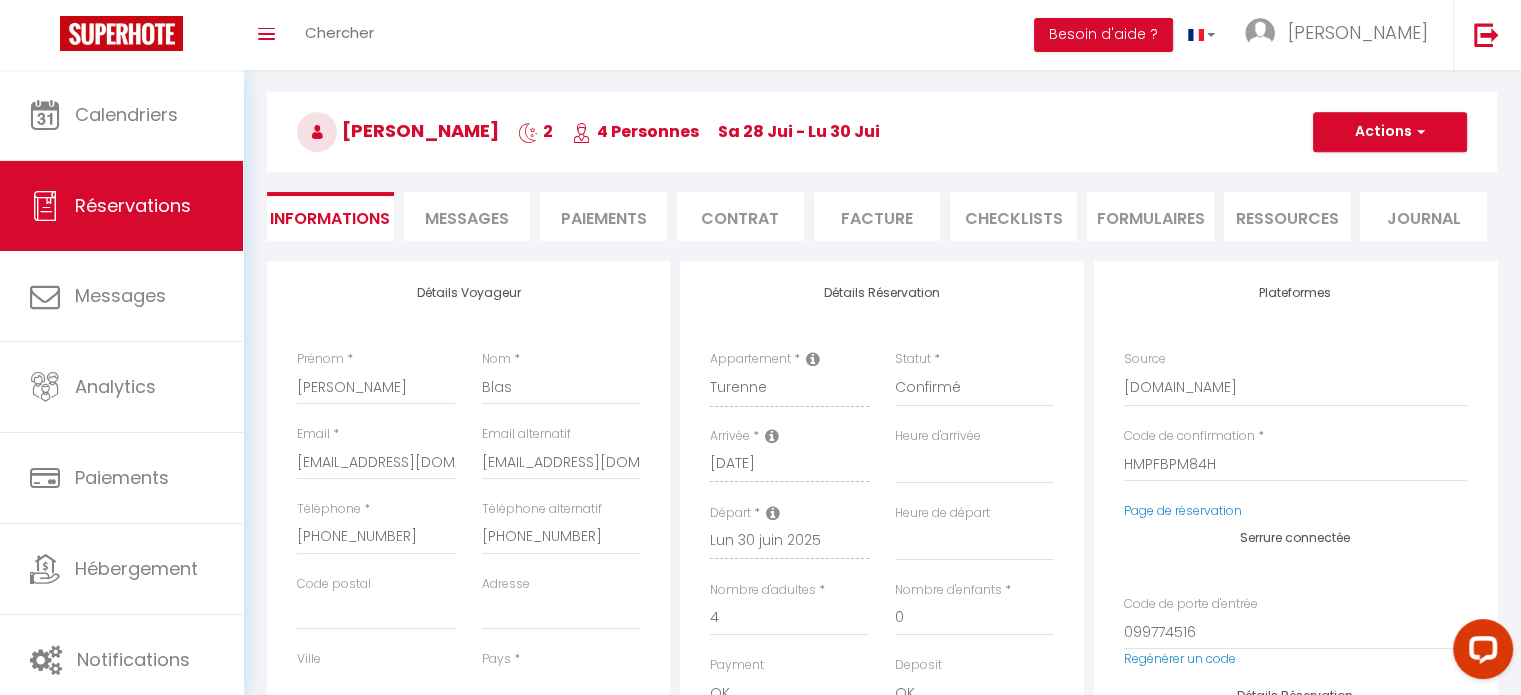 select 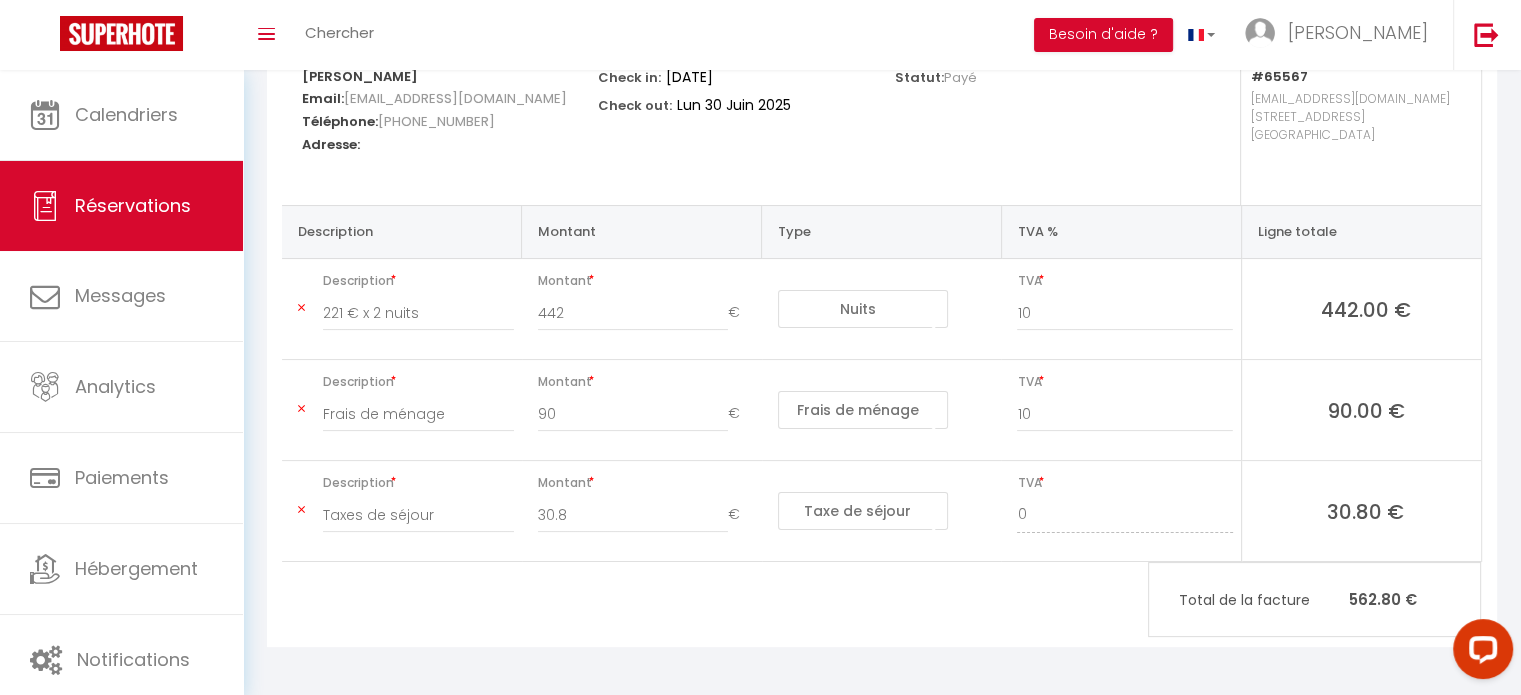 scroll, scrollTop: 0, scrollLeft: 0, axis: both 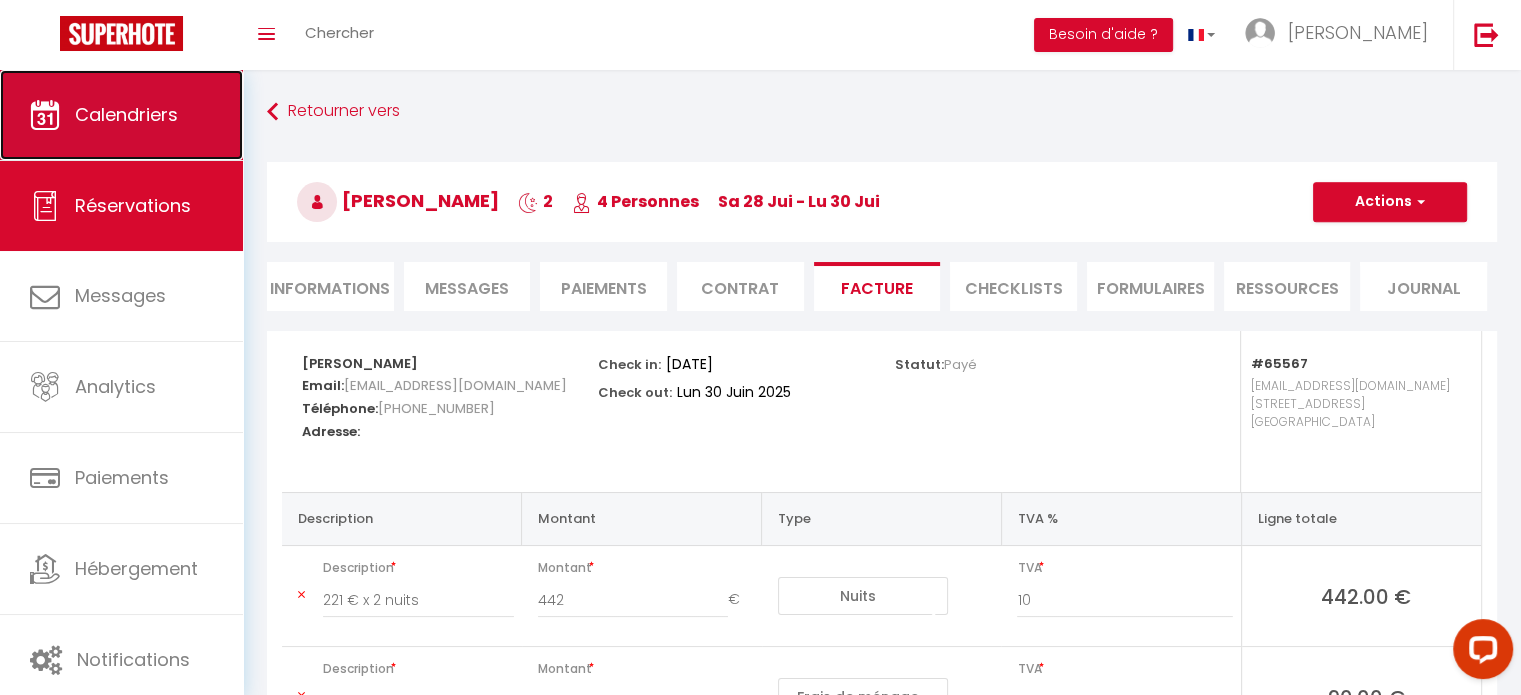 click on "Calendriers" at bounding box center (126, 114) 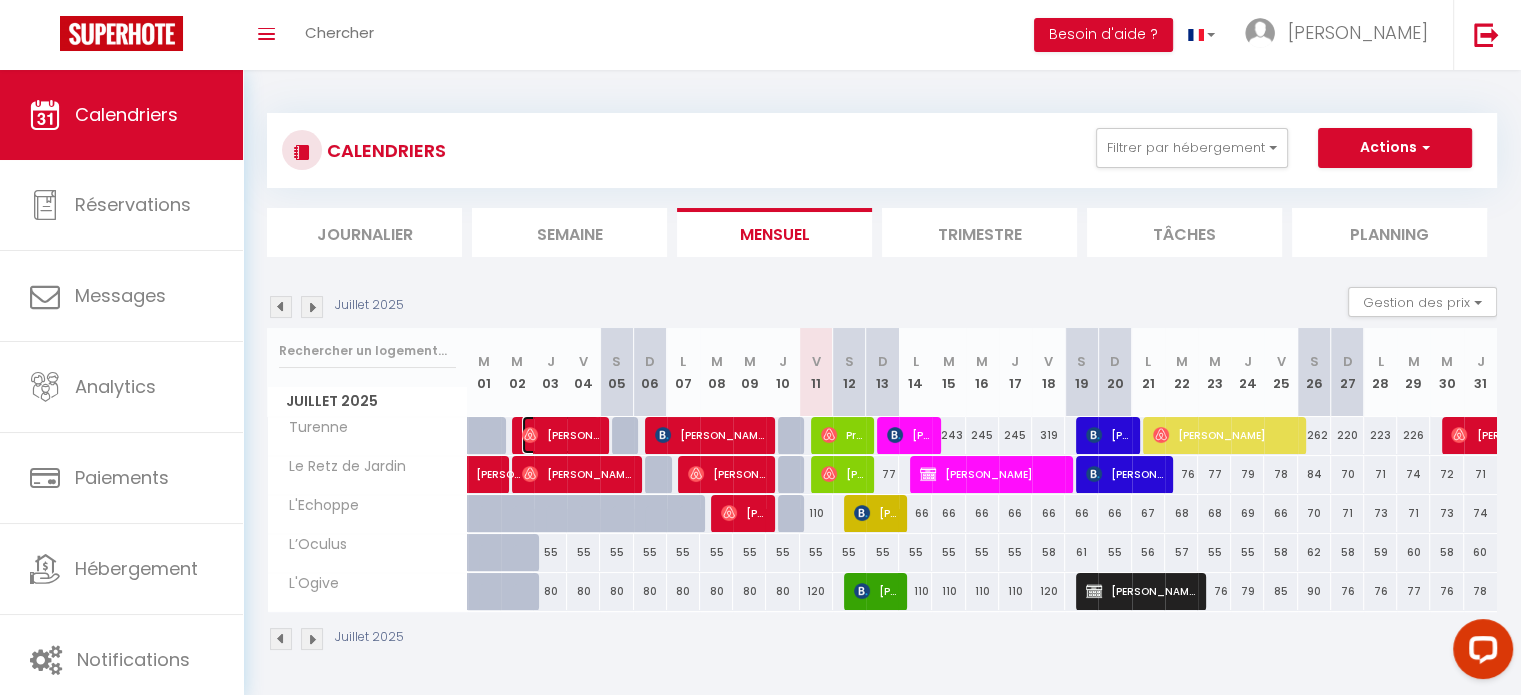 click on "[PERSON_NAME]" at bounding box center (560, 435) 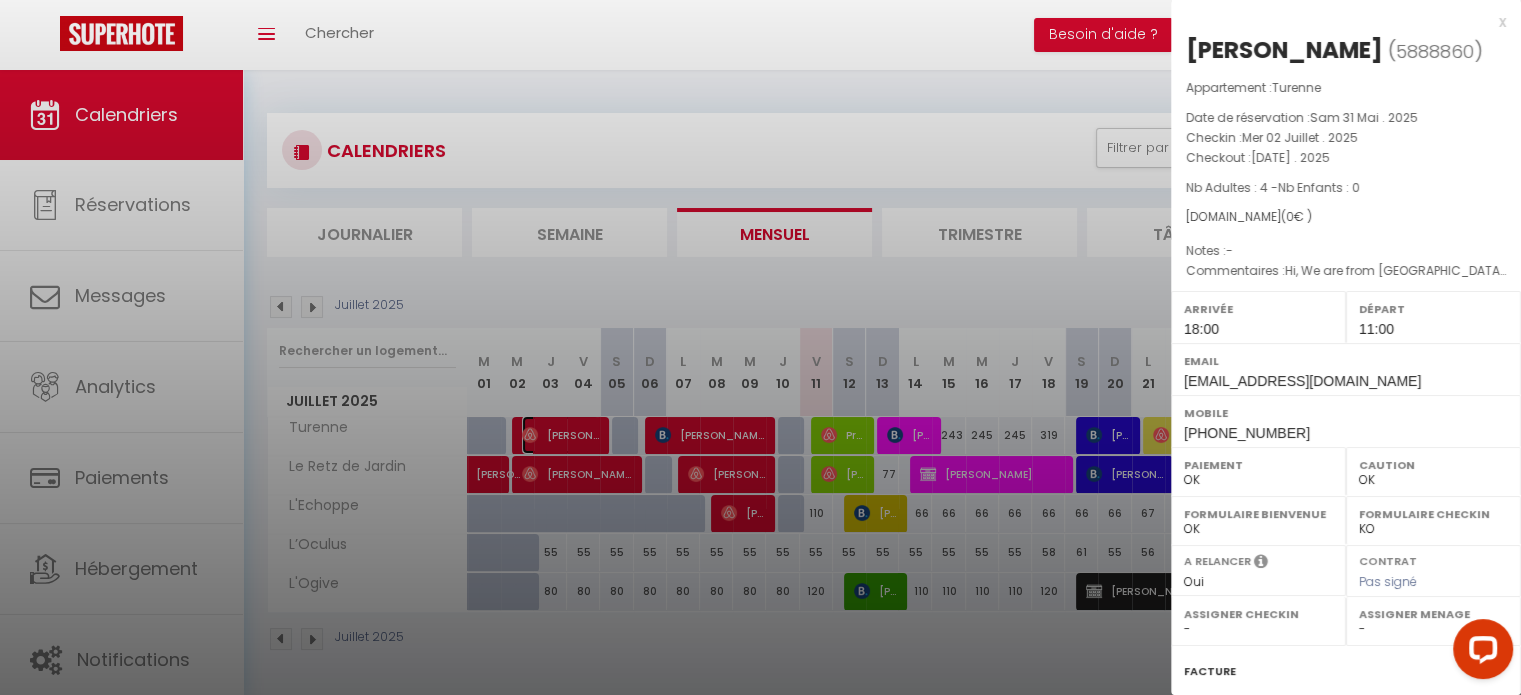 scroll, scrollTop: 233, scrollLeft: 0, axis: vertical 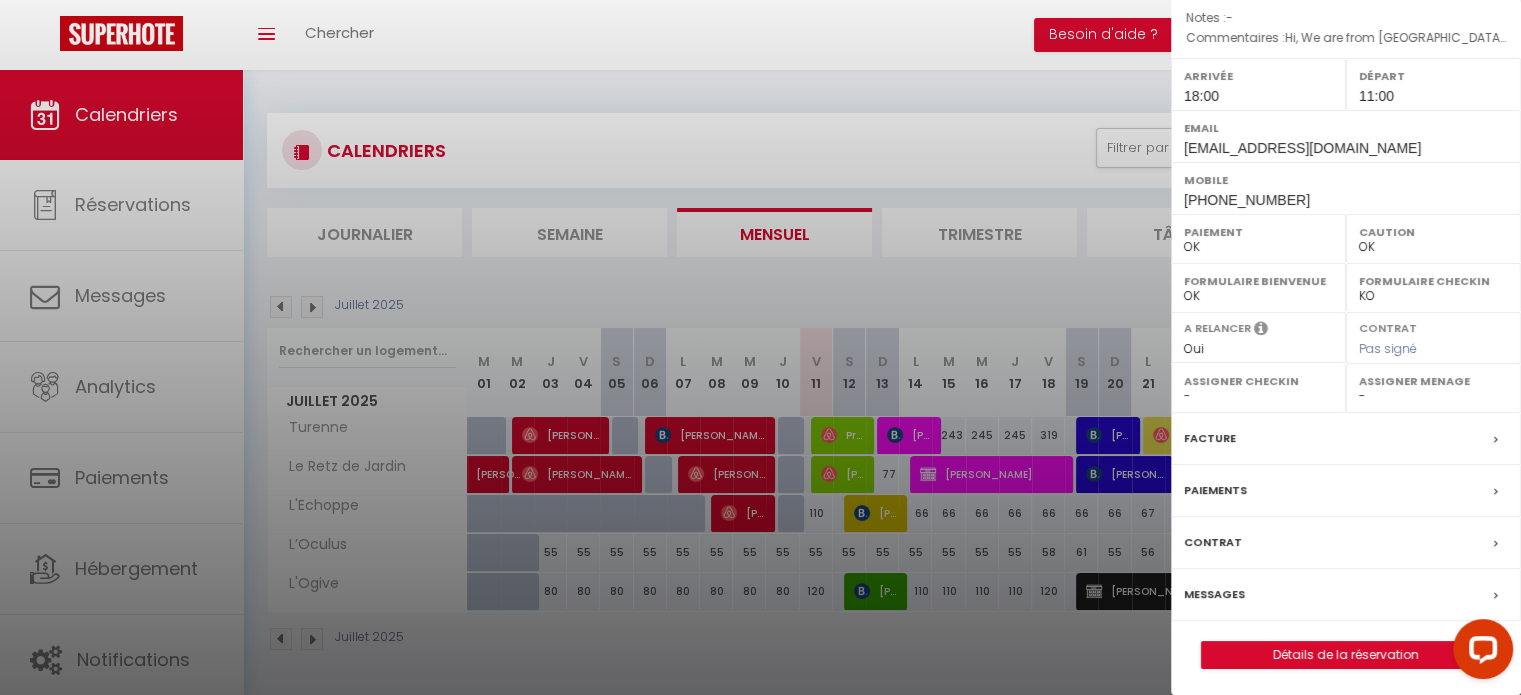 click at bounding box center (760, 347) 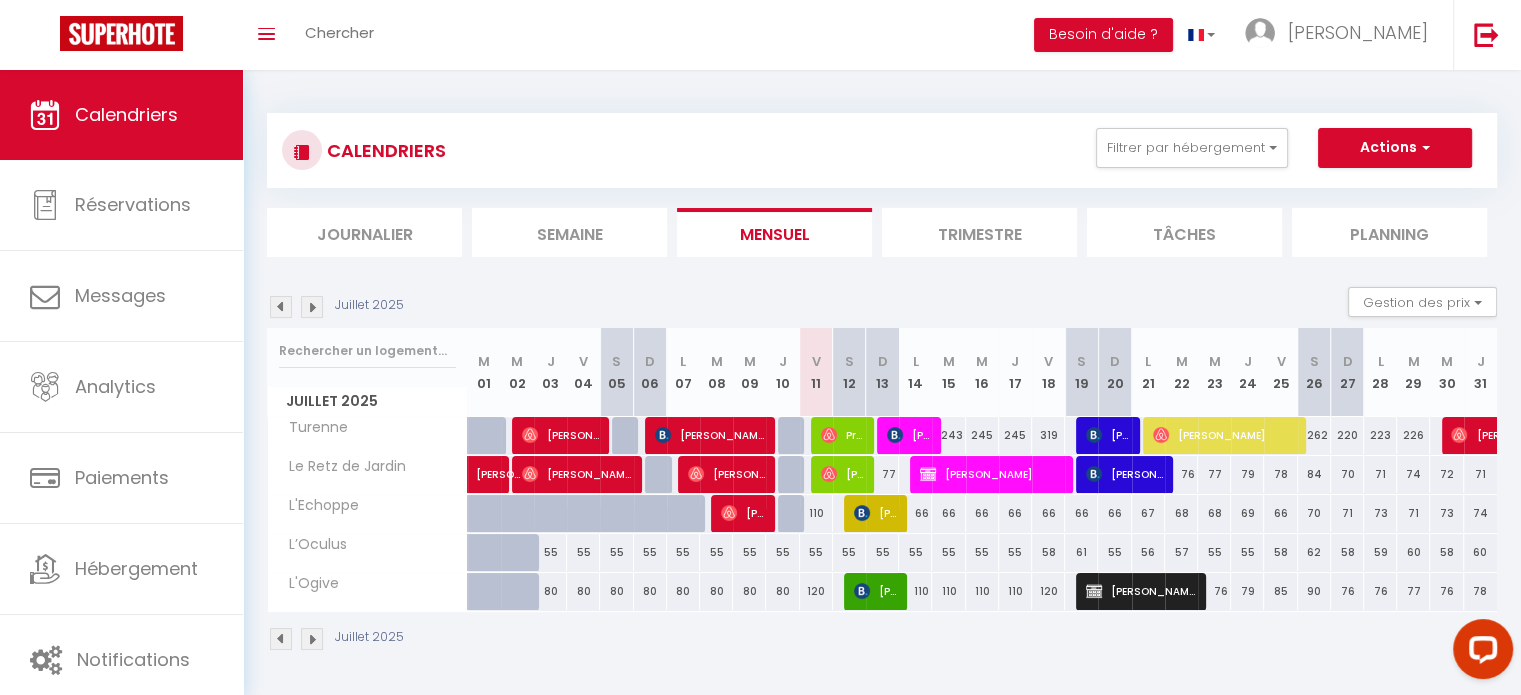 click at bounding box center (281, 307) 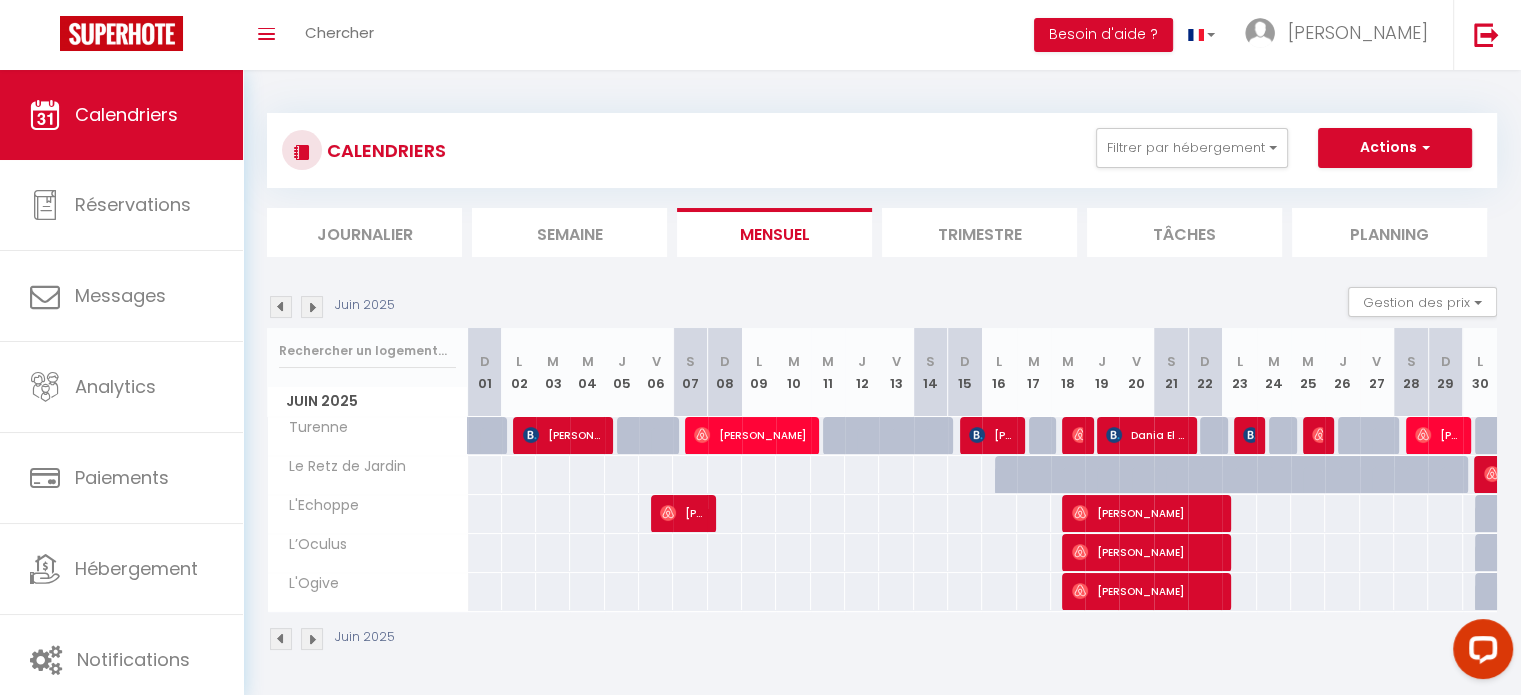 click at bounding box center (312, 307) 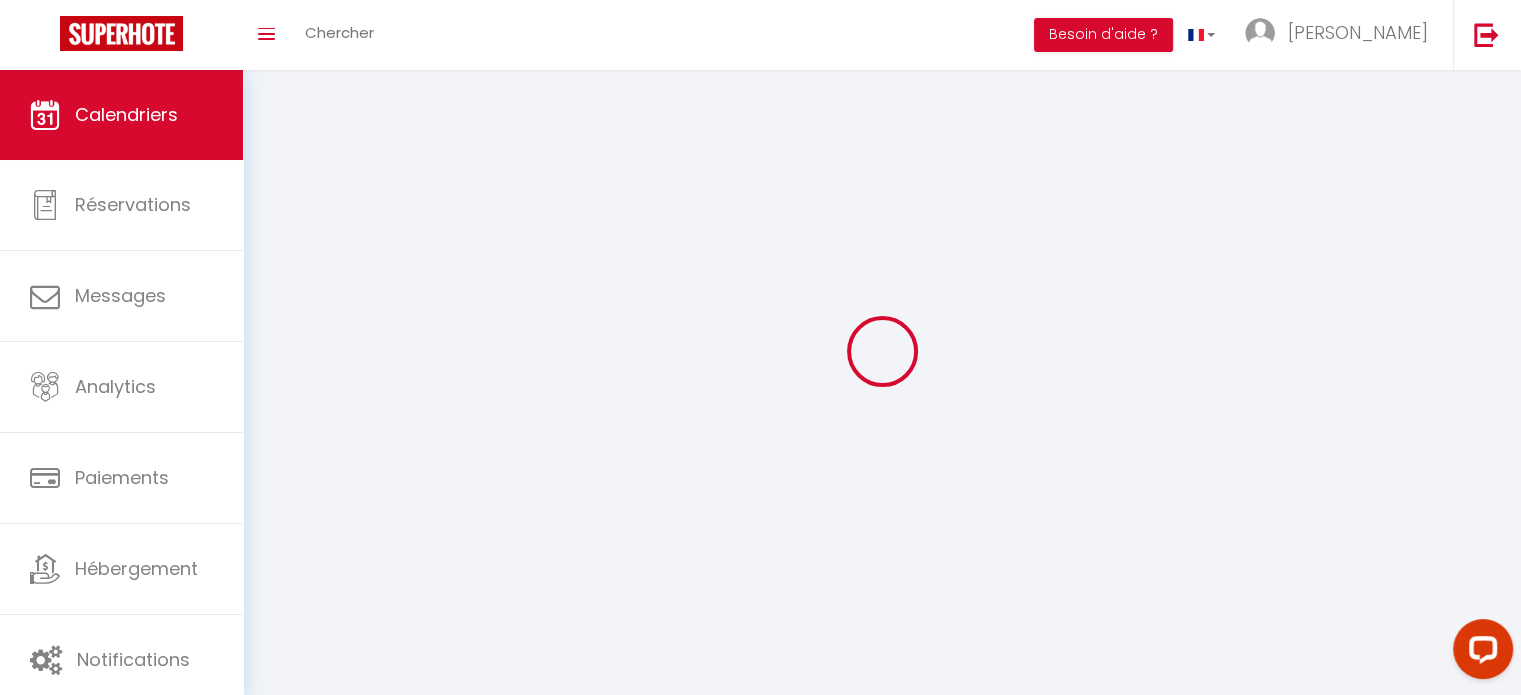 select on "0" 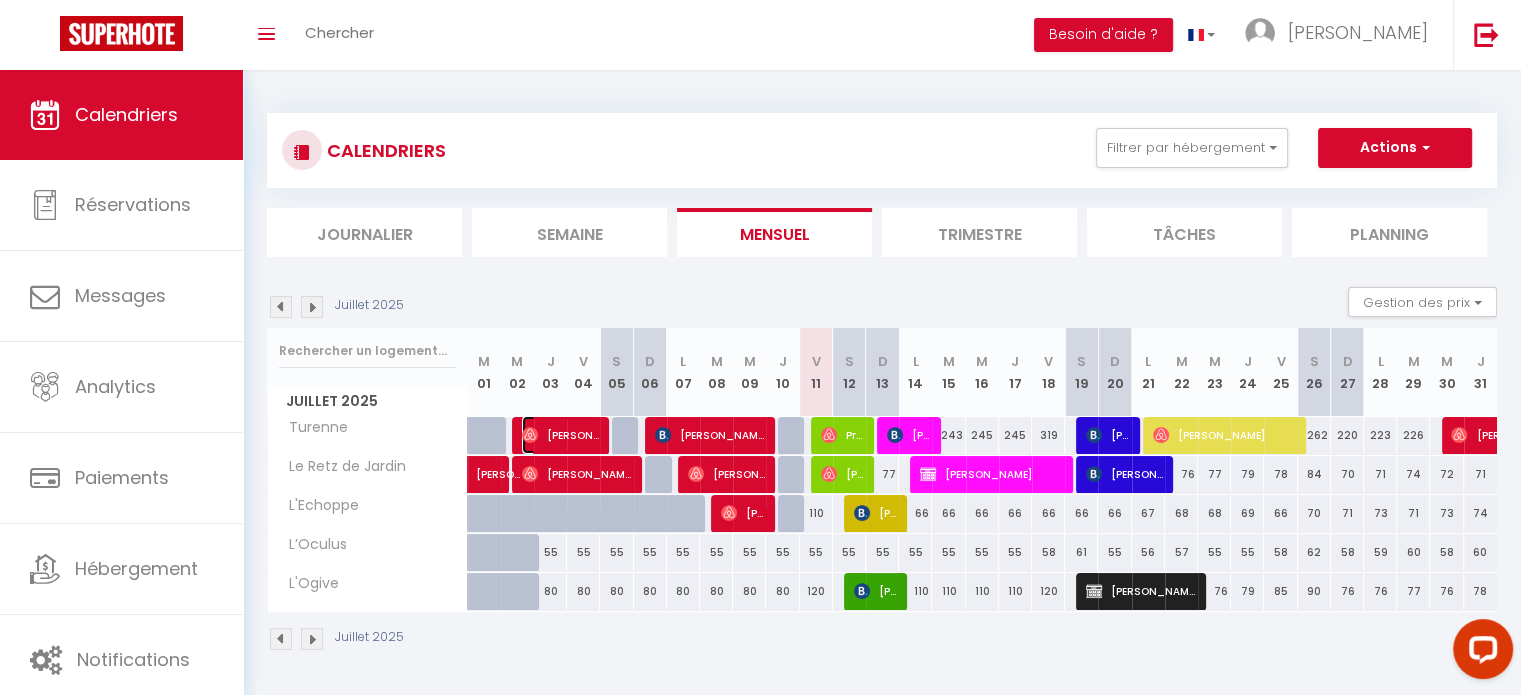 click on "[PERSON_NAME]" at bounding box center [560, 435] 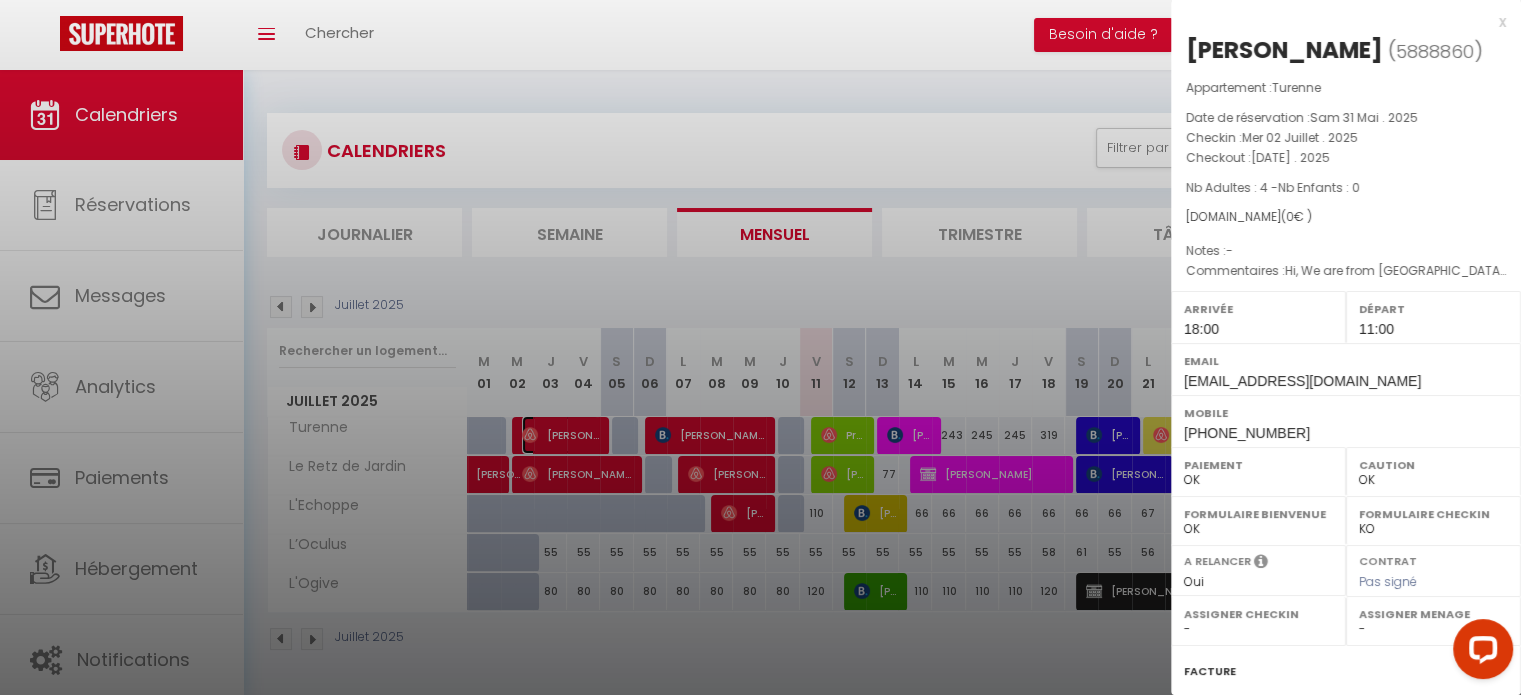 scroll, scrollTop: 233, scrollLeft: 0, axis: vertical 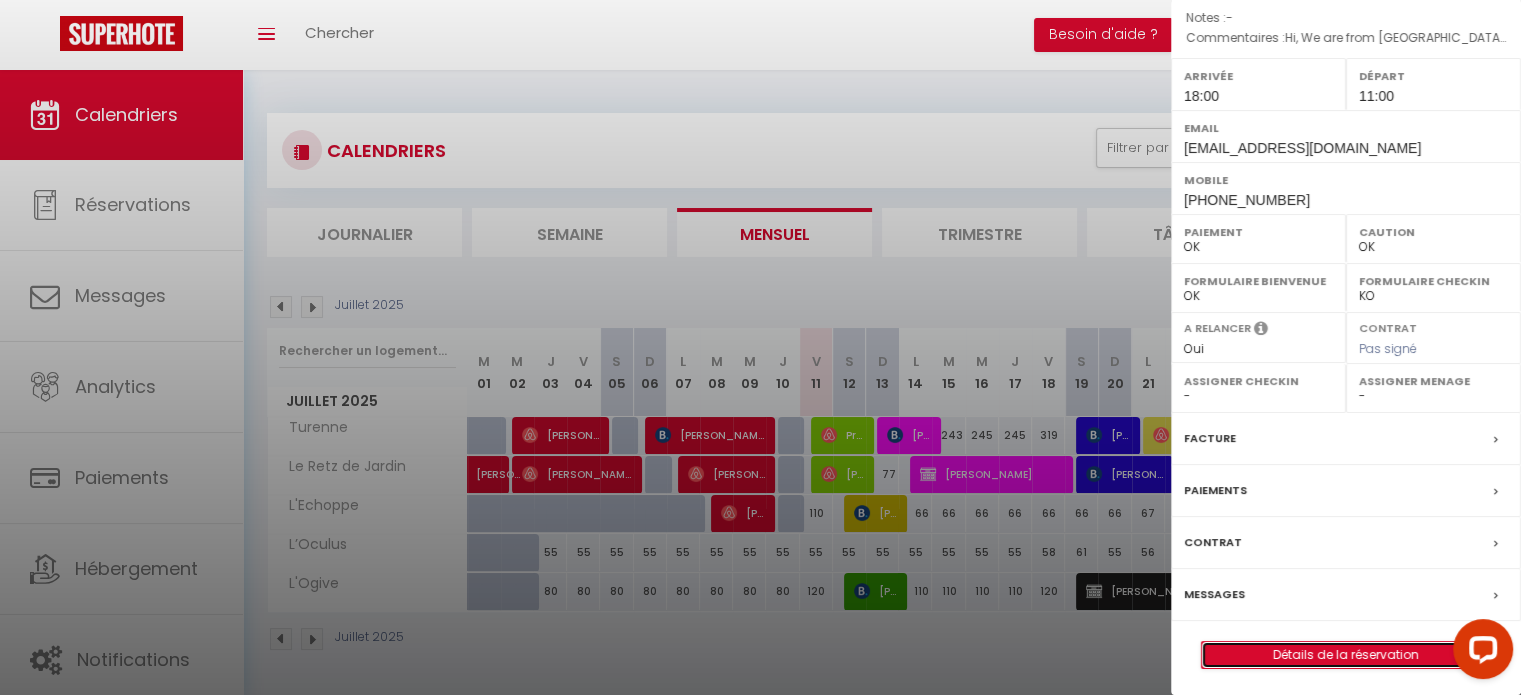 click on "Détails de la réservation" at bounding box center [1346, 655] 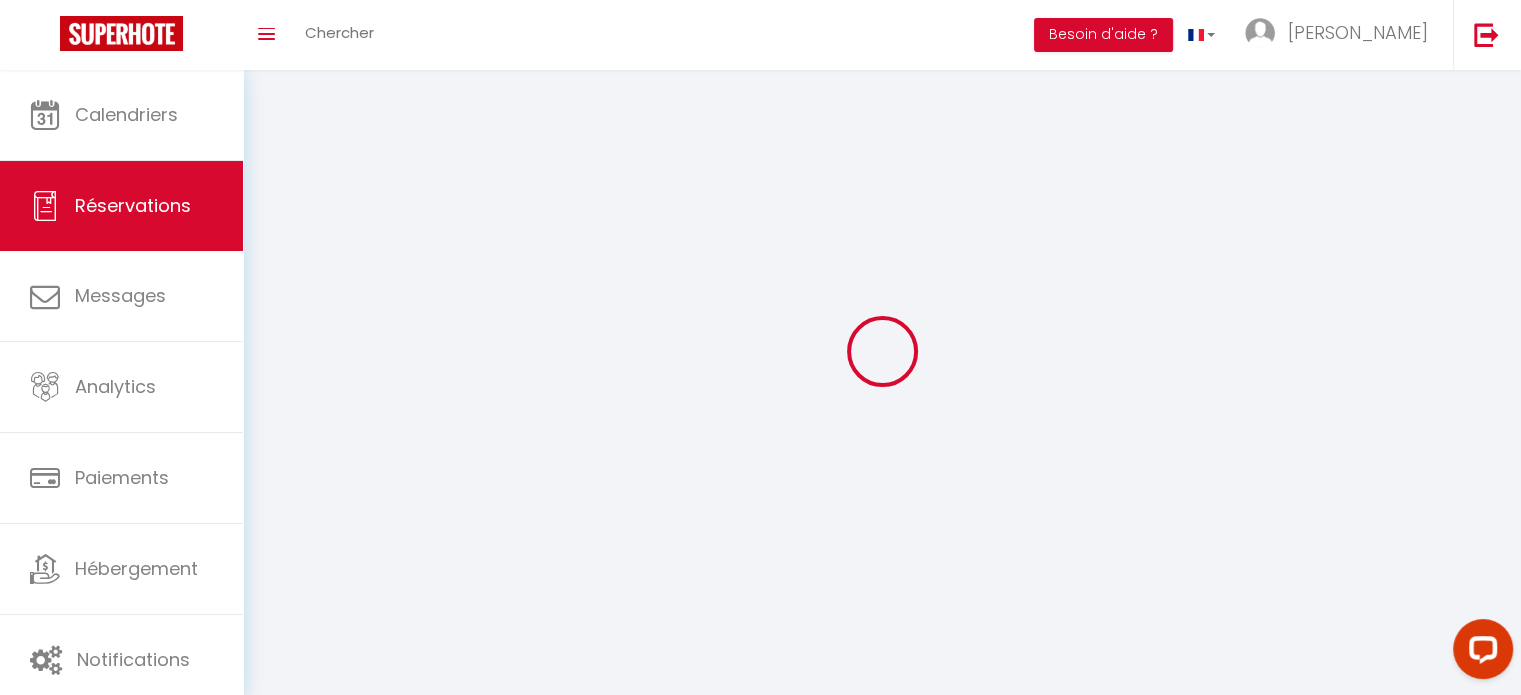 select 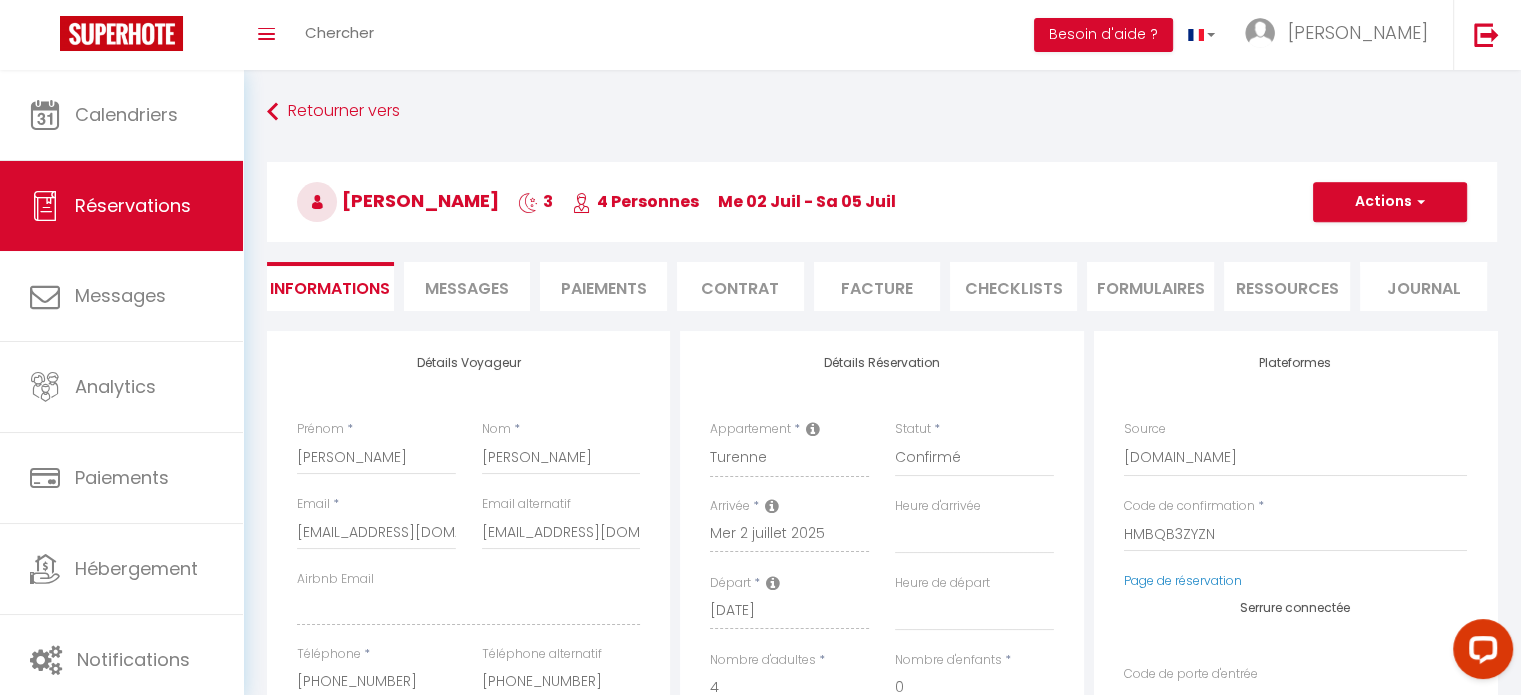 select 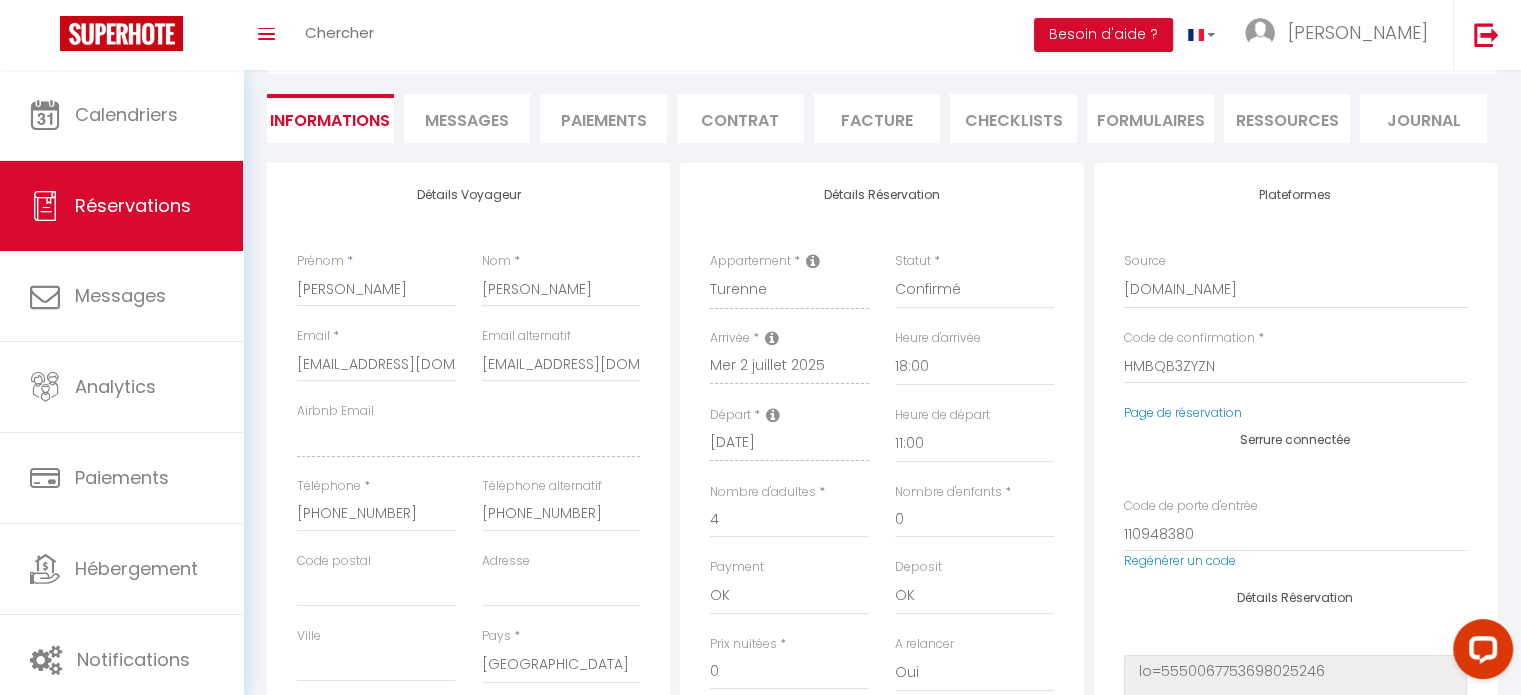 scroll, scrollTop: 82, scrollLeft: 0, axis: vertical 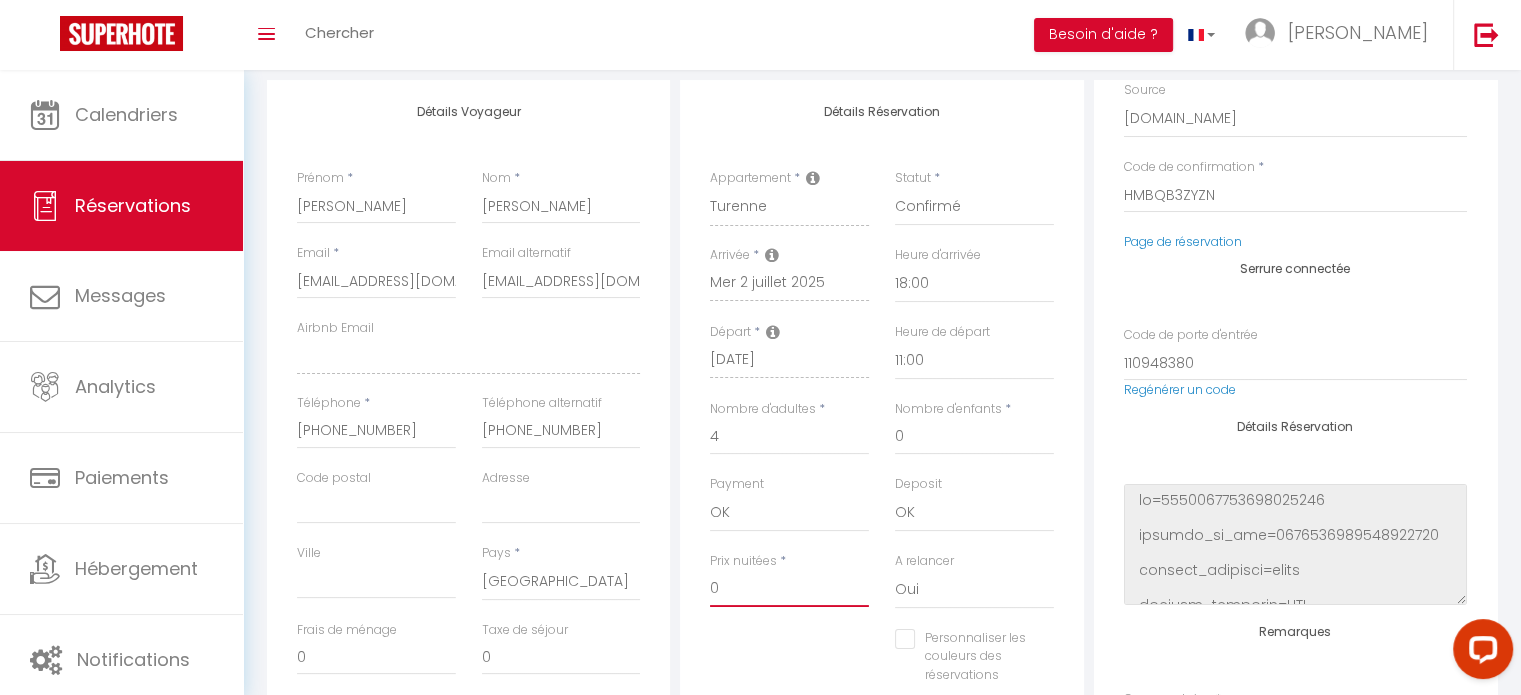 click on "0" at bounding box center (789, 589) 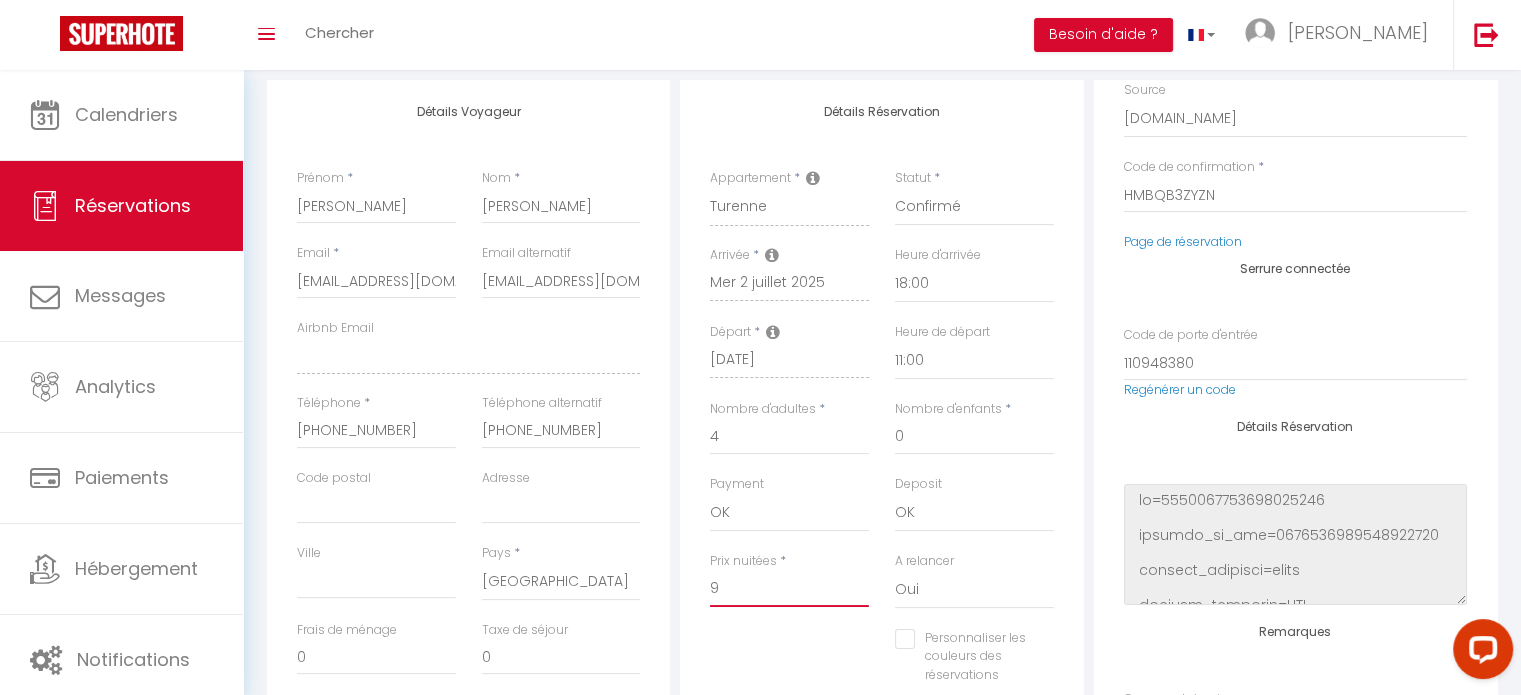 checkbox on "false" 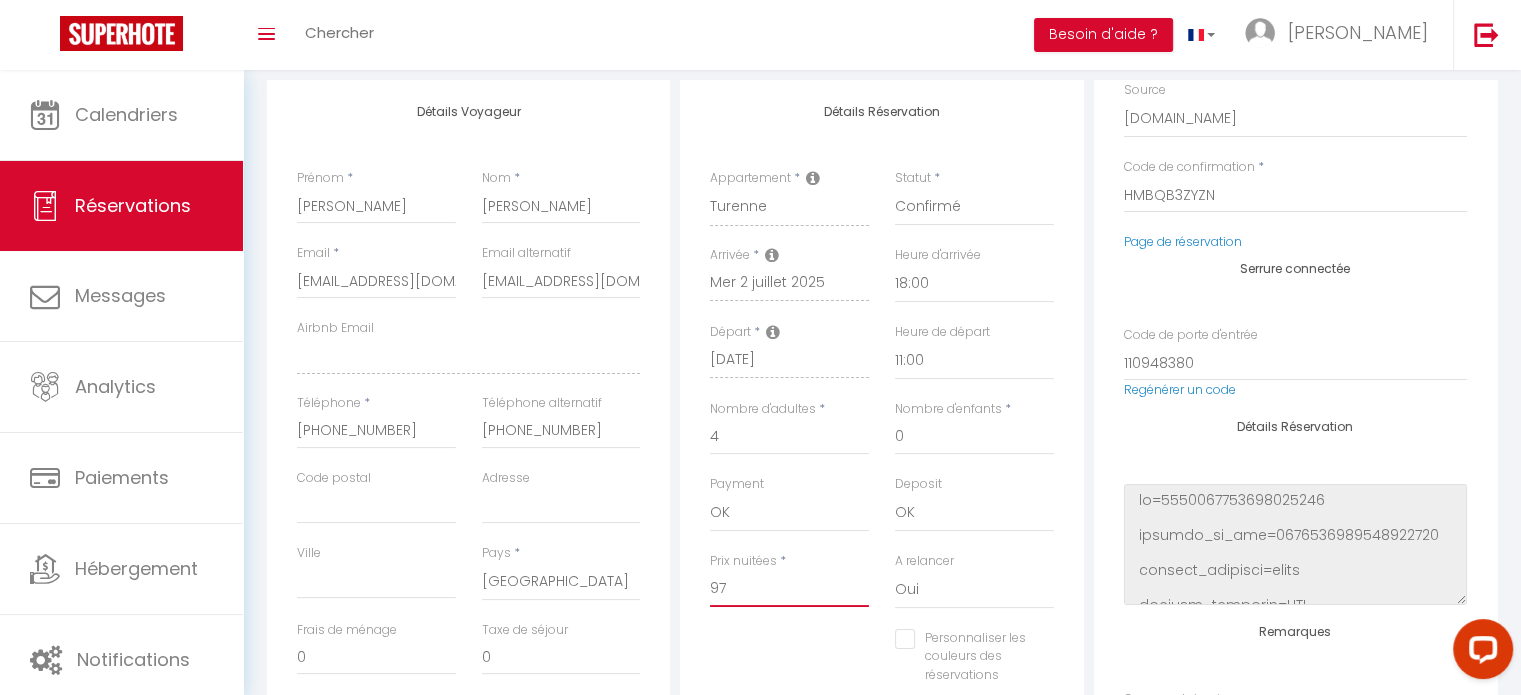checkbox on "false" 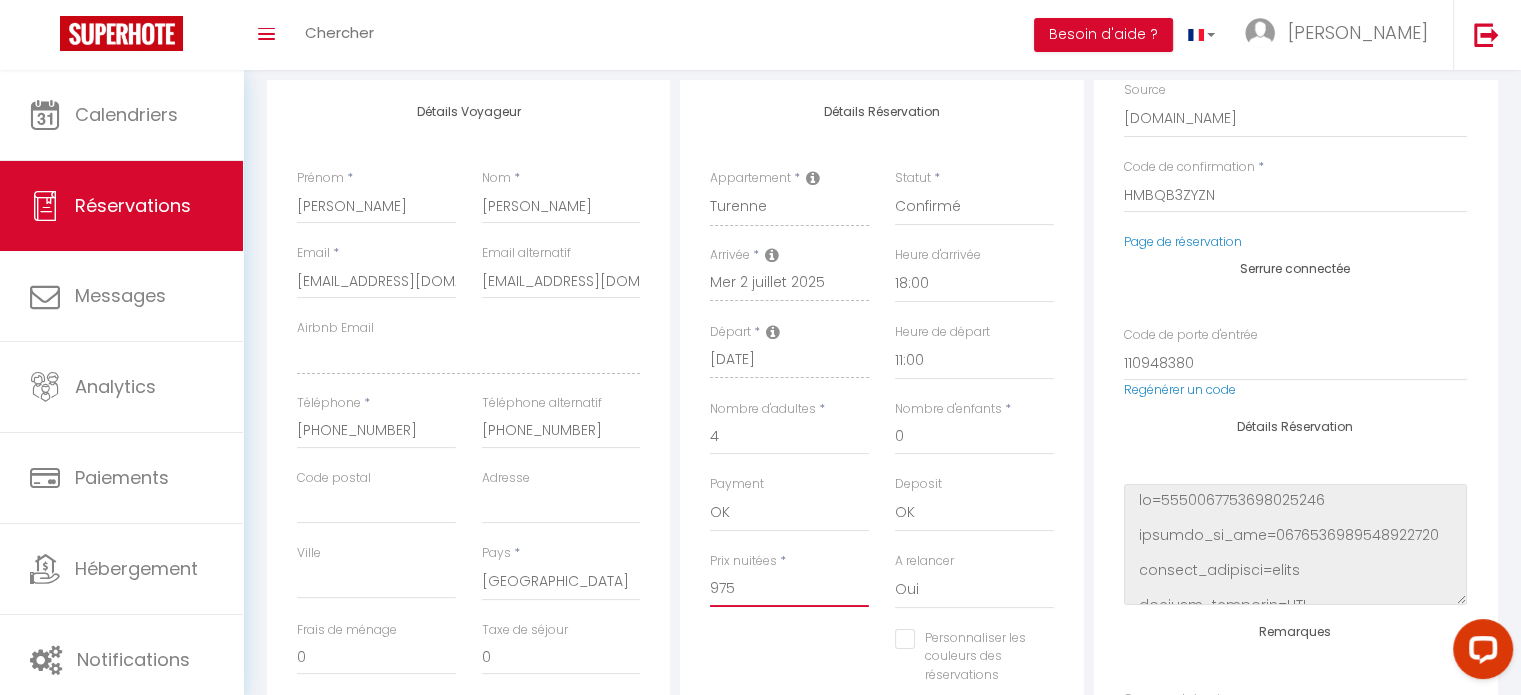 checkbox on "false" 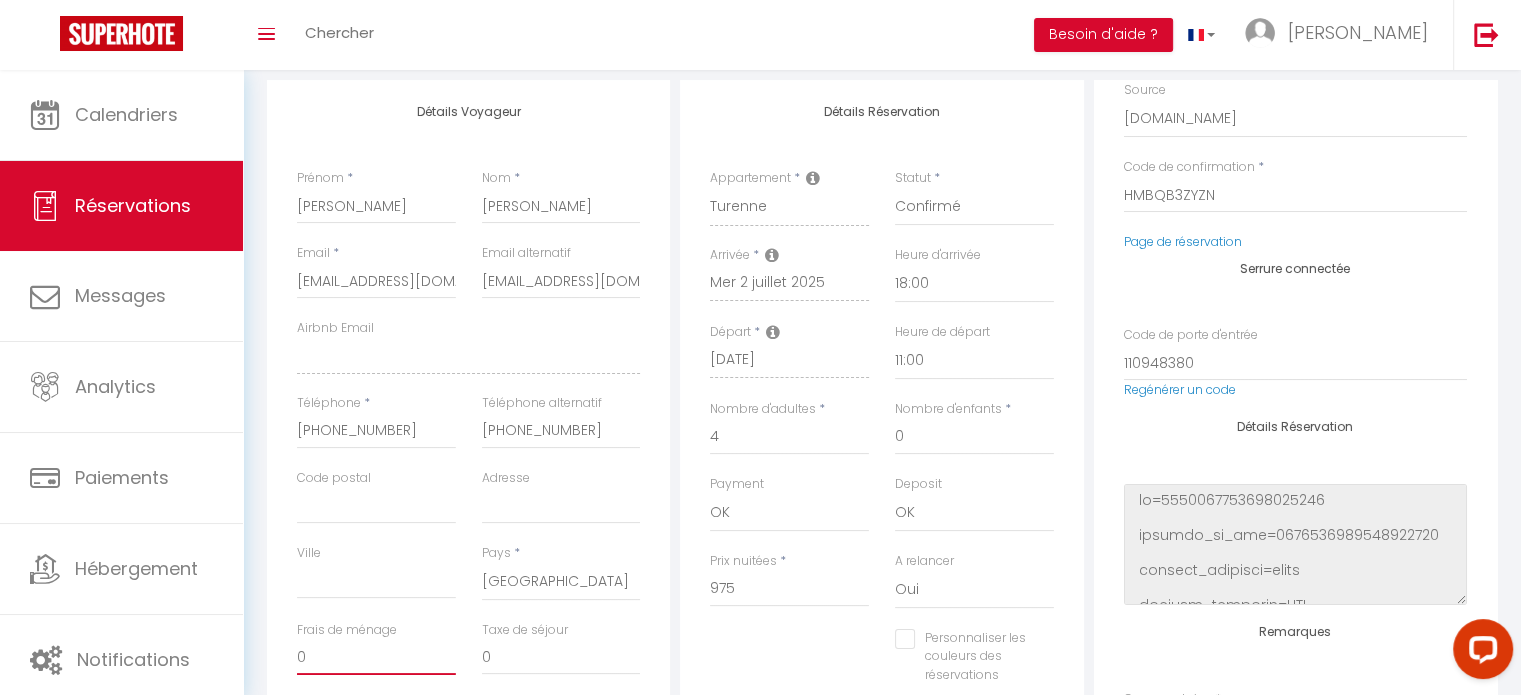 click on "0" at bounding box center [376, 657] 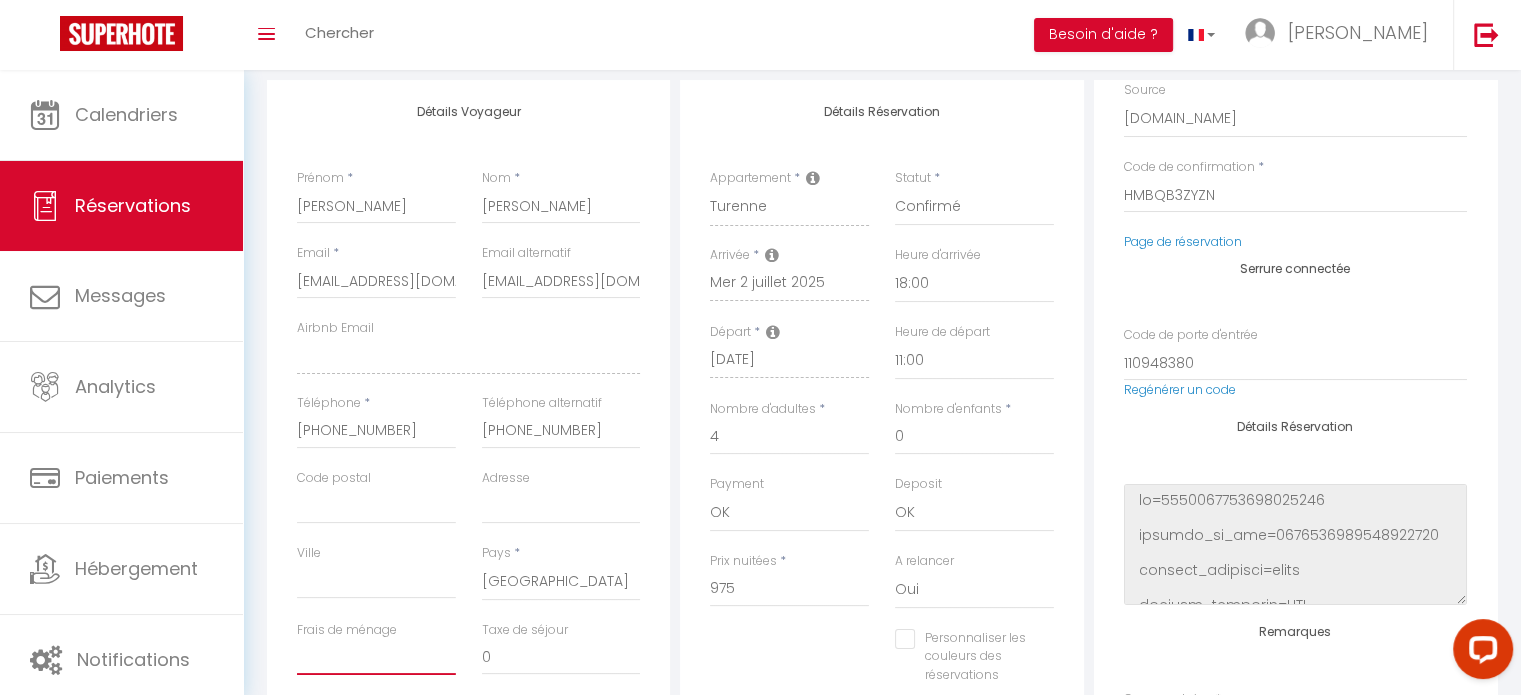 checkbox on "false" 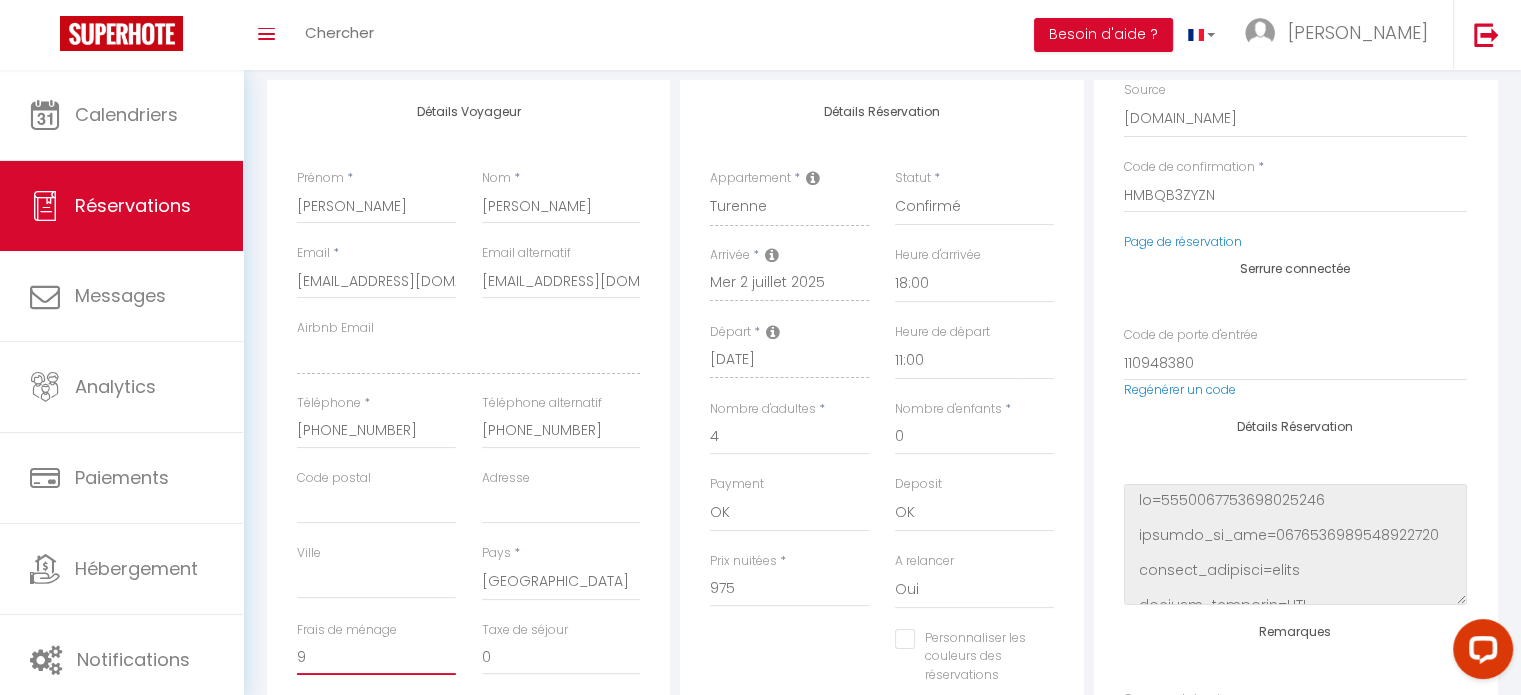checkbox on "false" 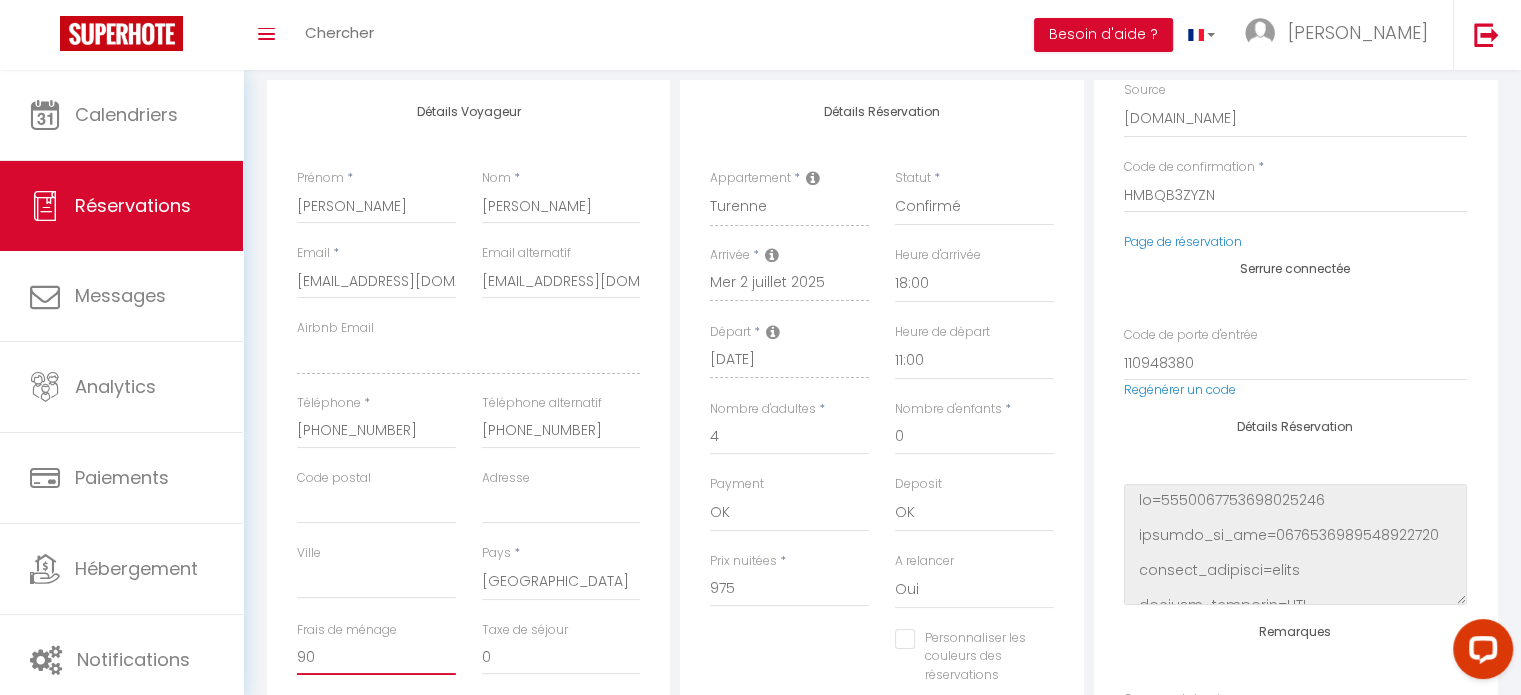 checkbox on "false" 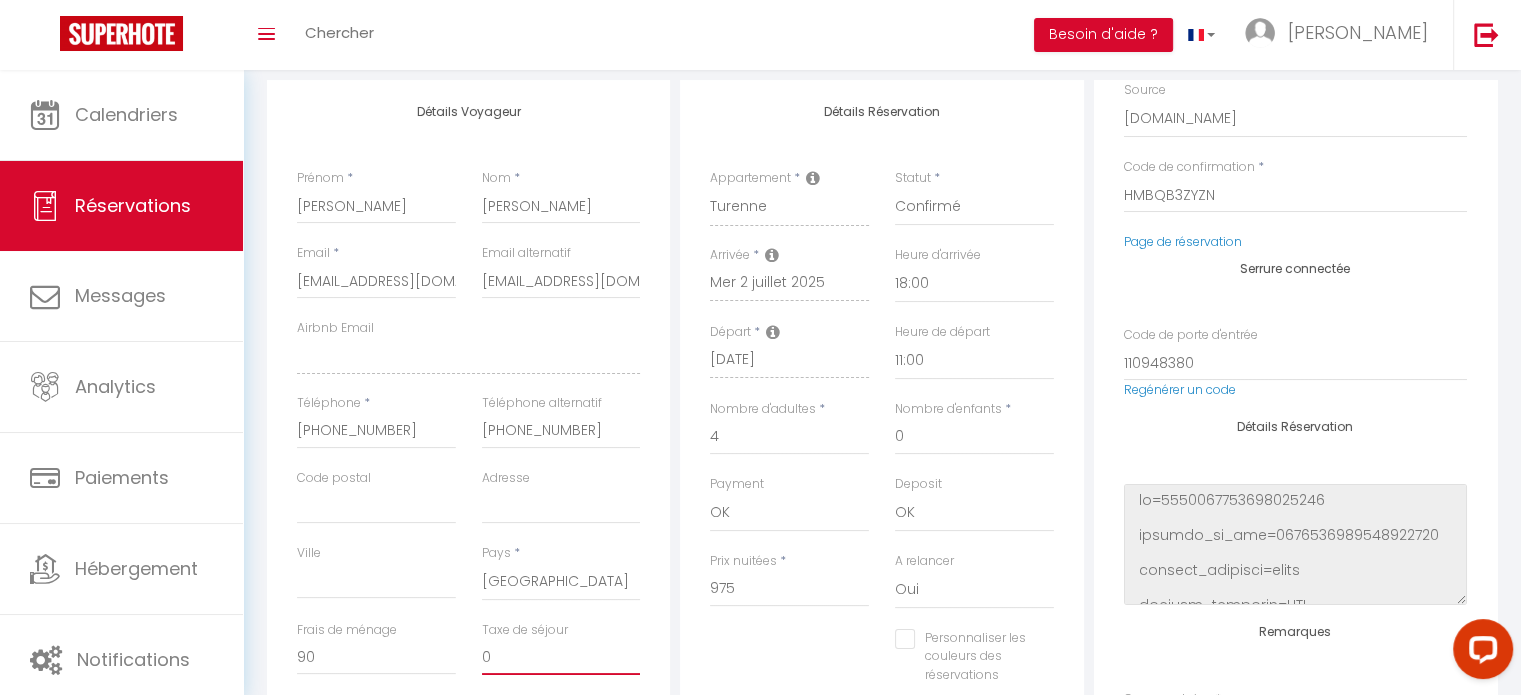 click on "0" at bounding box center [561, 657] 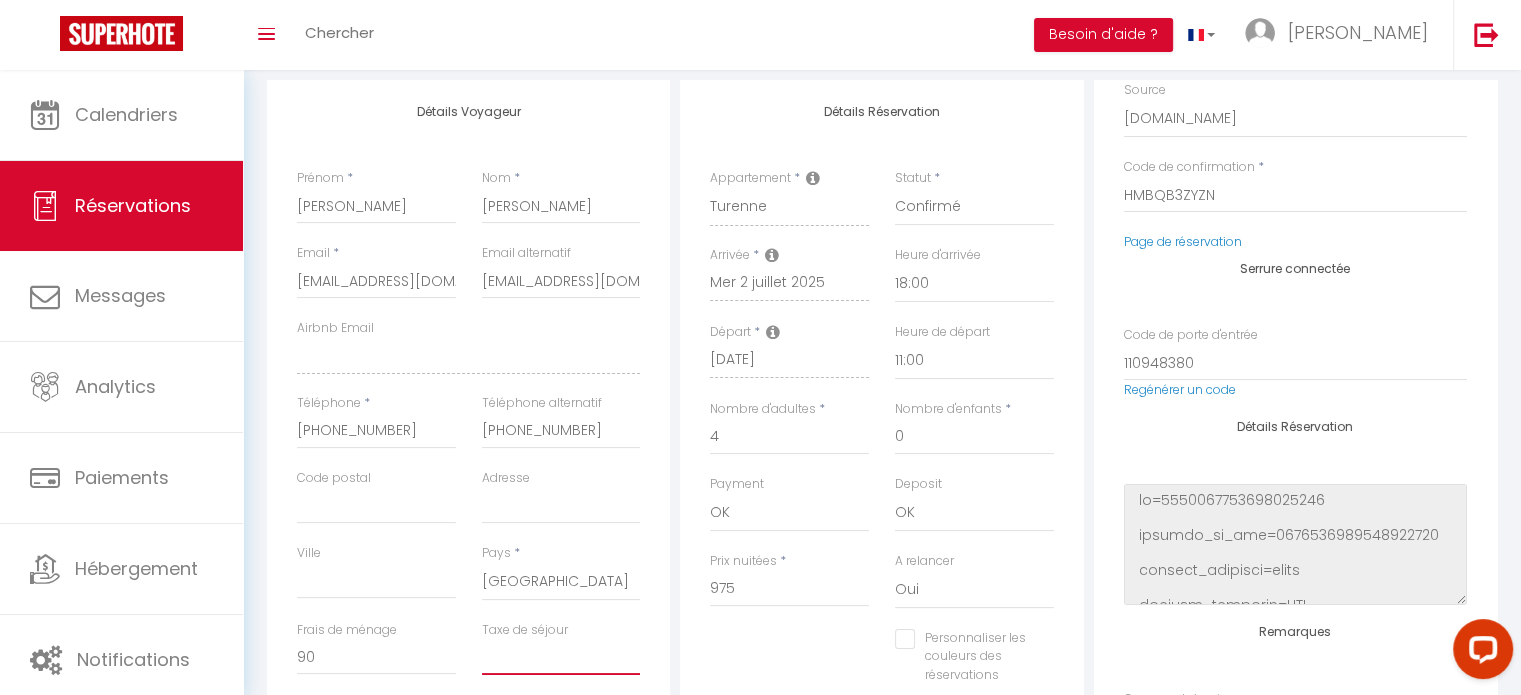 checkbox on "false" 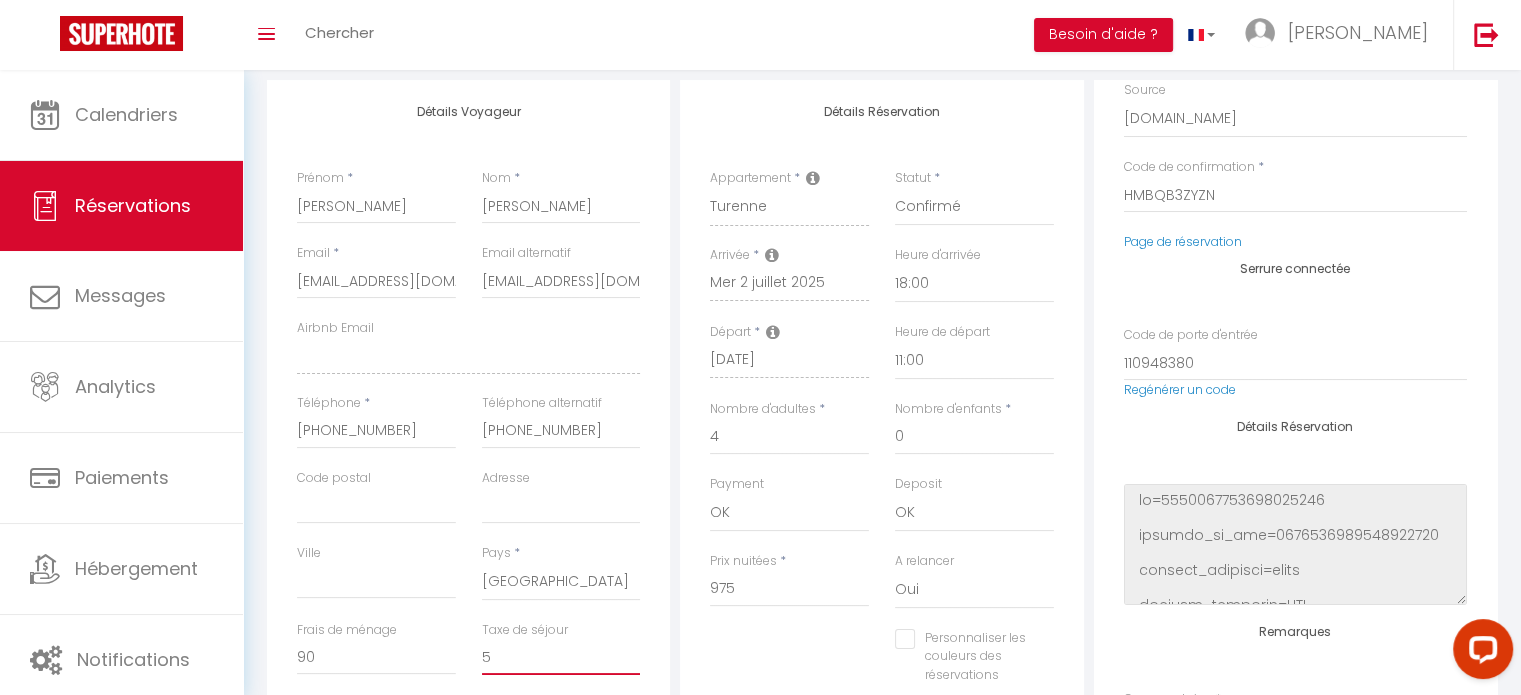 checkbox on "false" 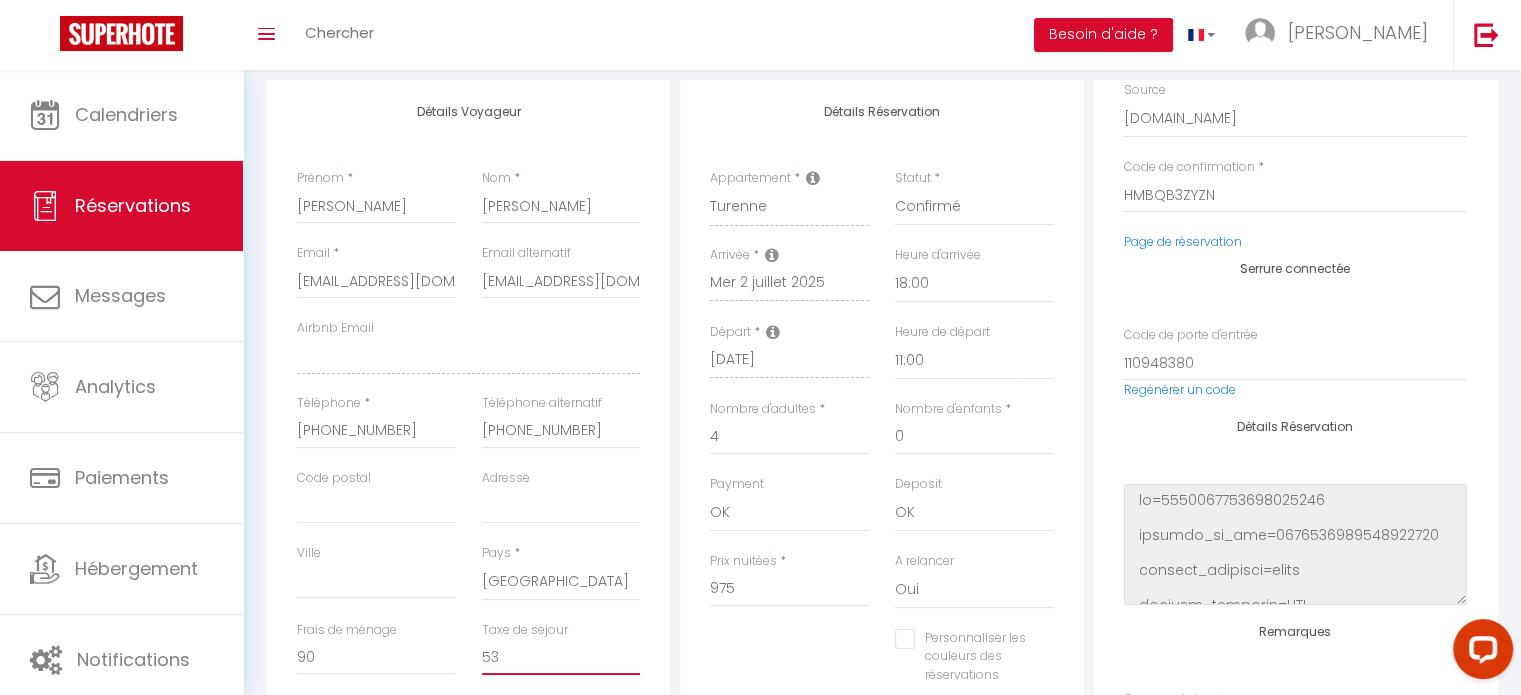 checkbox on "false" 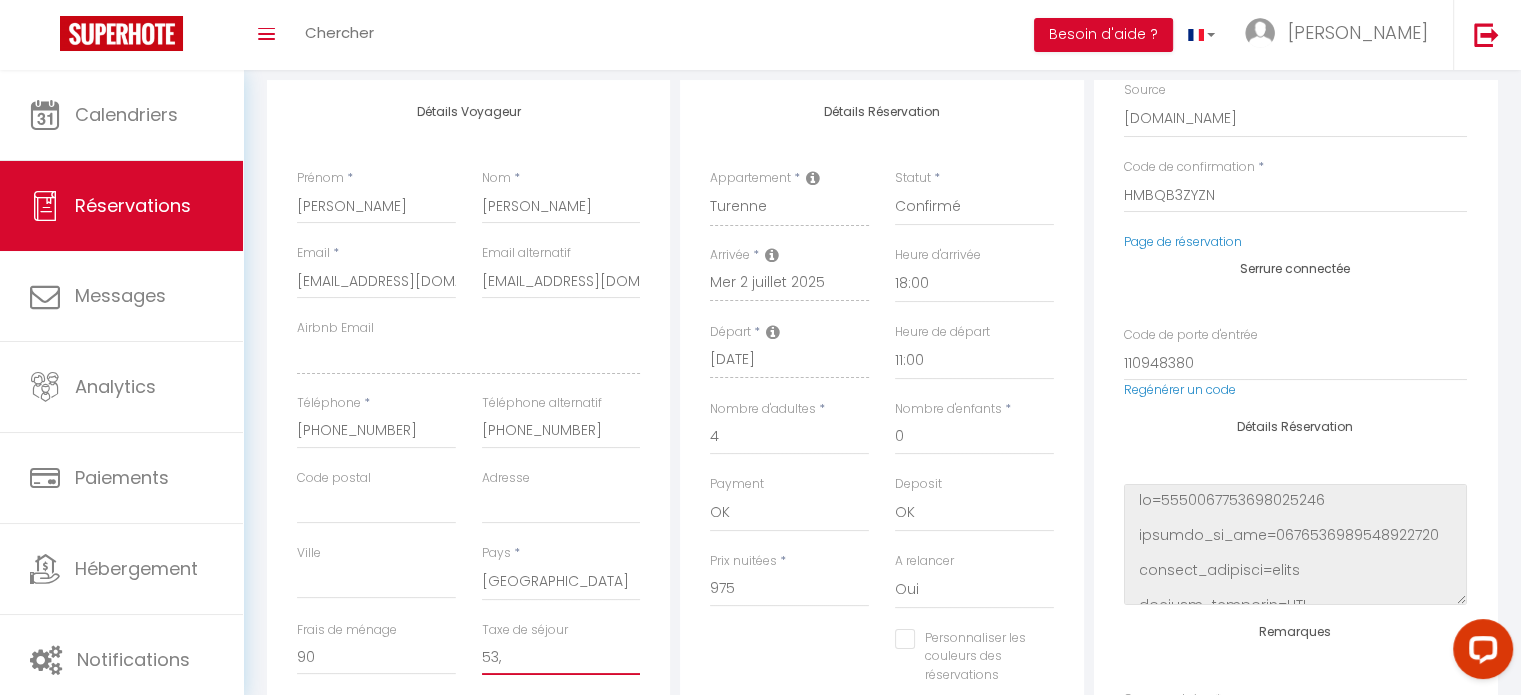checkbox on "false" 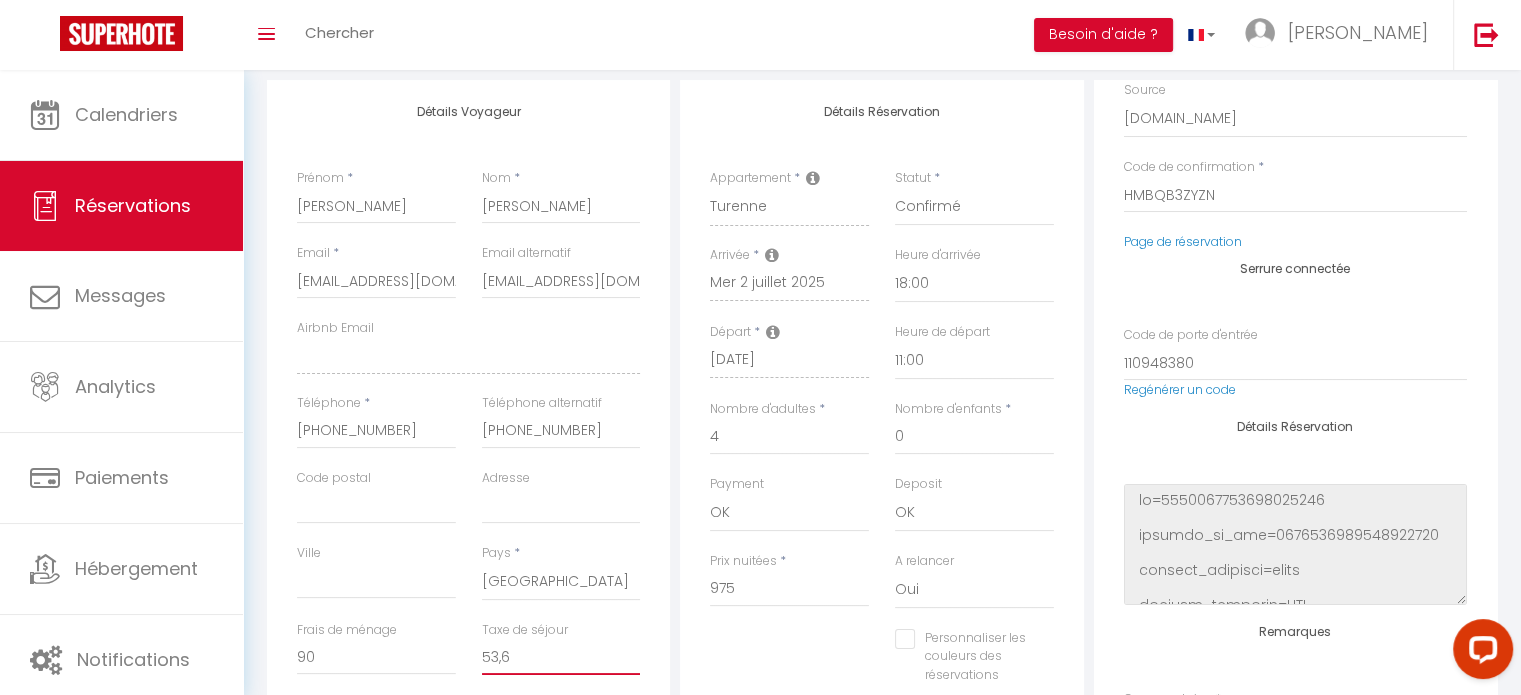 checkbox on "false" 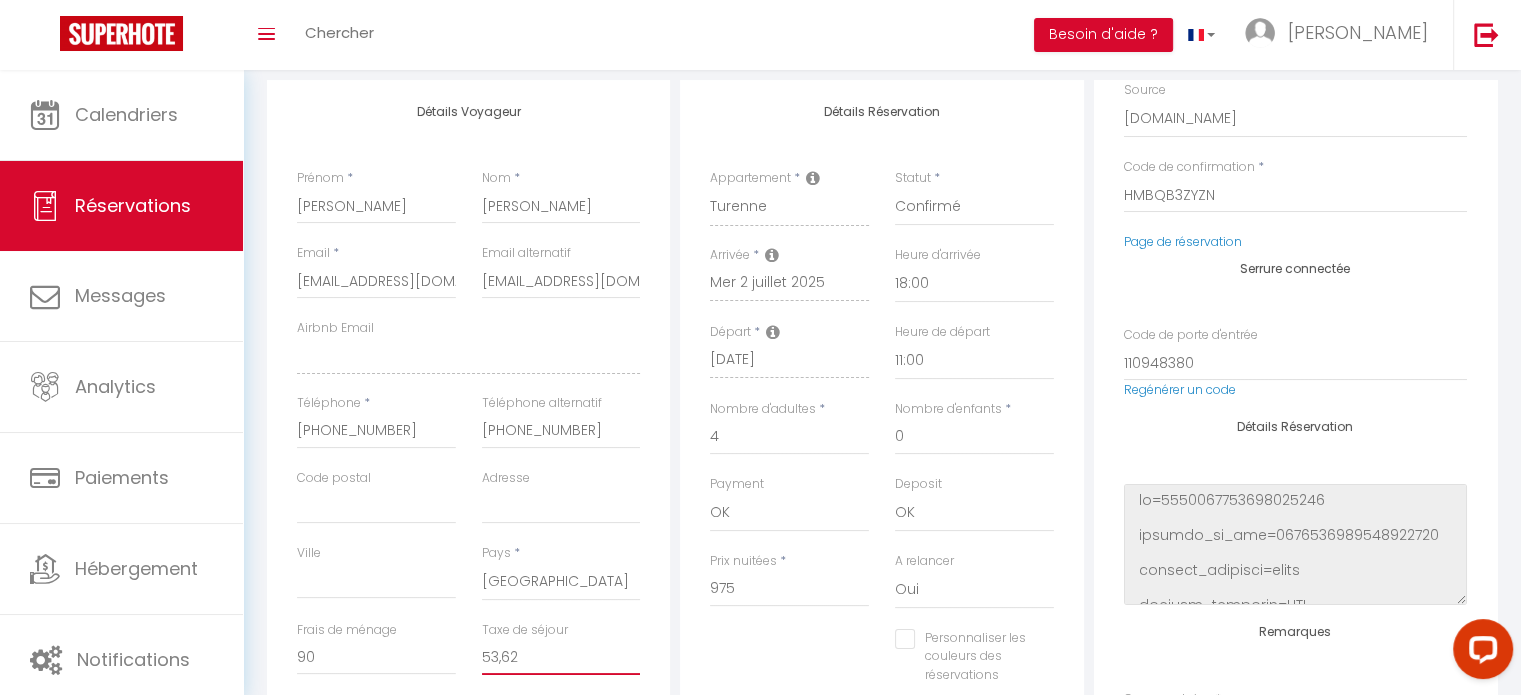 checkbox on "false" 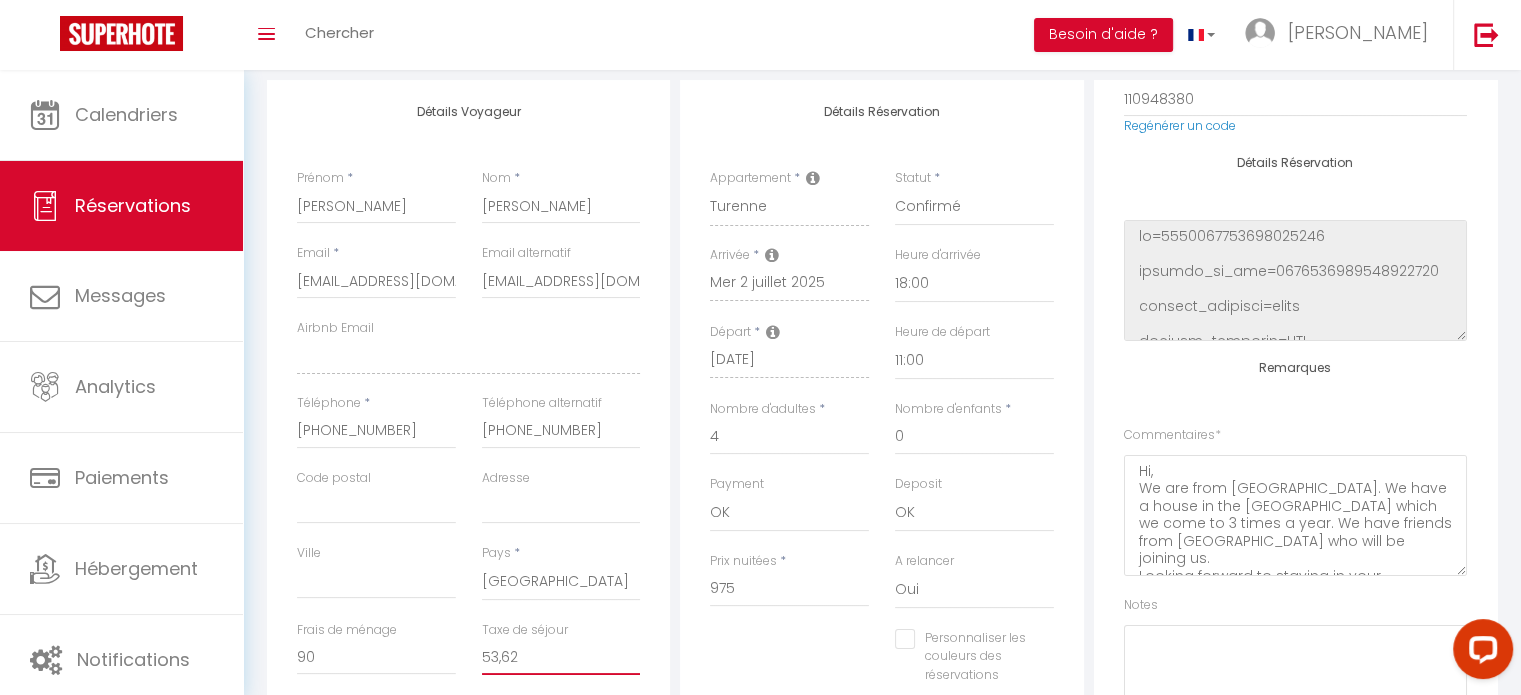 scroll, scrollTop: 345, scrollLeft: 0, axis: vertical 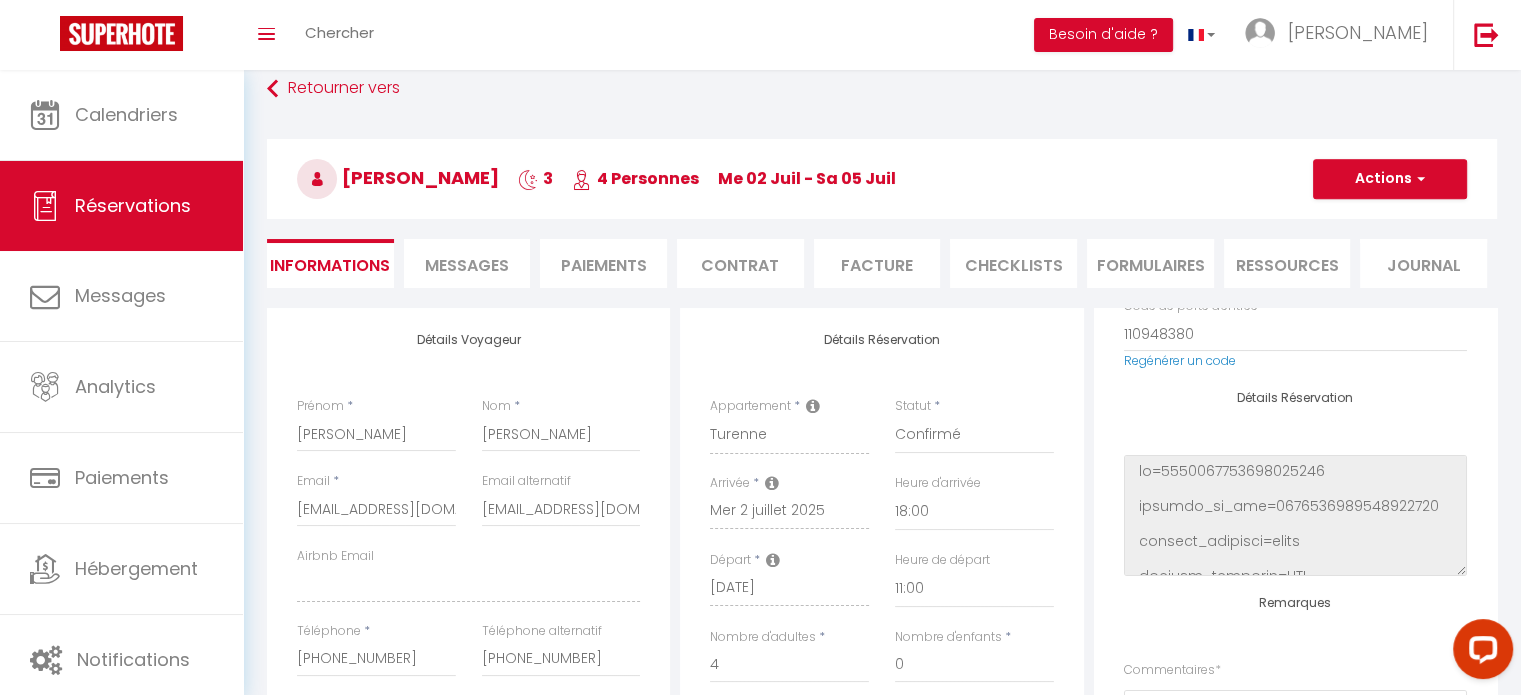 type on "53,62" 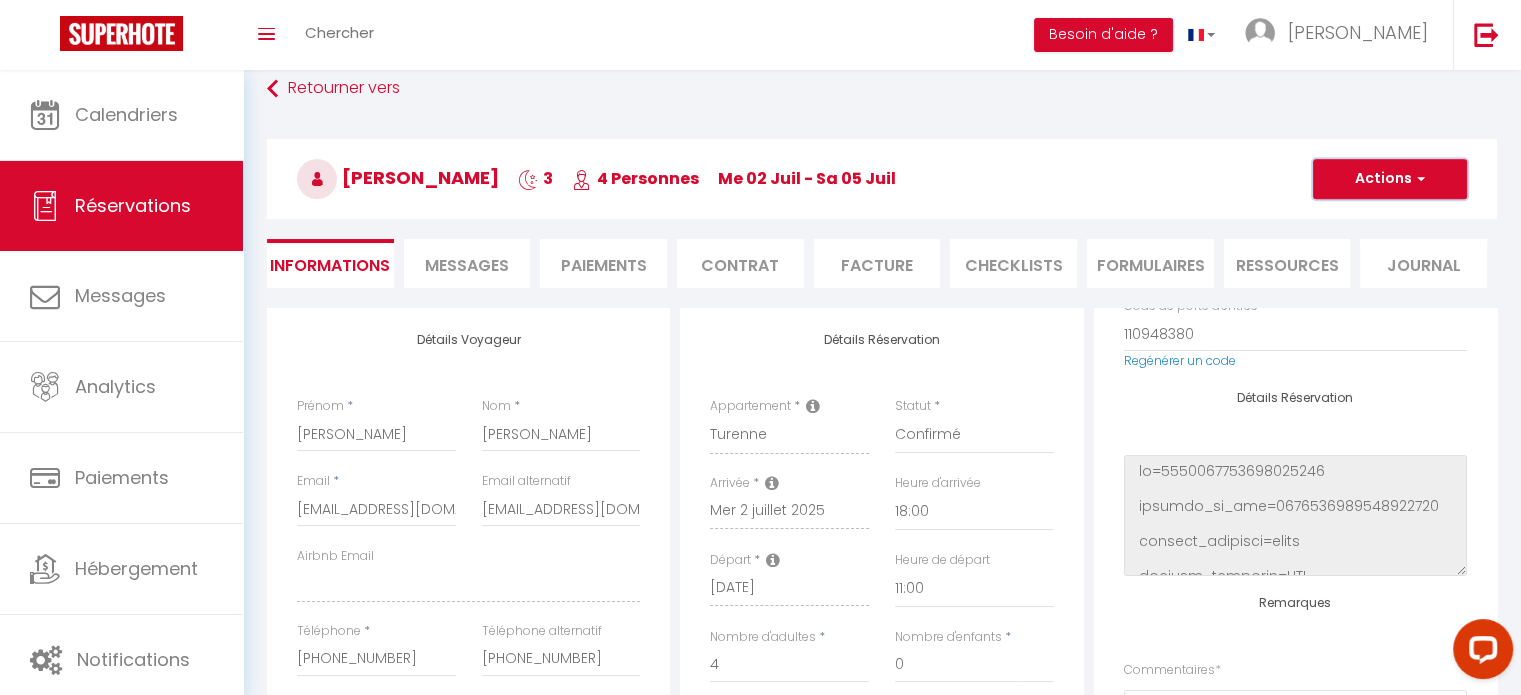 click on "Actions" at bounding box center [1390, 179] 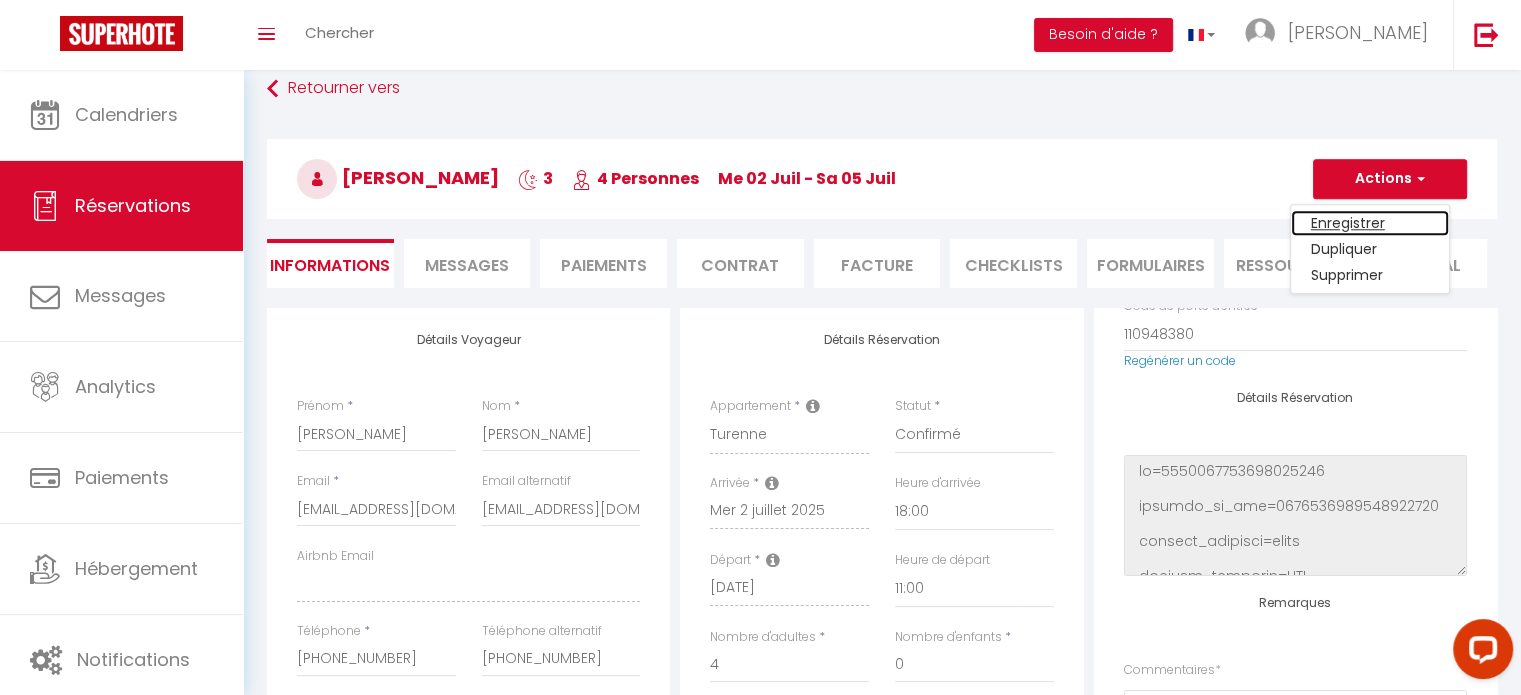 click on "Enregistrer" at bounding box center (1370, 223) 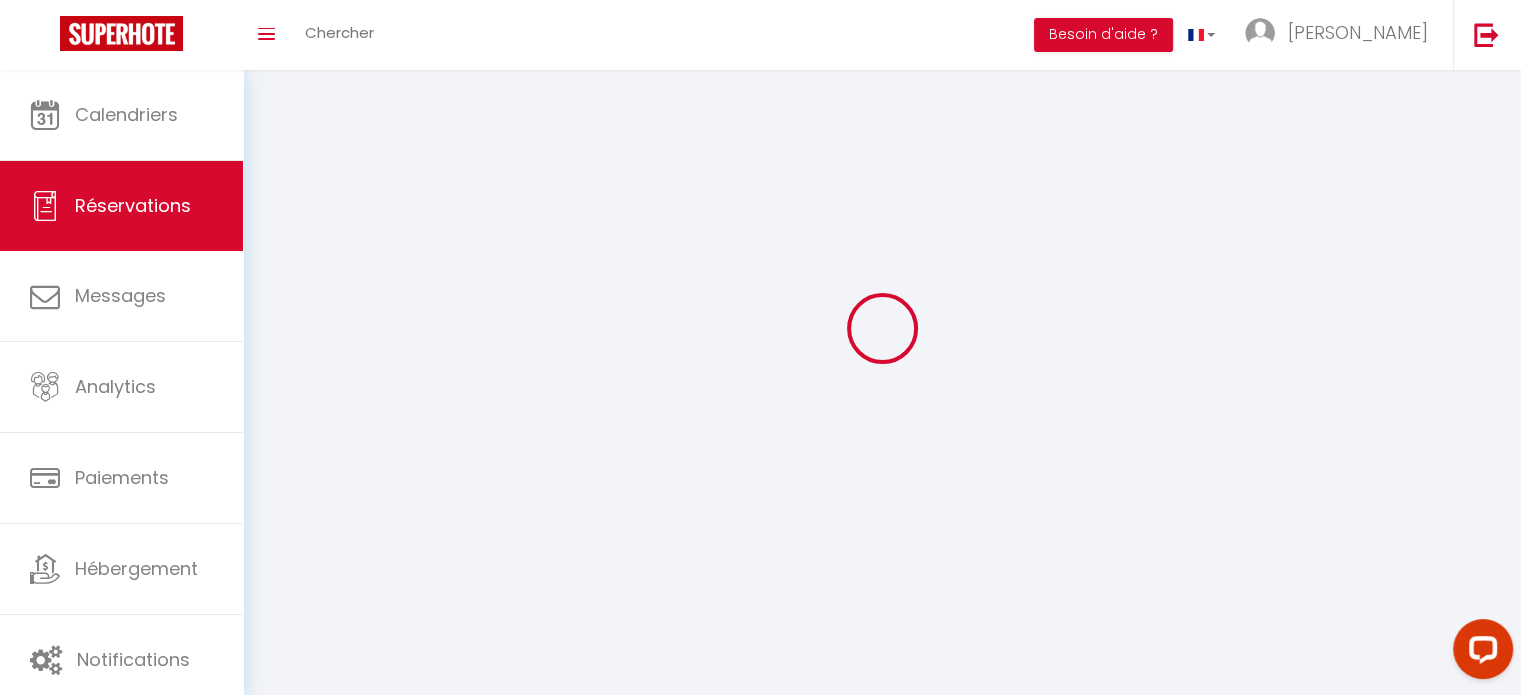 checkbox on "false" 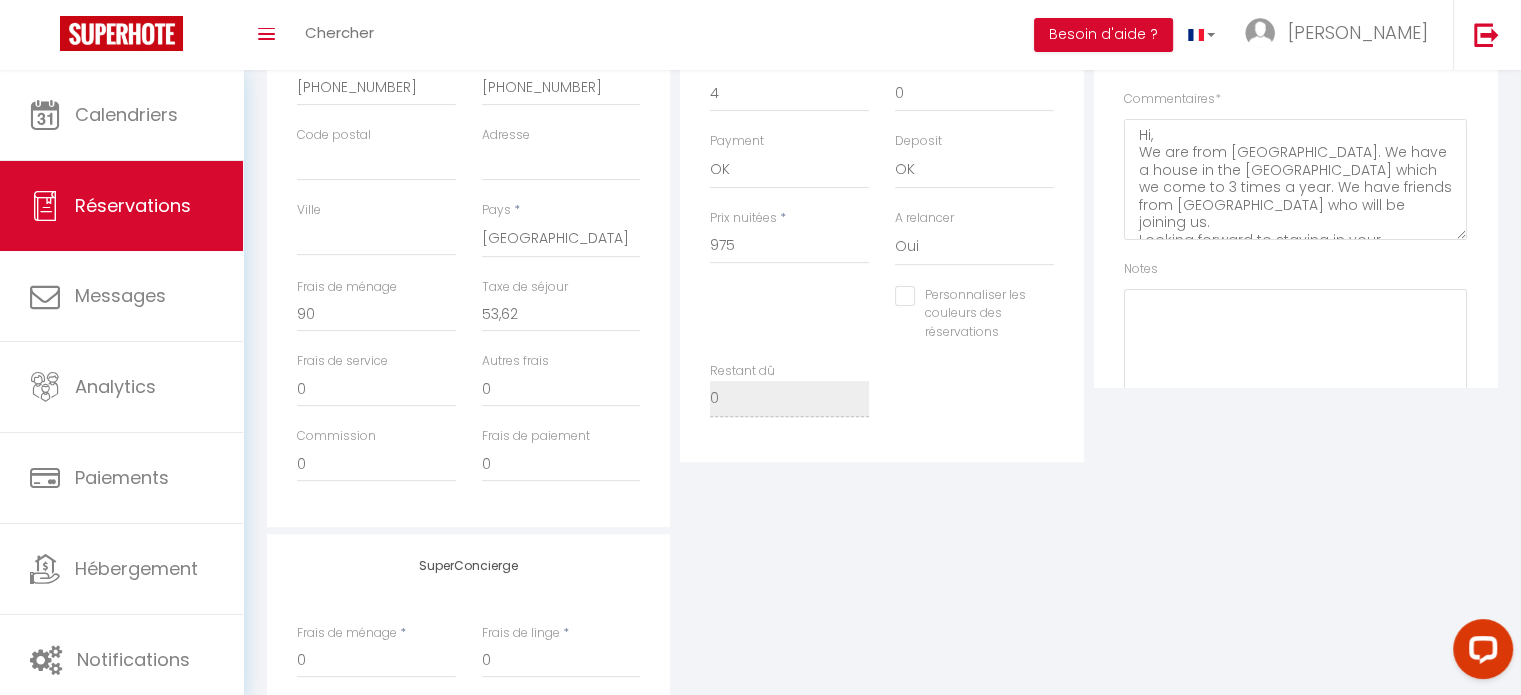 scroll, scrollTop: 586, scrollLeft: 0, axis: vertical 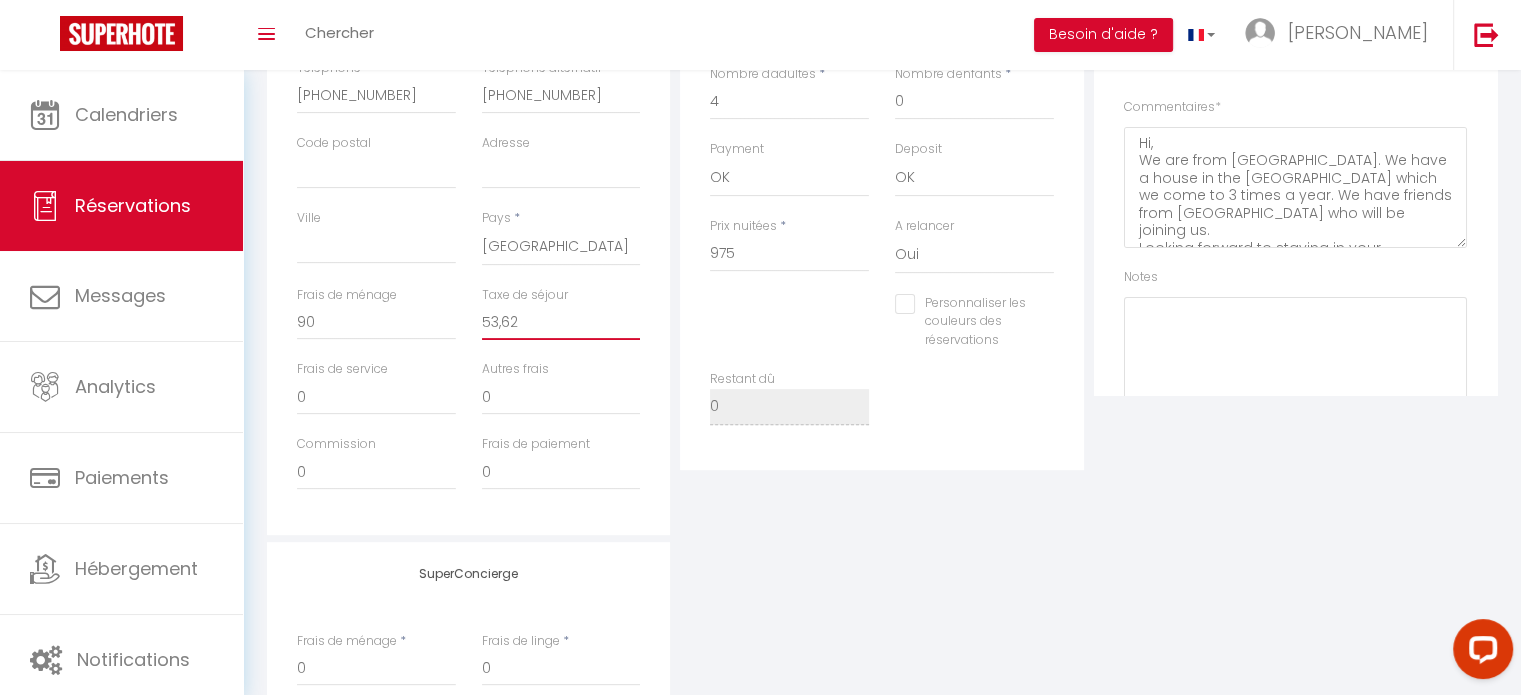 click on "53,62" at bounding box center (561, 322) 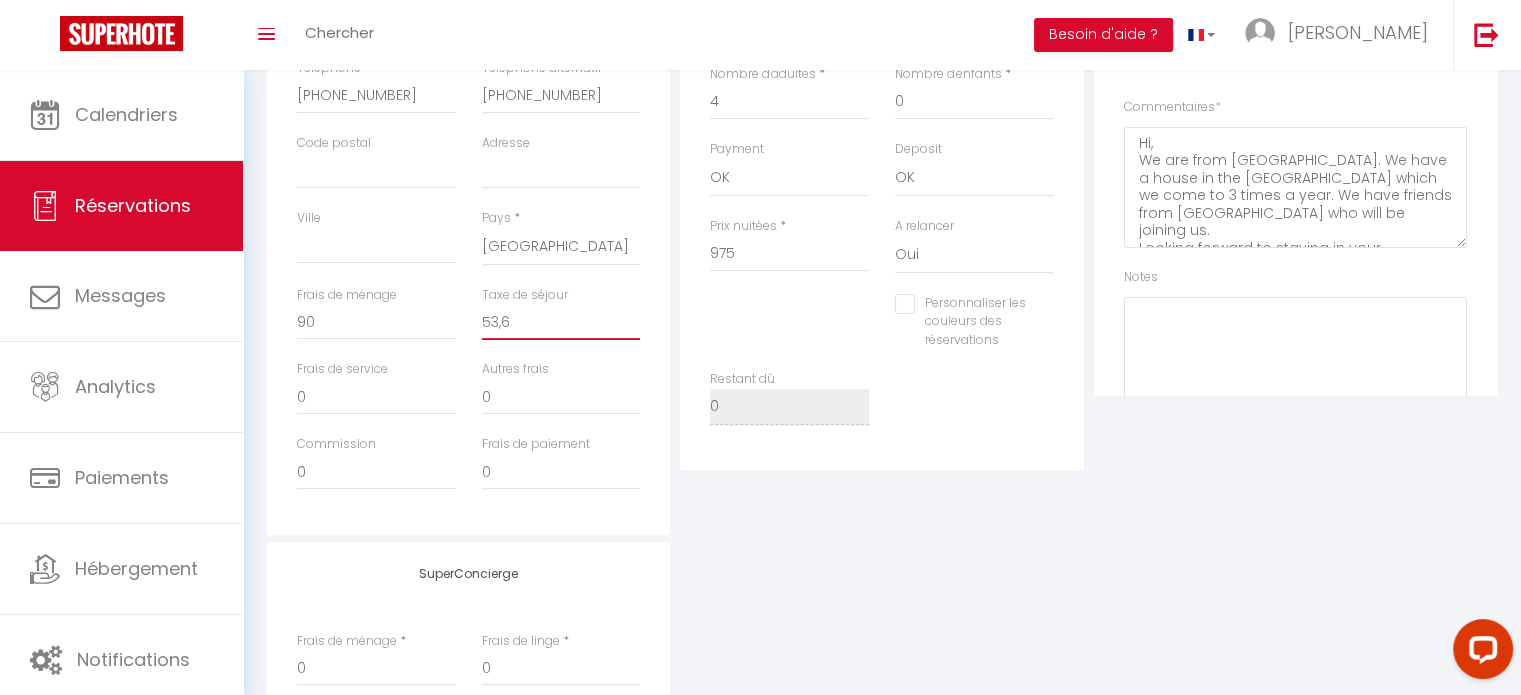 checkbox on "false" 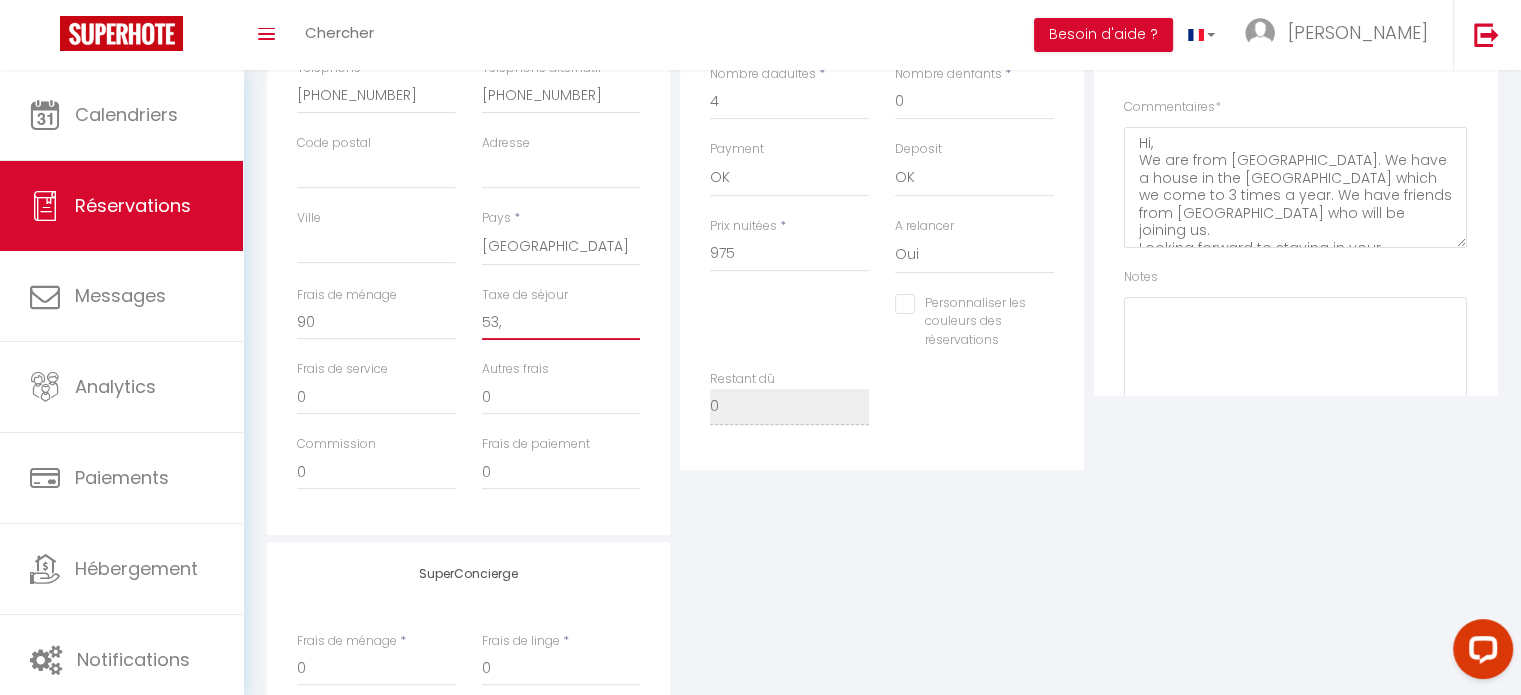 checkbox on "false" 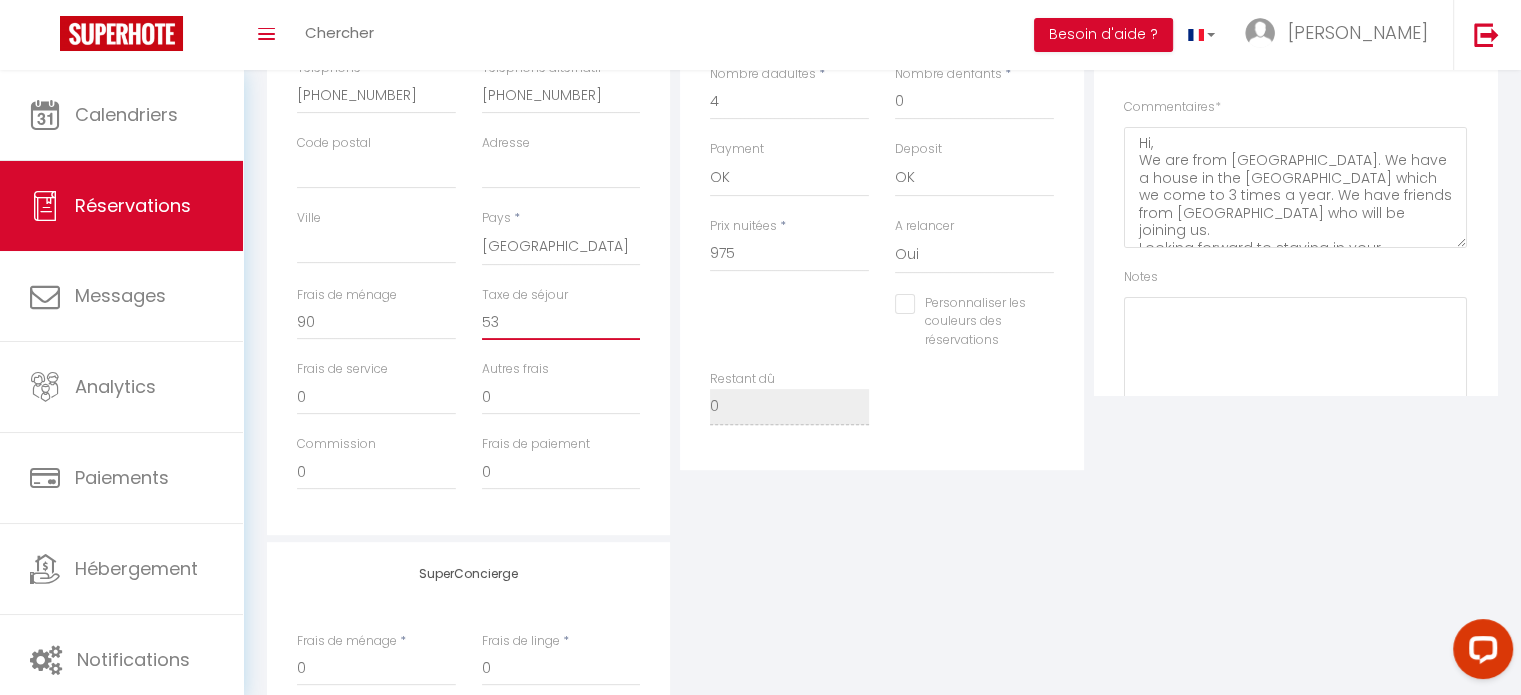 checkbox on "false" 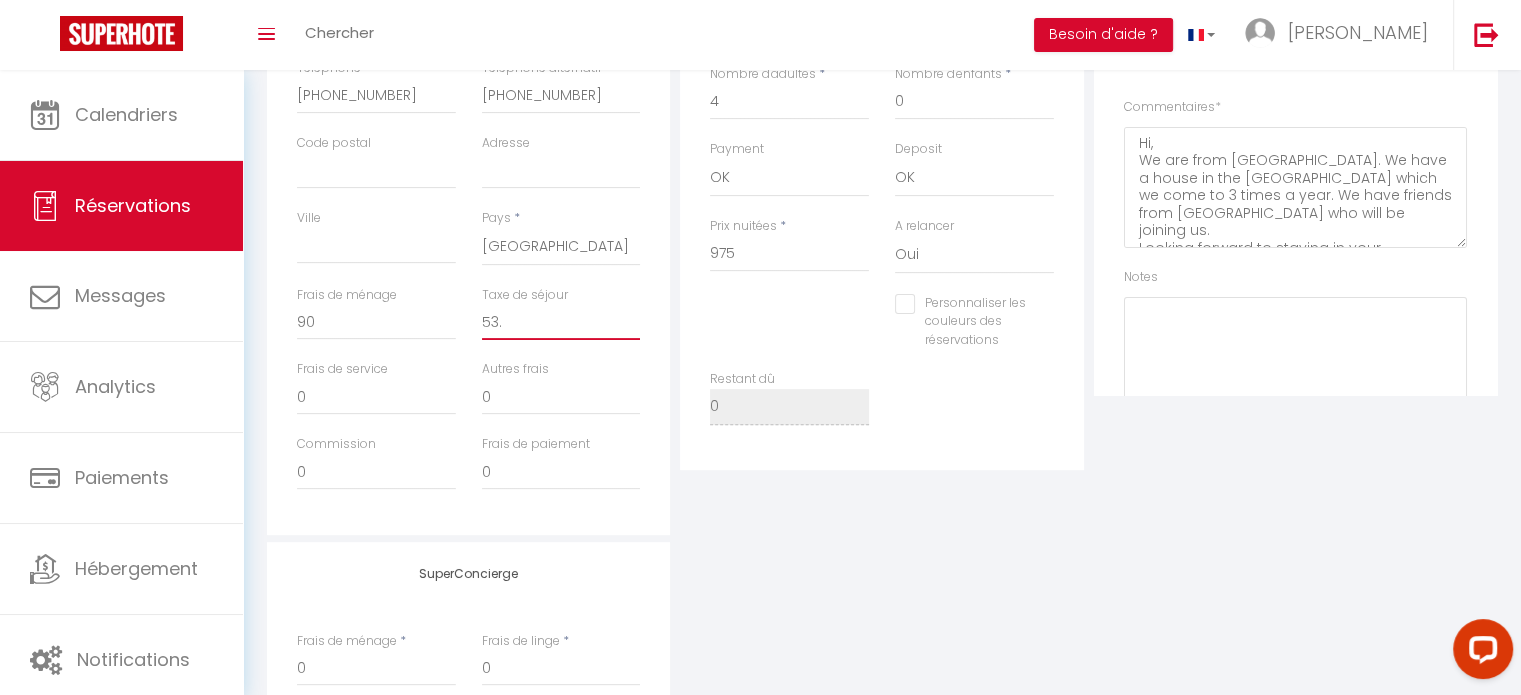 checkbox on "false" 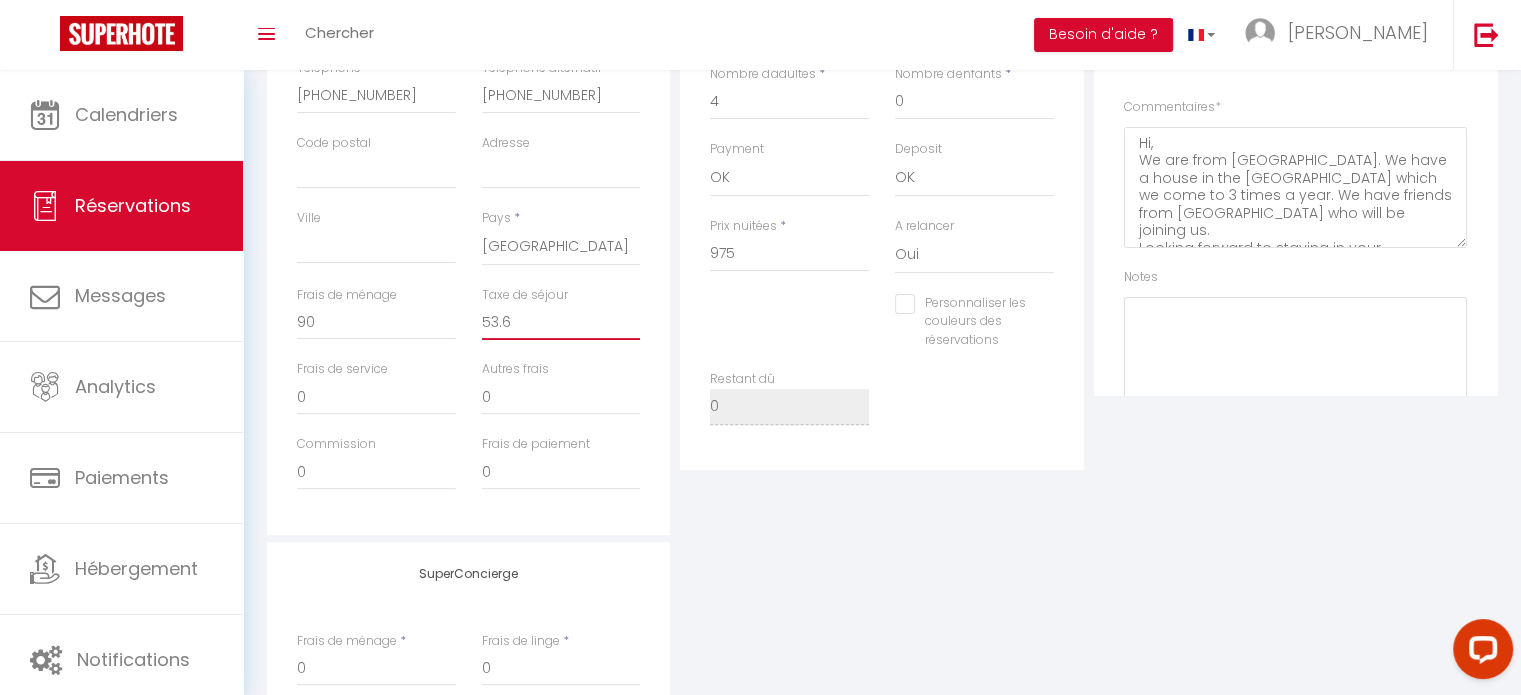 checkbox on "false" 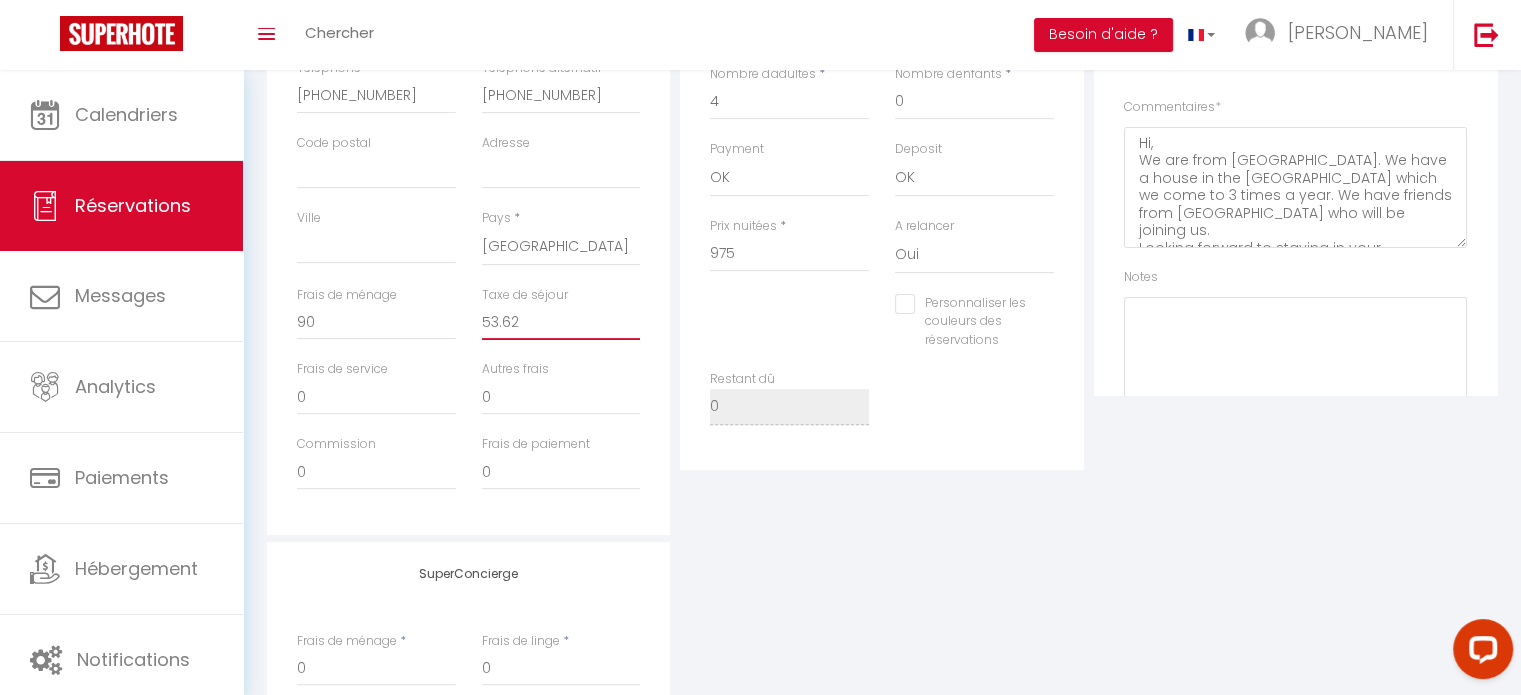 checkbox on "false" 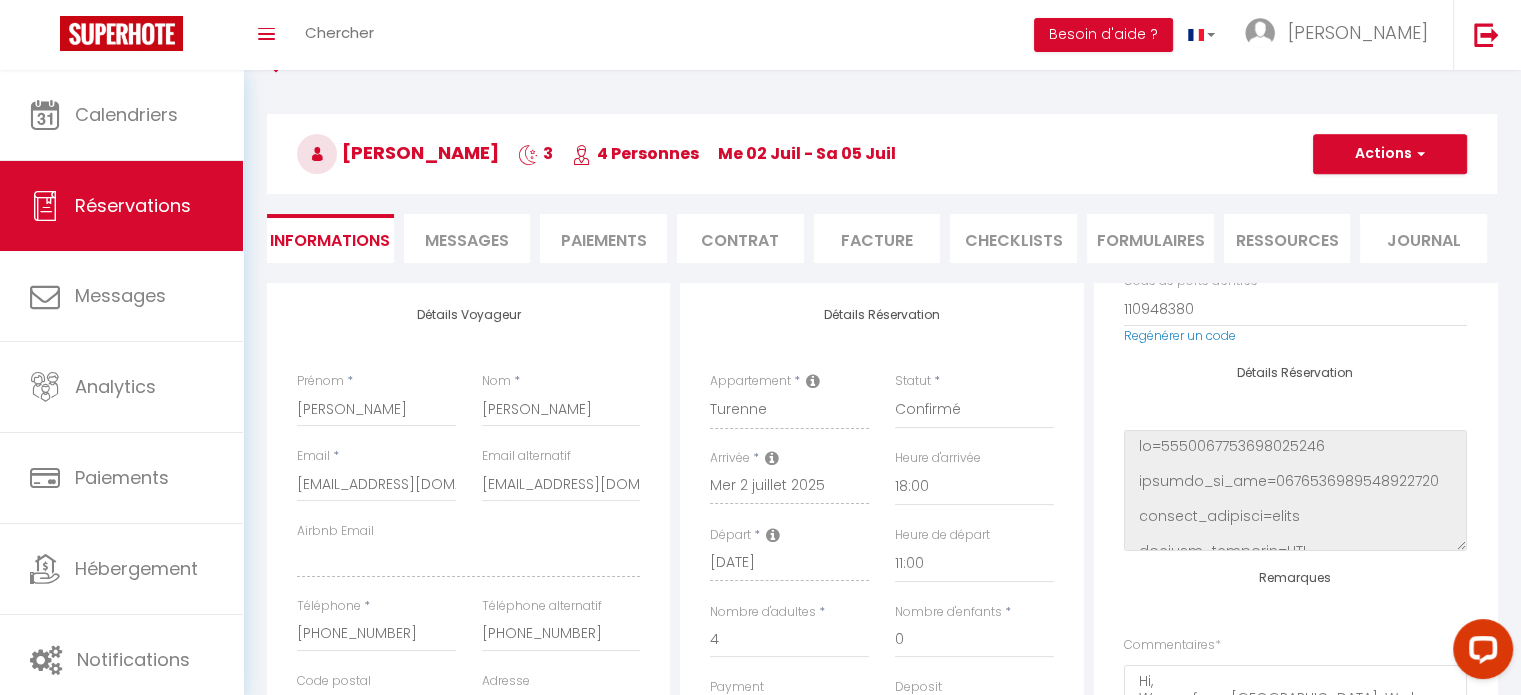 scroll, scrollTop: 25, scrollLeft: 0, axis: vertical 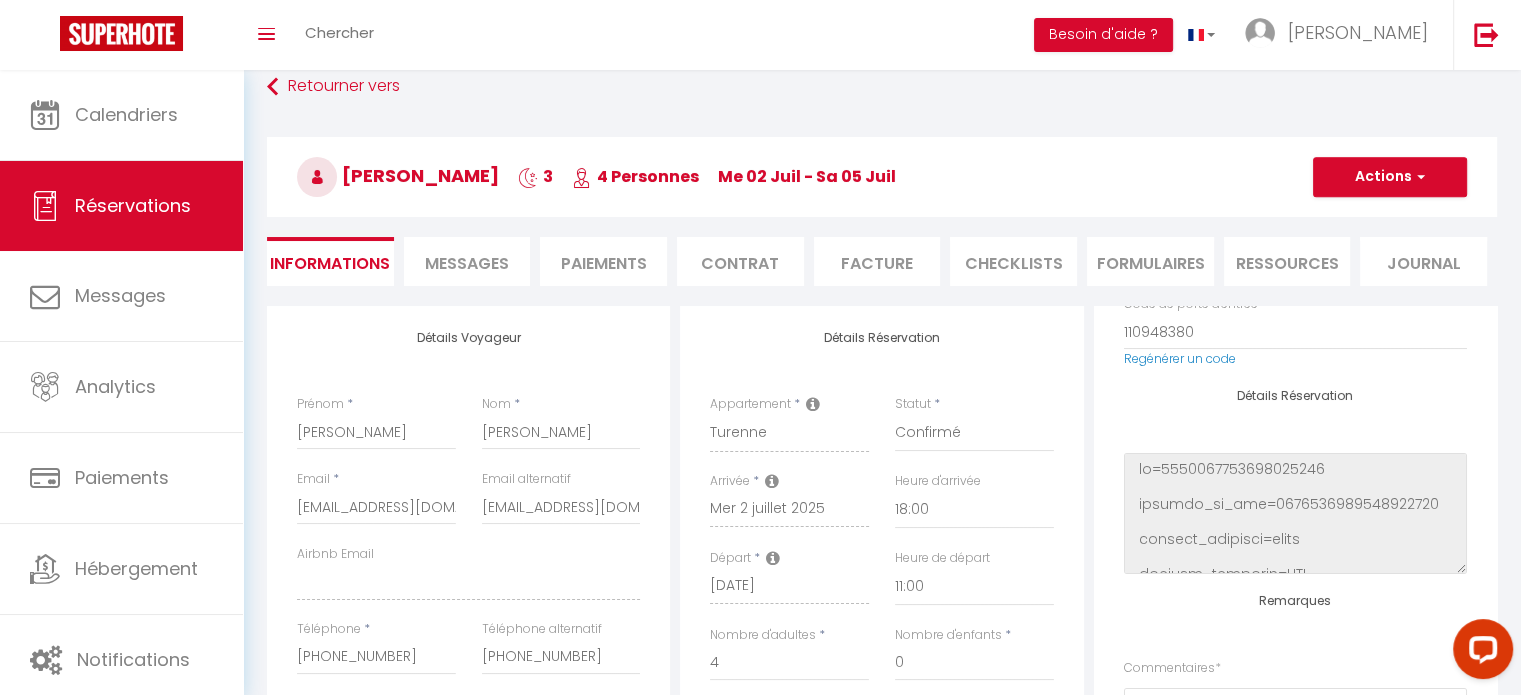 type on "53.62" 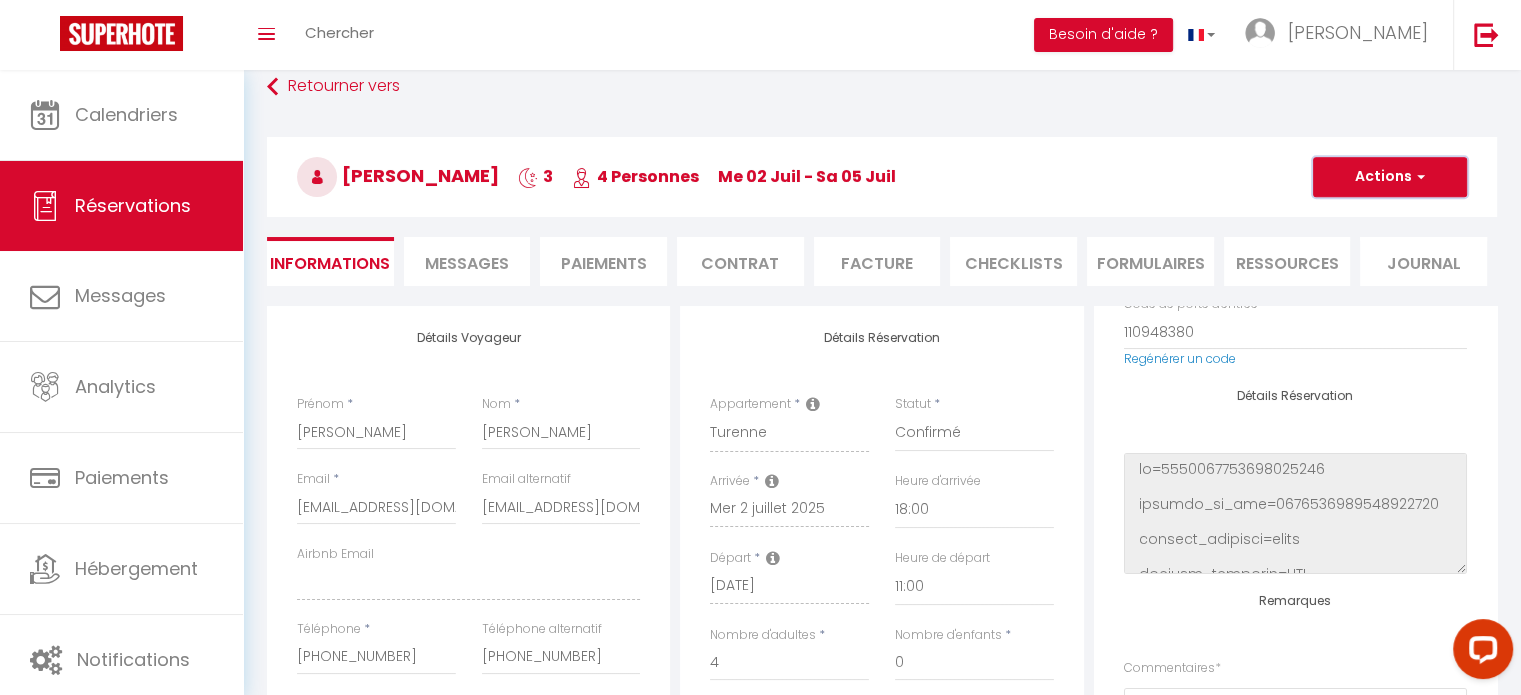 click on "Actions" at bounding box center [1390, 177] 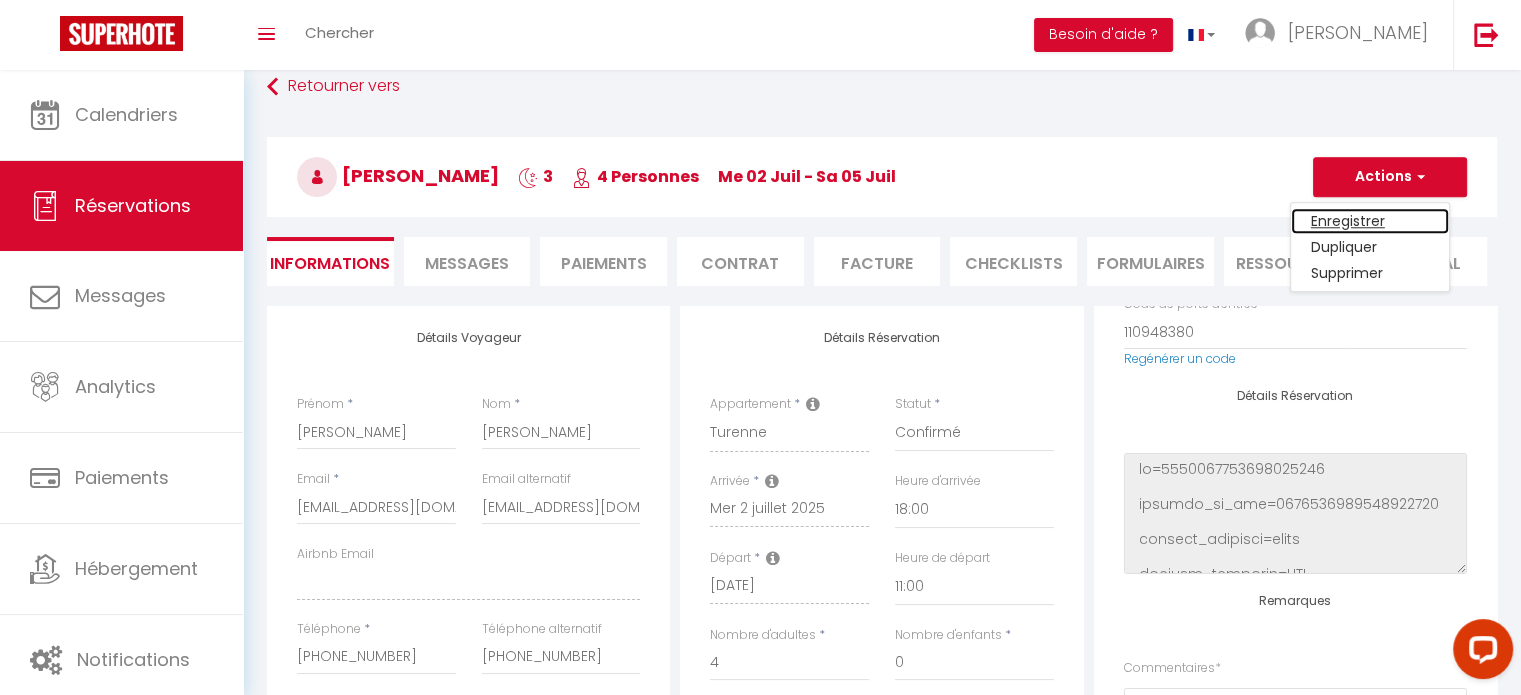 click on "Enregistrer" at bounding box center [1370, 221] 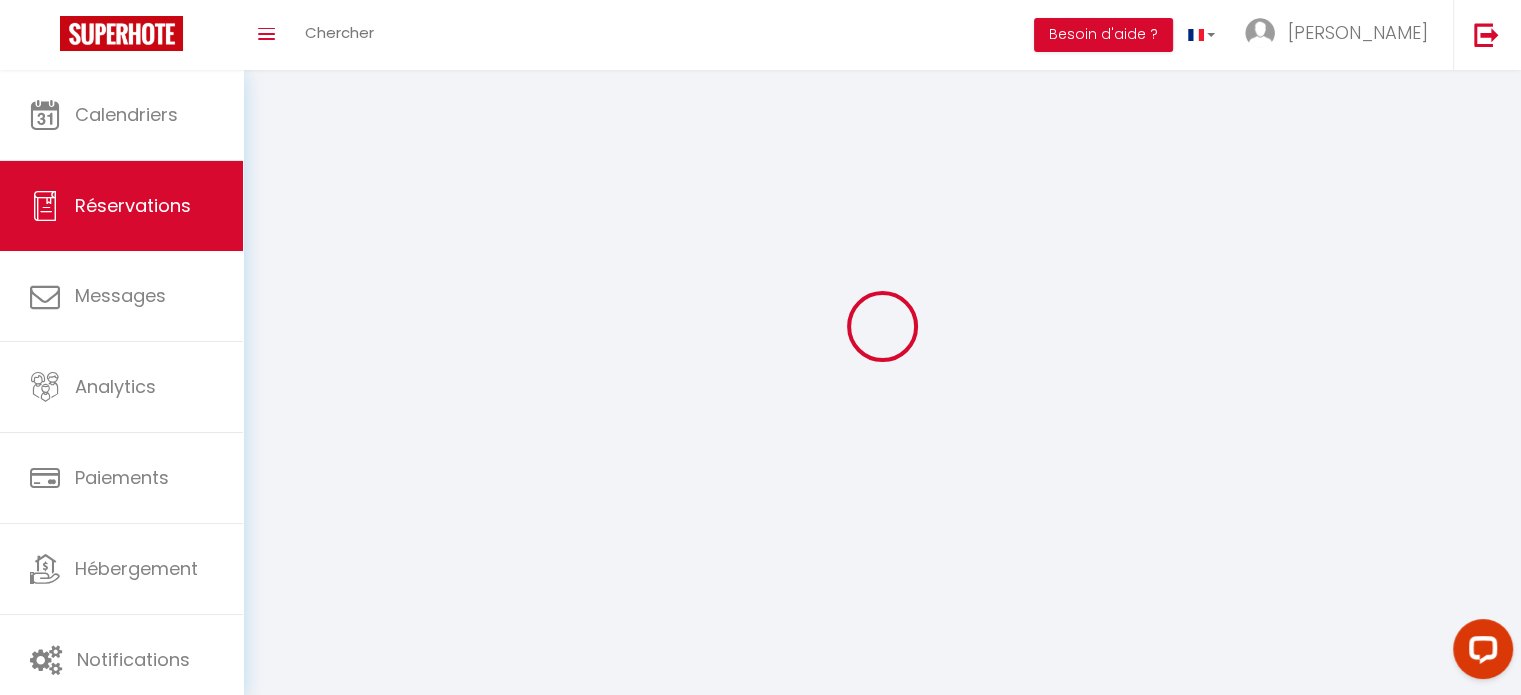 select on "not_cancelled" 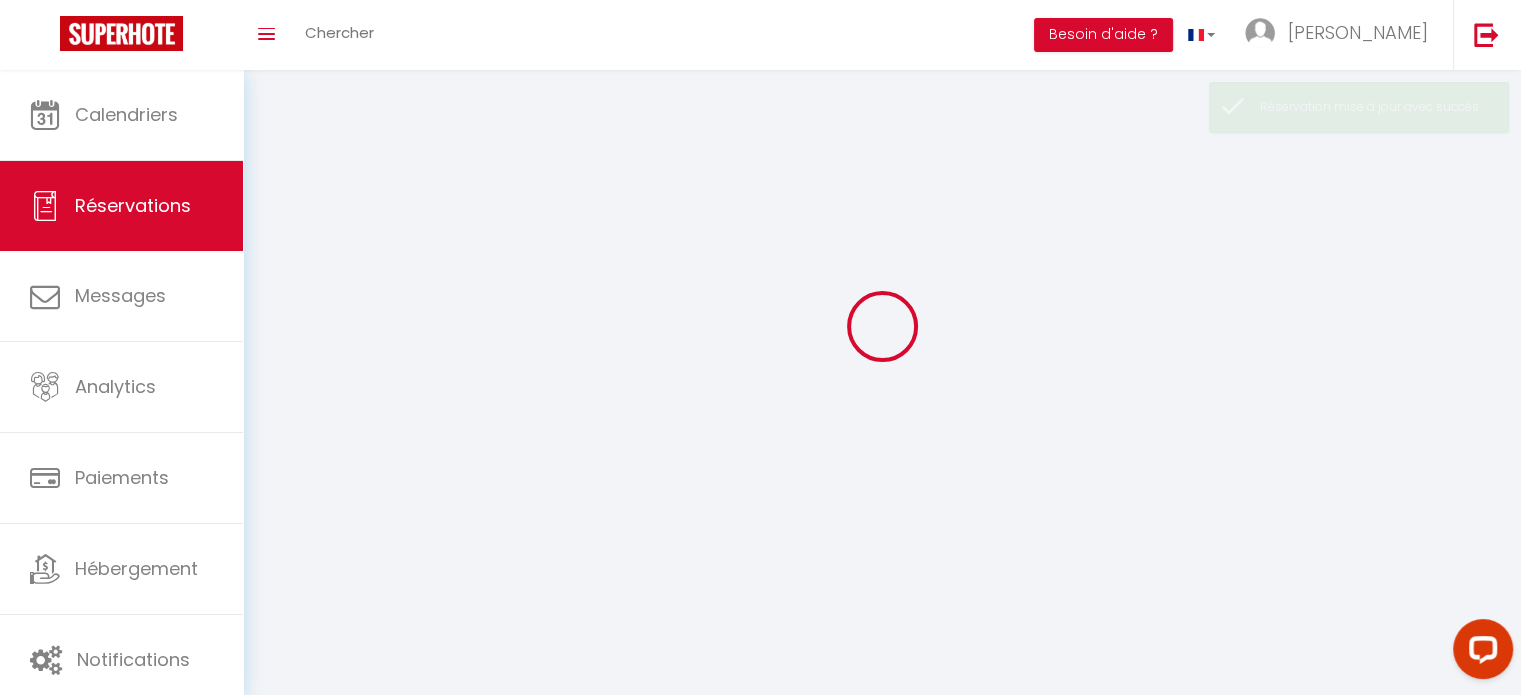 scroll, scrollTop: 0, scrollLeft: 0, axis: both 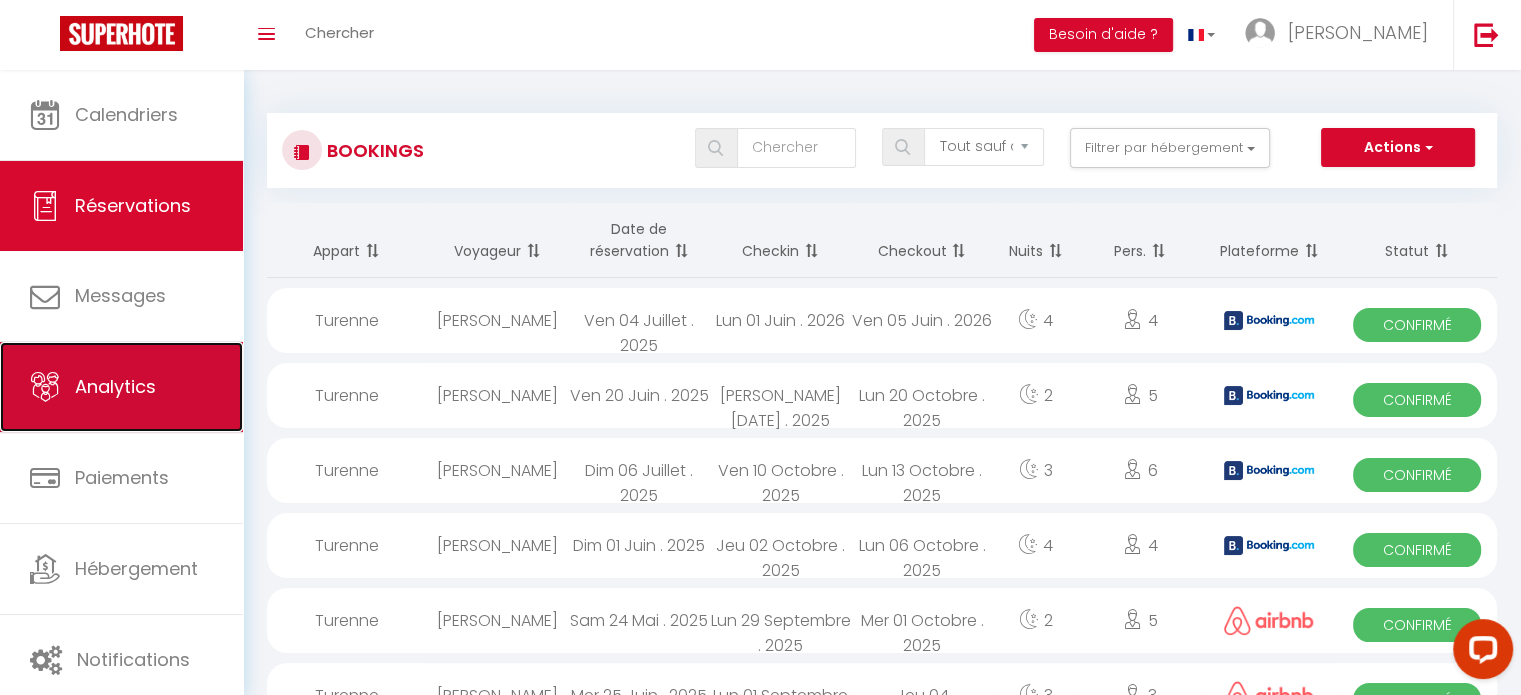 click on "Analytics" at bounding box center (121, 387) 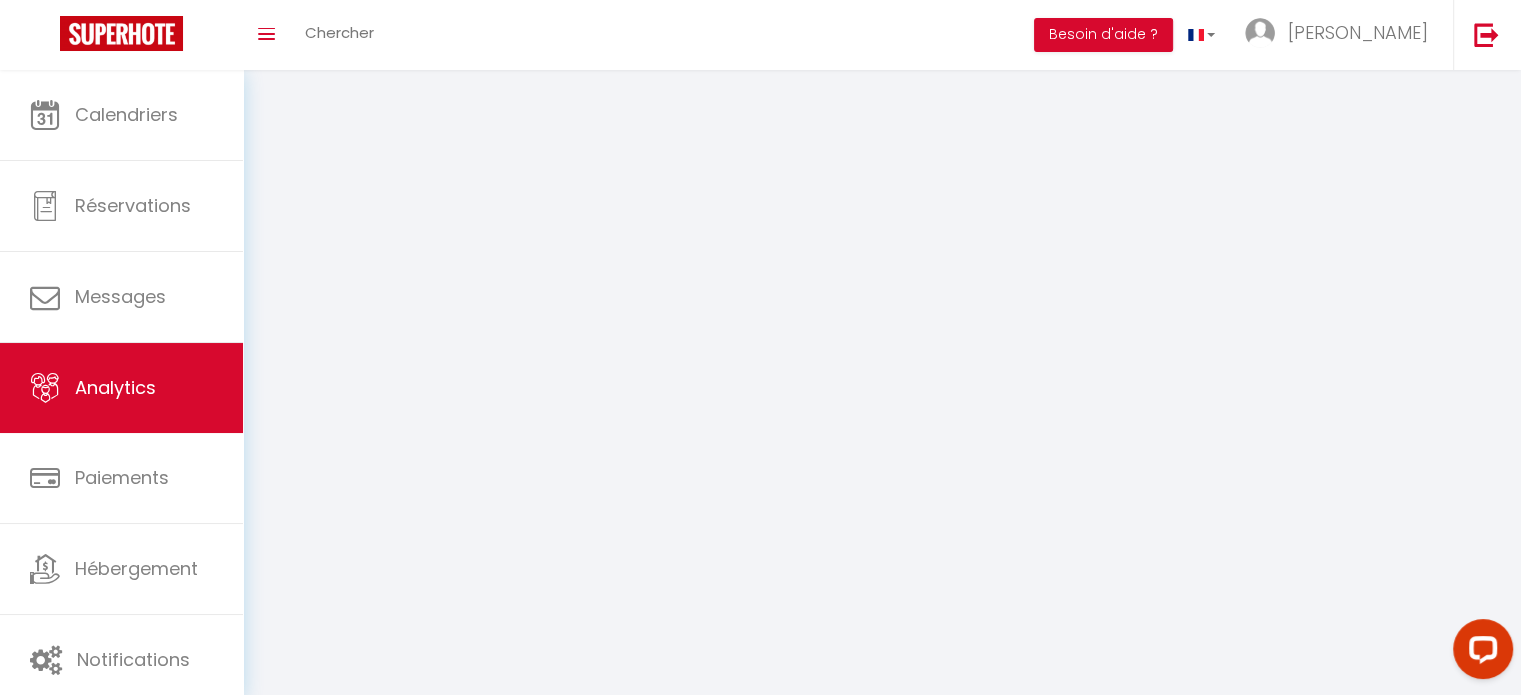 select on "2025" 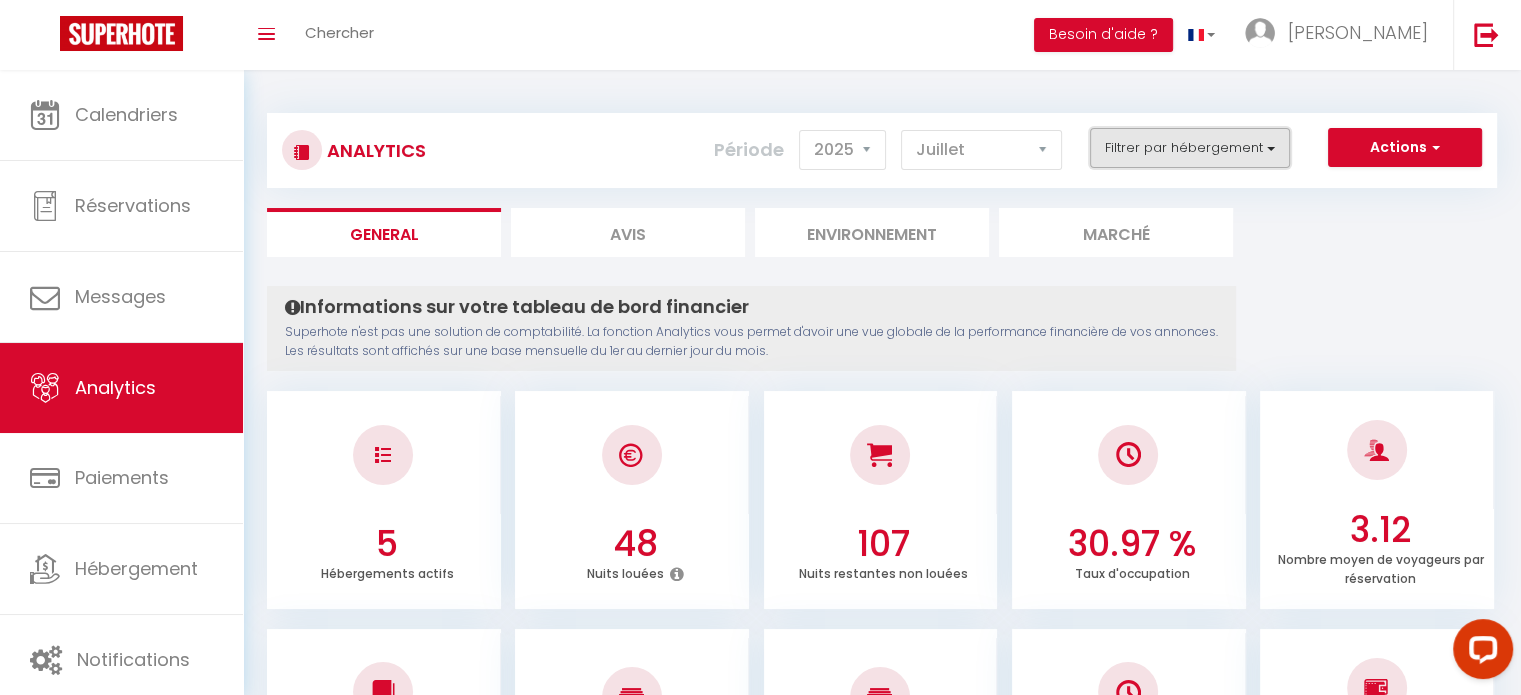 click on "Filtrer par hébergement" at bounding box center (1190, 148) 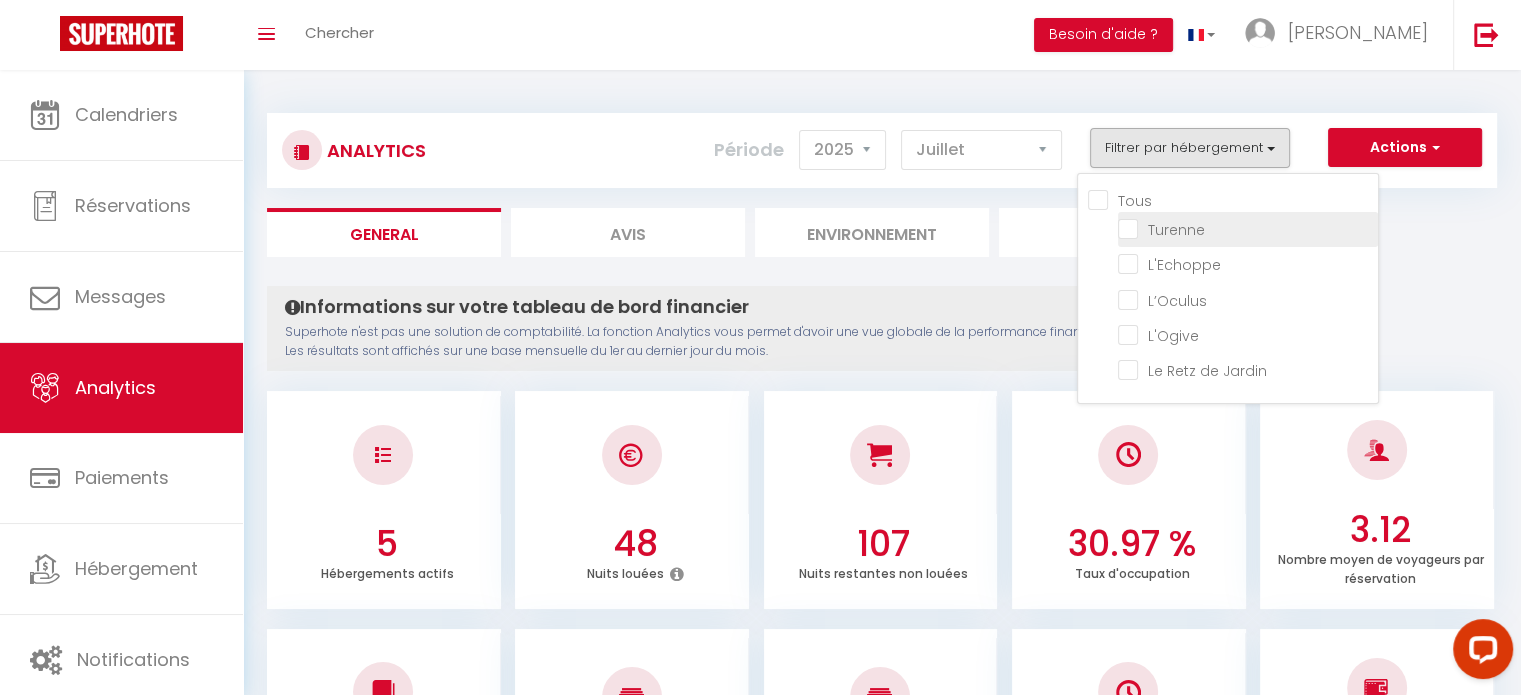 click at bounding box center (1248, 228) 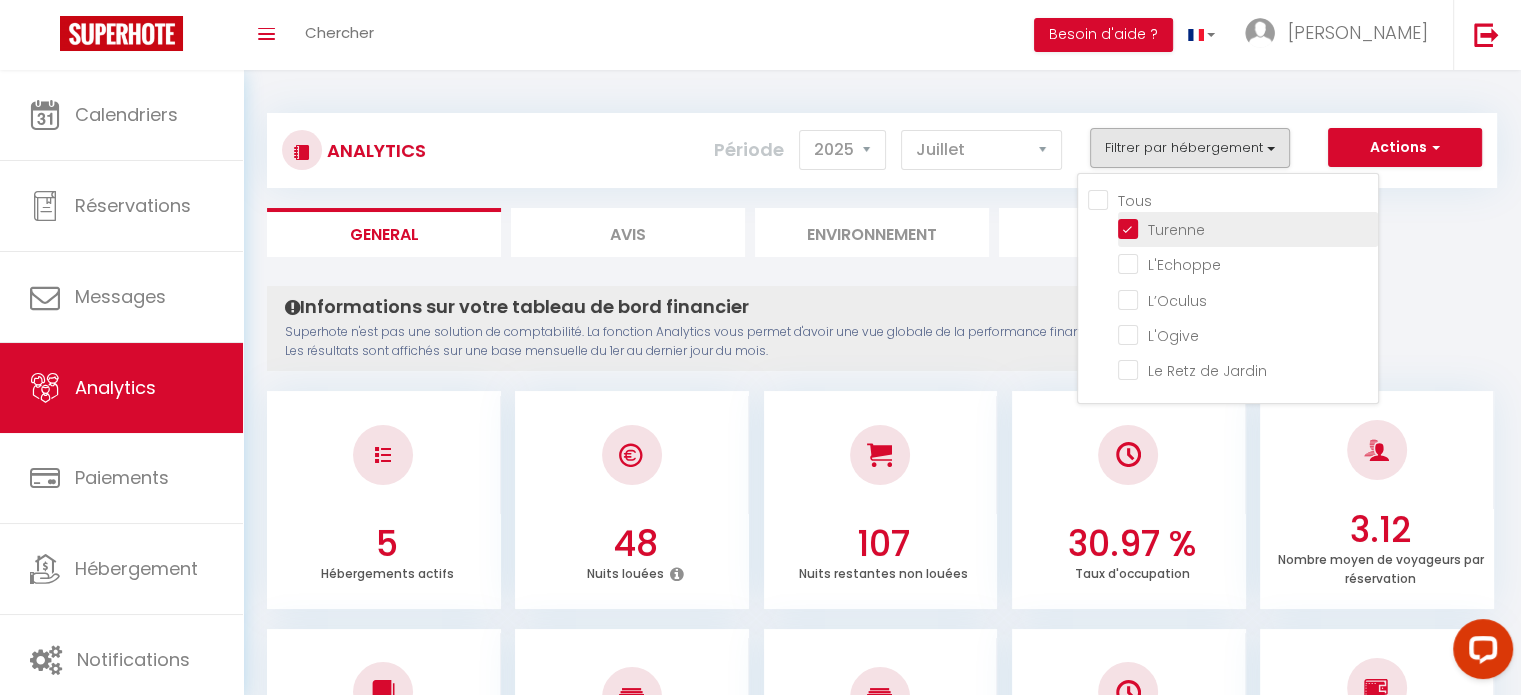 checkbox on "false" 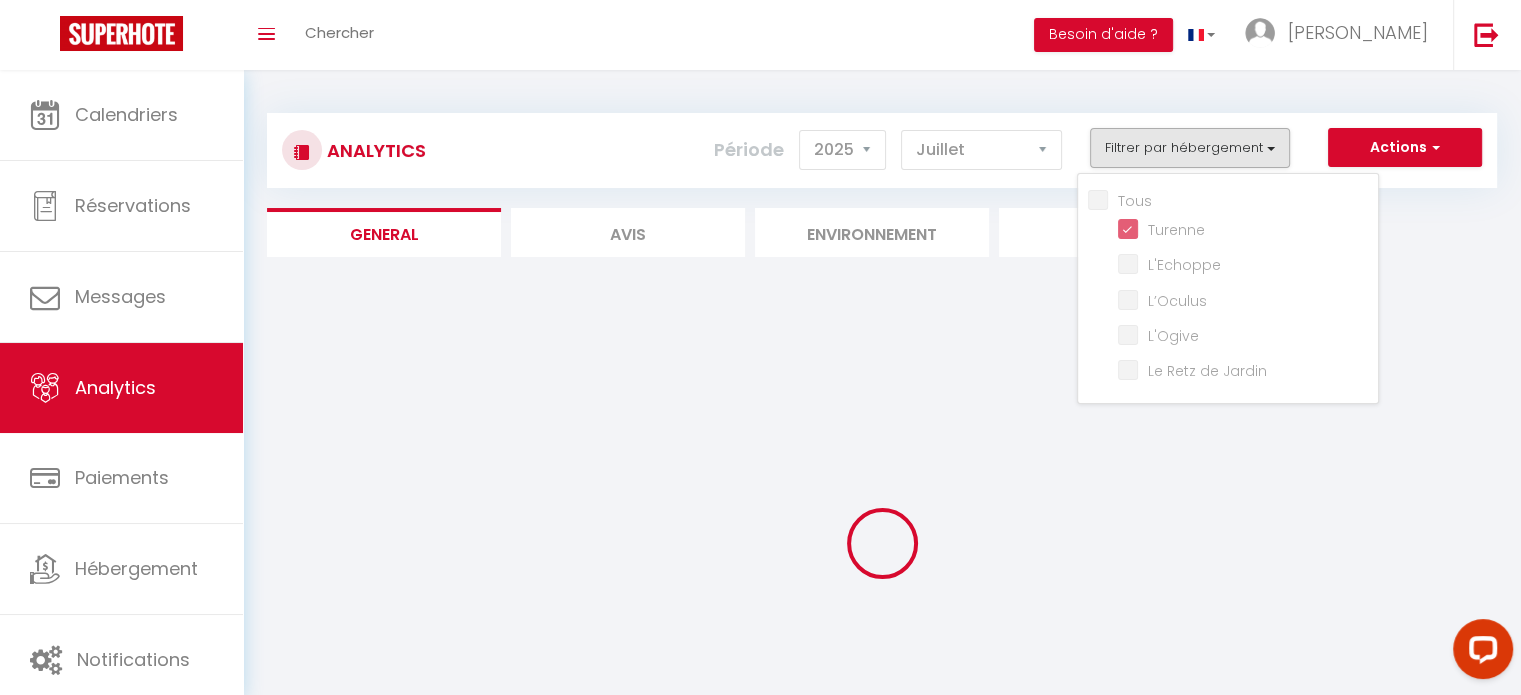 checkbox on "false" 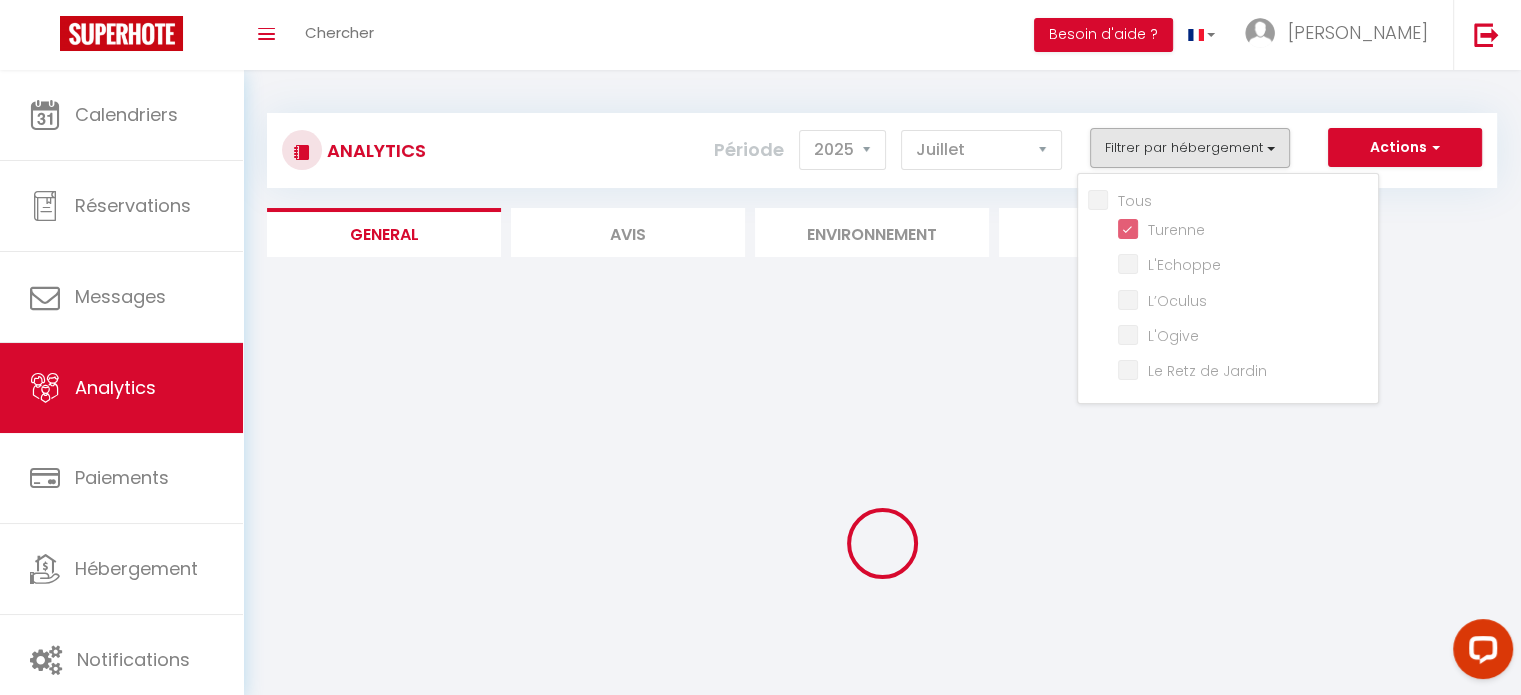 checkbox on "false" 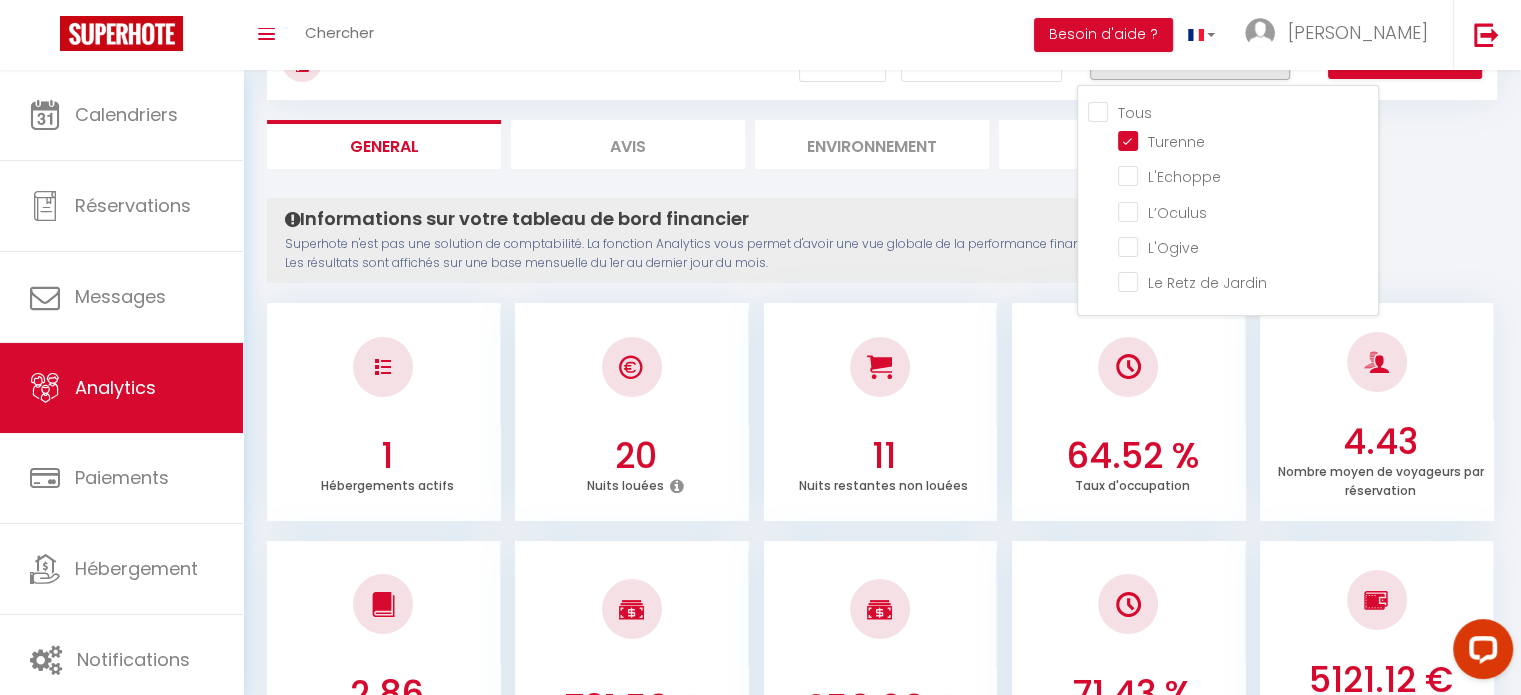scroll, scrollTop: 73, scrollLeft: 0, axis: vertical 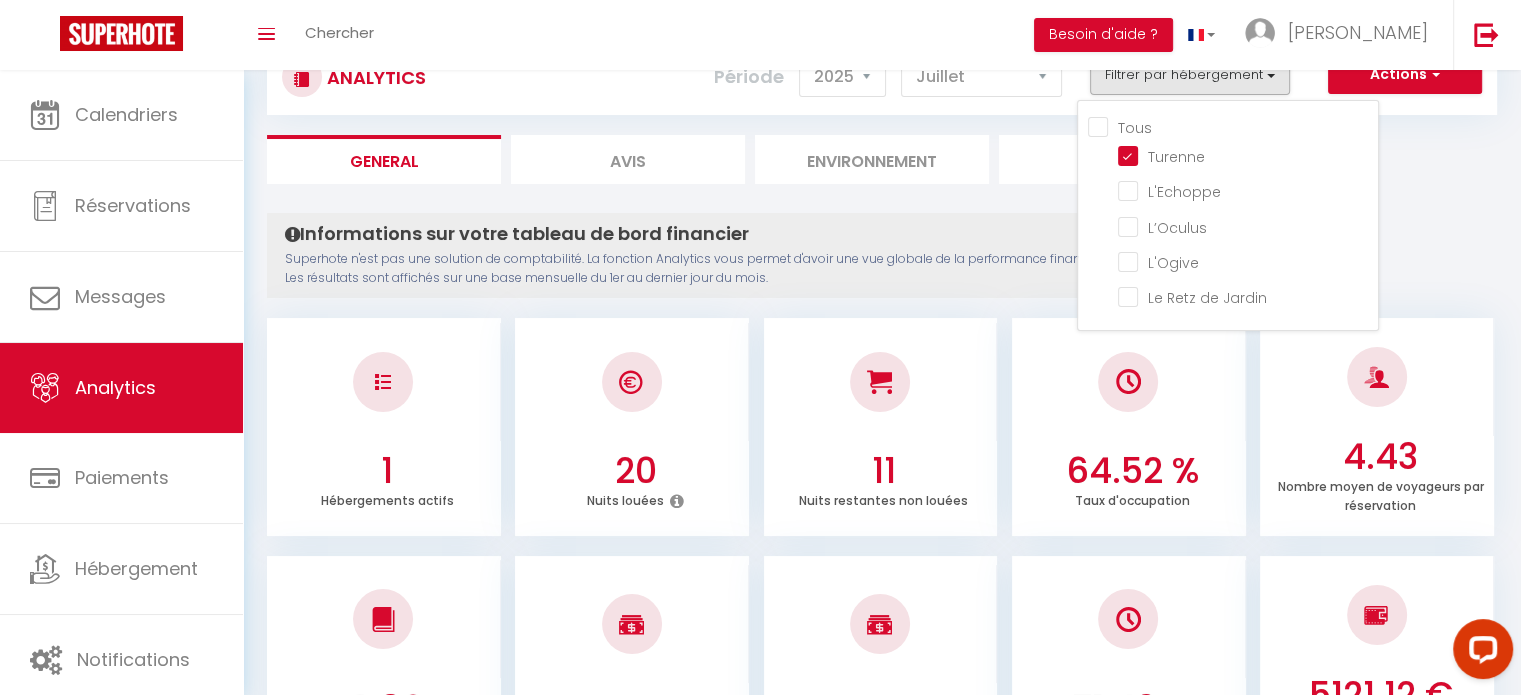 click on "Analytics
Actions
Génération SuperConciergerie   Génération SuperAnalyzer   Génération SuperExtractor   Exporter Taxe de séjour
Filtrer par hébergement
Tous
Turenne
L'Echoppe
L’Oculus
L'Ogive
Le Retz de Jardin
Période   2014 2015 2016 2017 2018 2019 2020 2021 2022 2023 2024 2025 2026 [DATE][PERSON_NAME]   Mars   Avril   Mai   Juin   Juillet   Août   Septembre   Octobre   Novembre   Décembre     General   Avis   Environnement   Marché        Informations sur votre tableau de bord financier   Les résultats sont affichés sur une base mensuelle du 1er au dernier jour du mois.
Configurer     ×" at bounding box center (882, 1484) 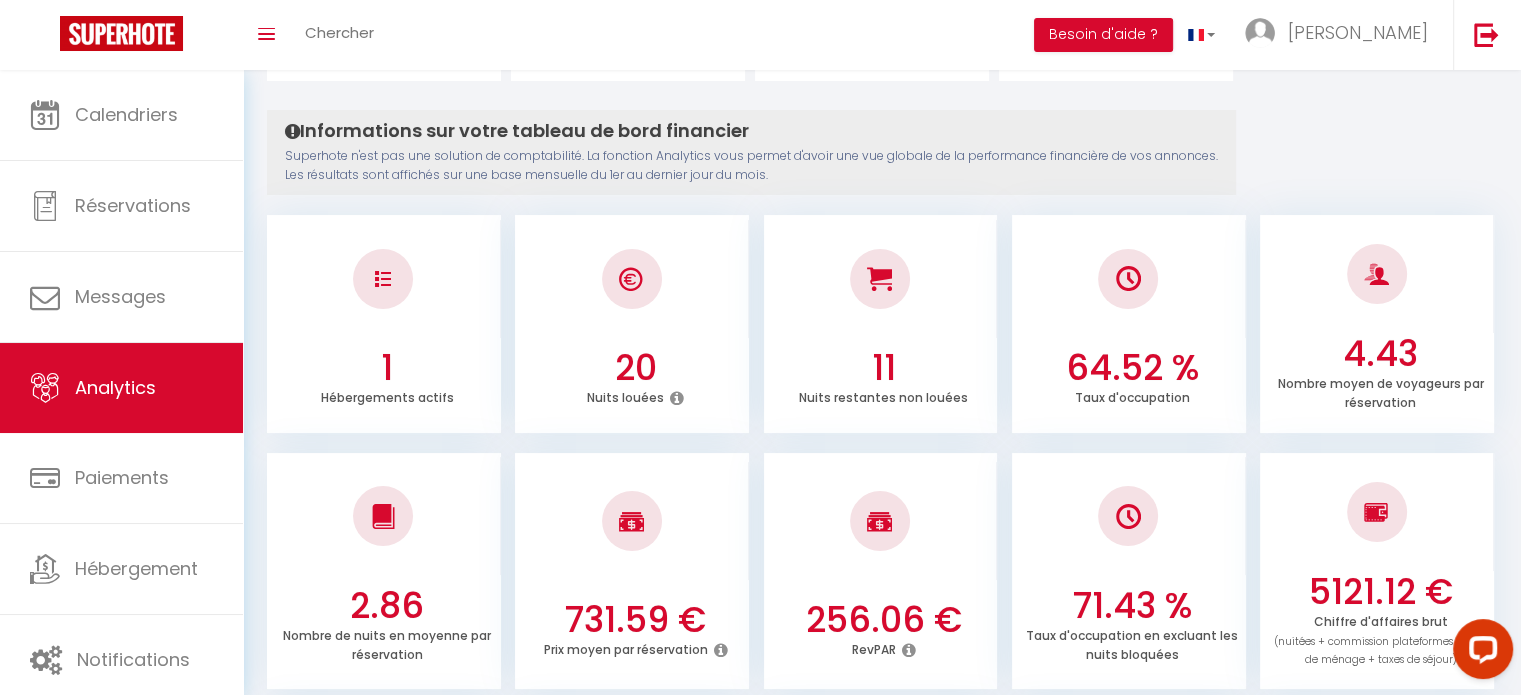 scroll, scrollTop: 0, scrollLeft: 0, axis: both 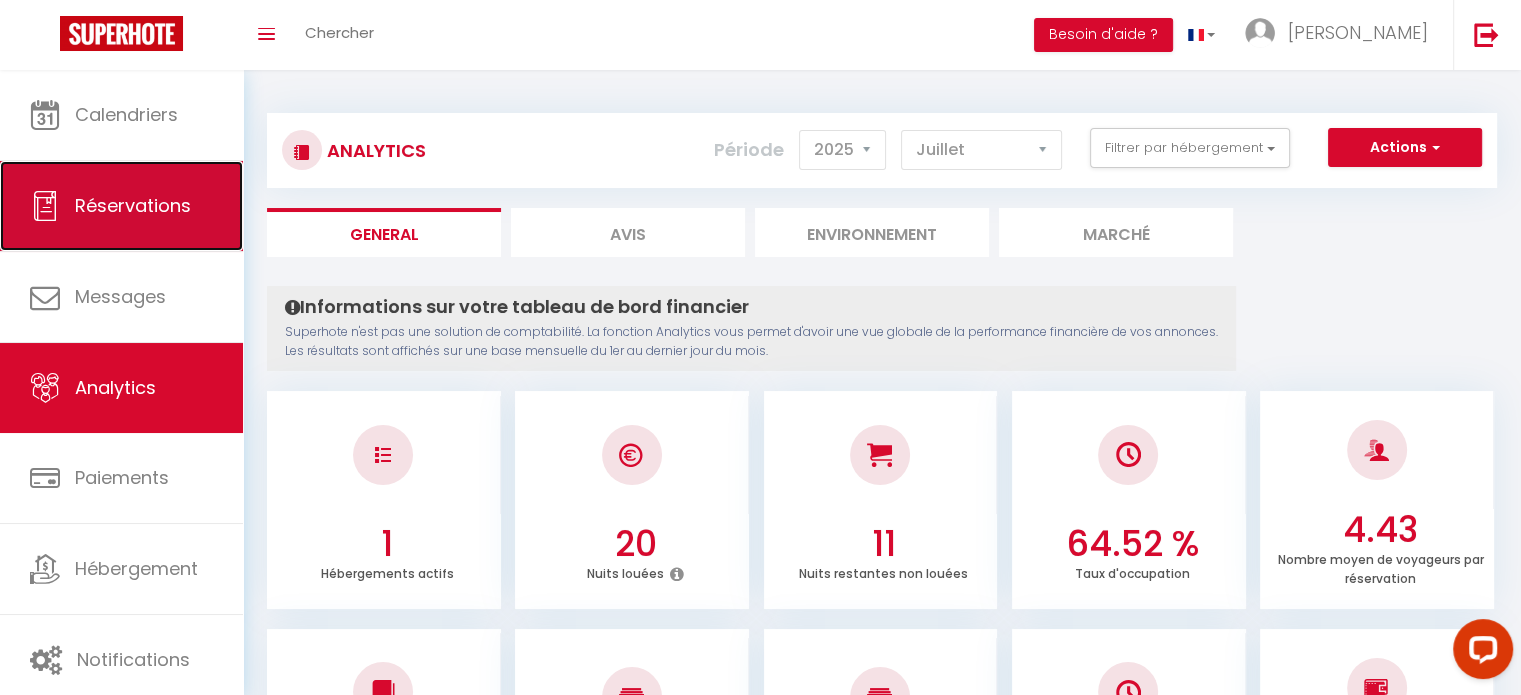 click on "Réservations" at bounding box center (133, 205) 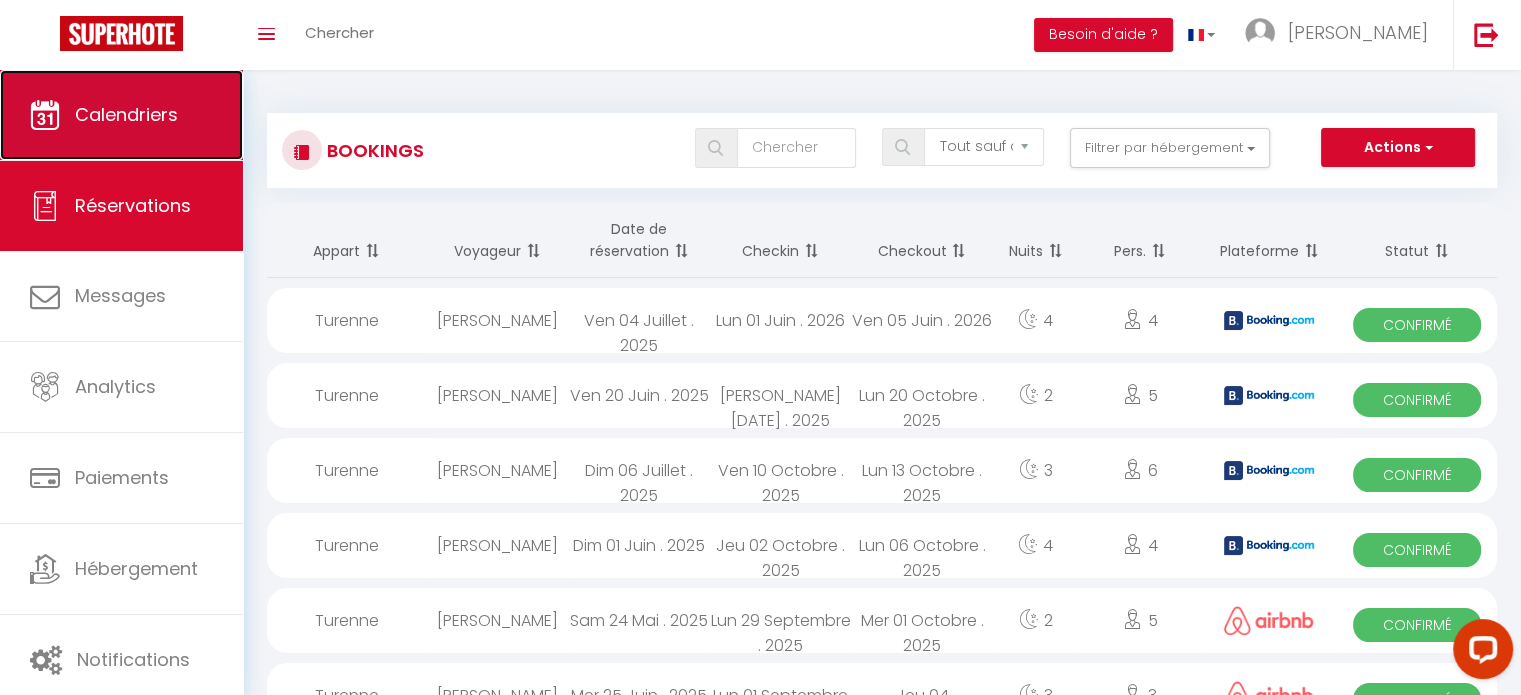 click on "Calendriers" at bounding box center [121, 115] 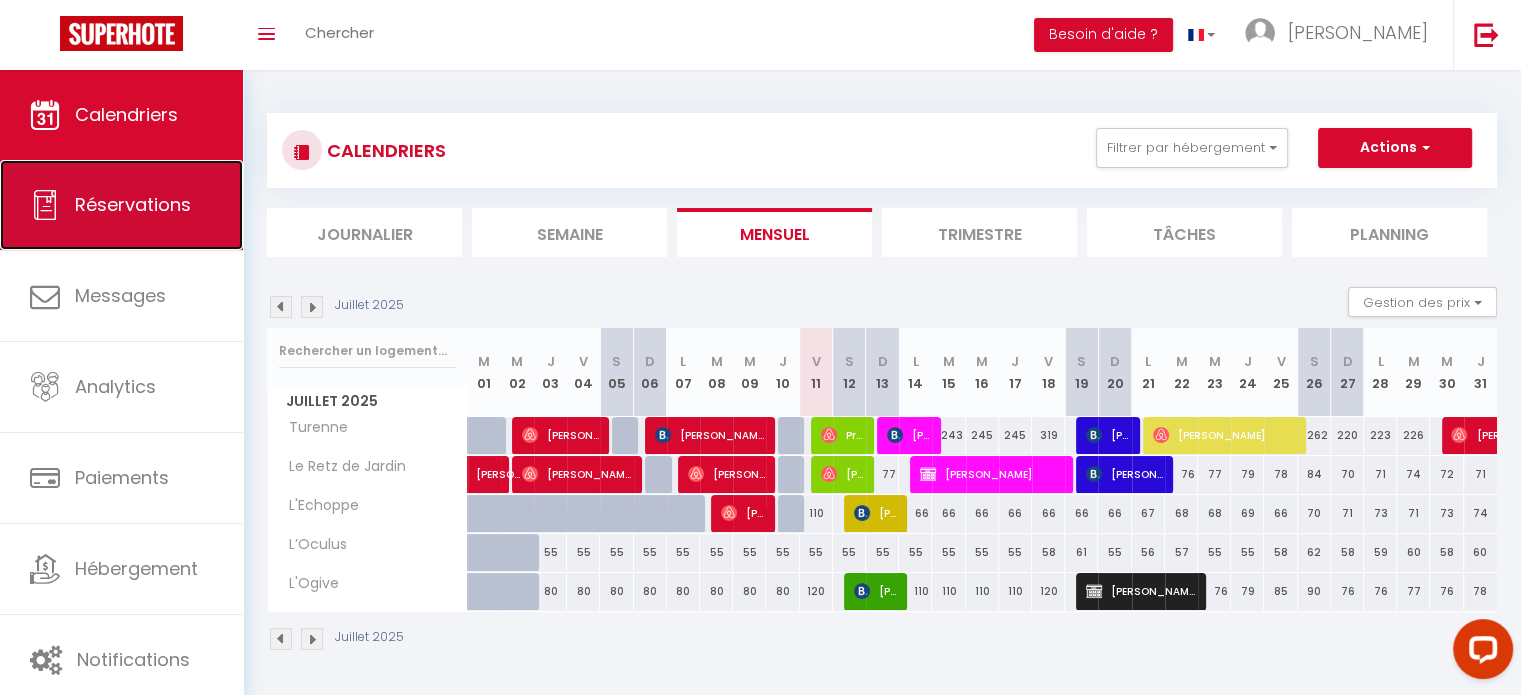 click on "Réservations" at bounding box center [121, 205] 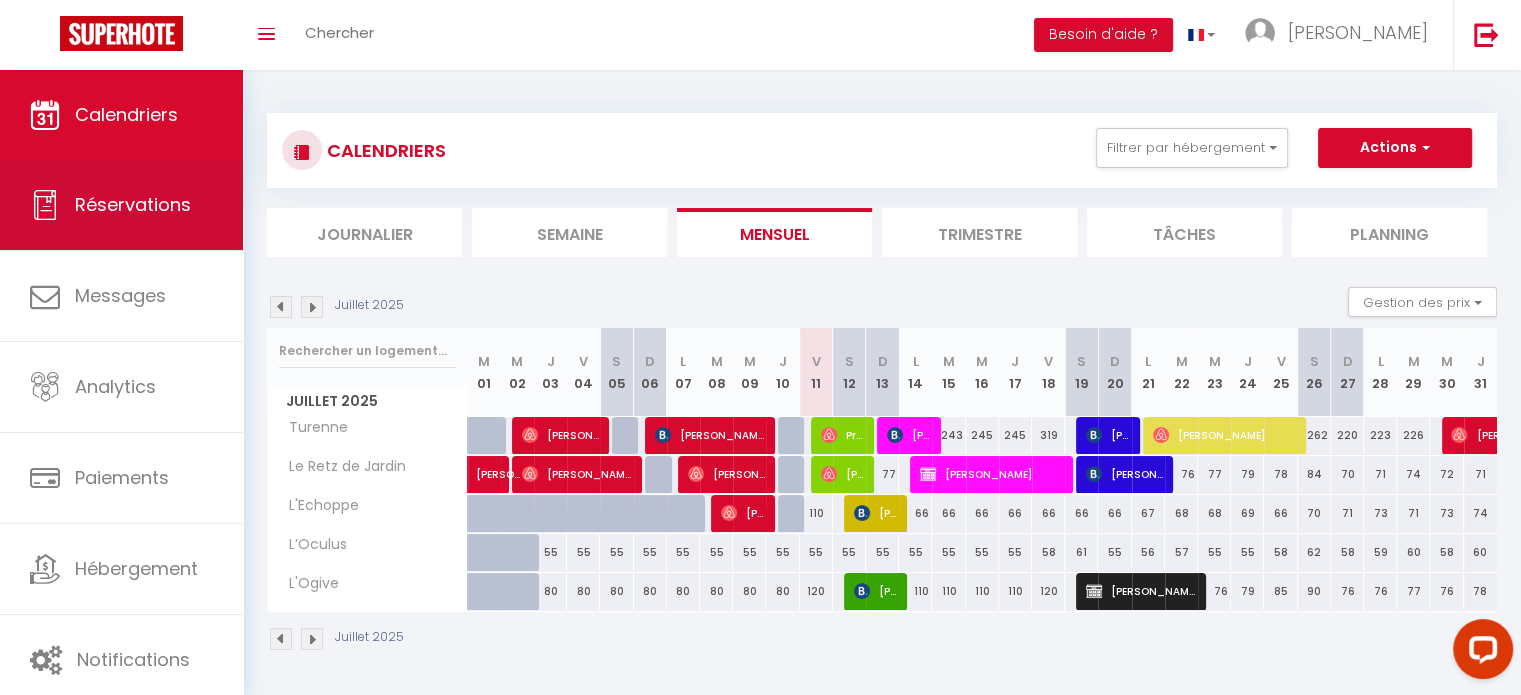 select on "not_cancelled" 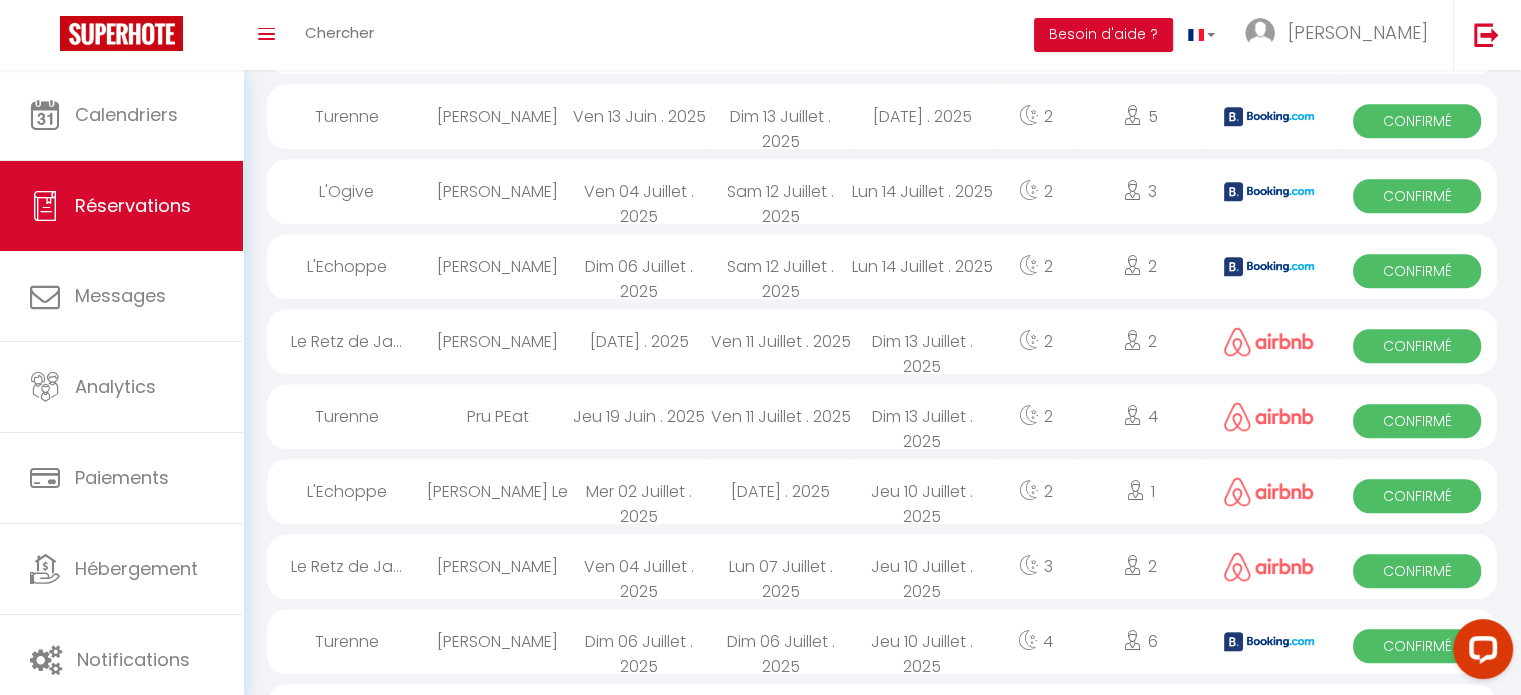 scroll, scrollTop: 0, scrollLeft: 0, axis: both 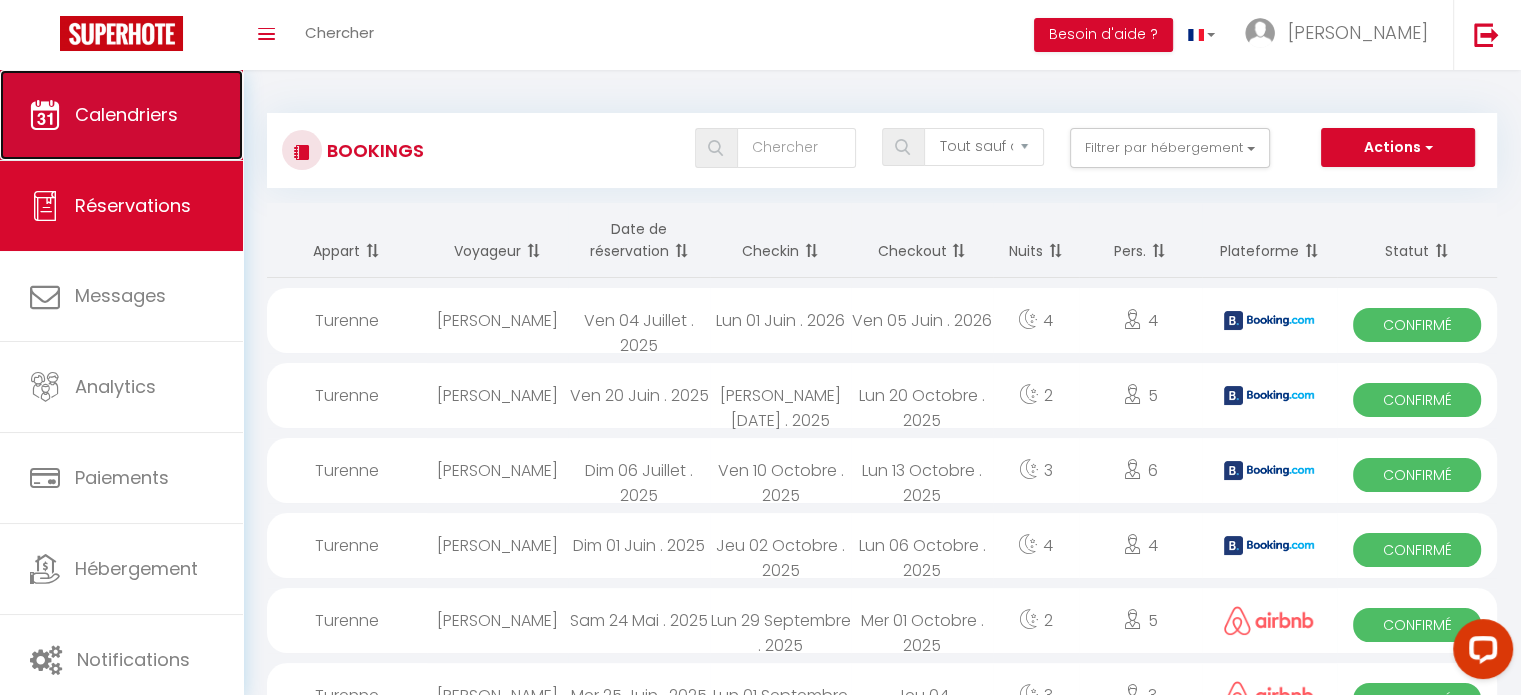 click on "Calendriers" at bounding box center (121, 115) 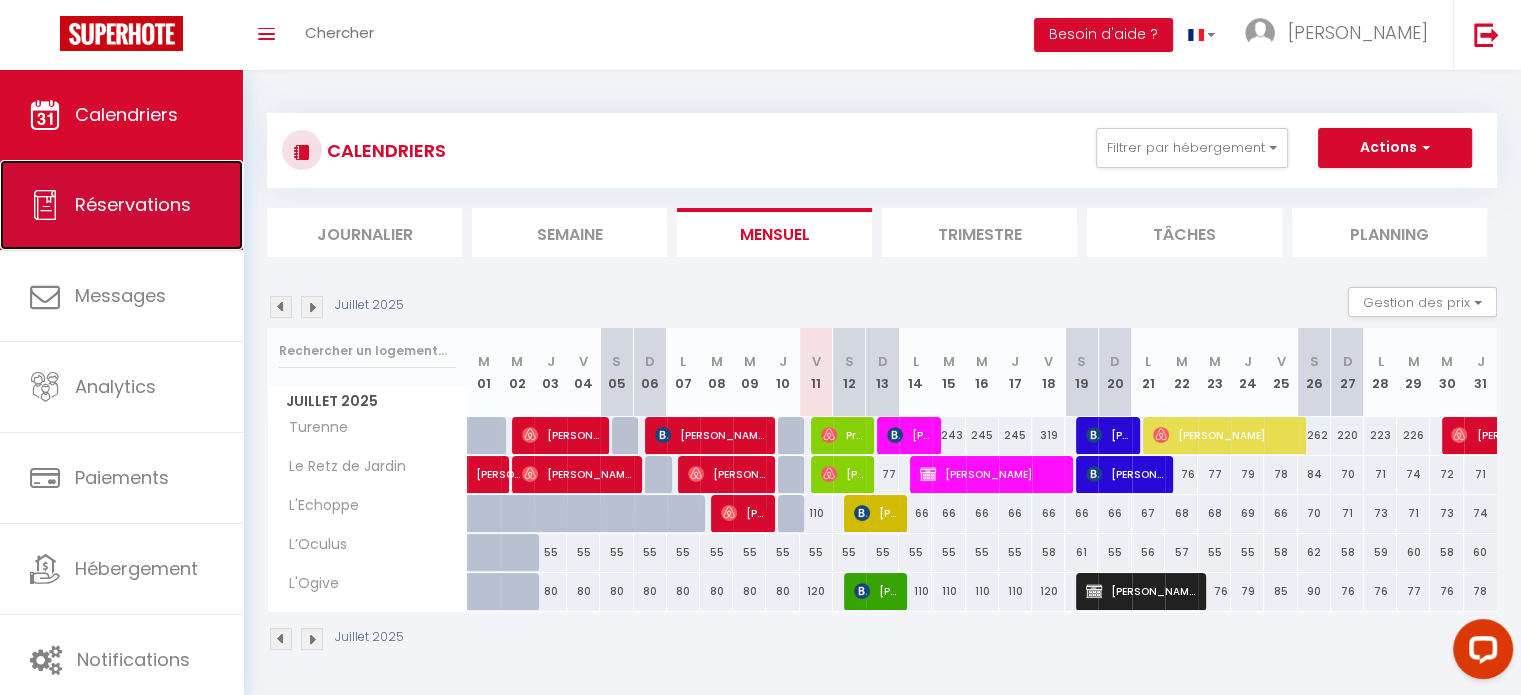 click on "Réservations" at bounding box center [121, 205] 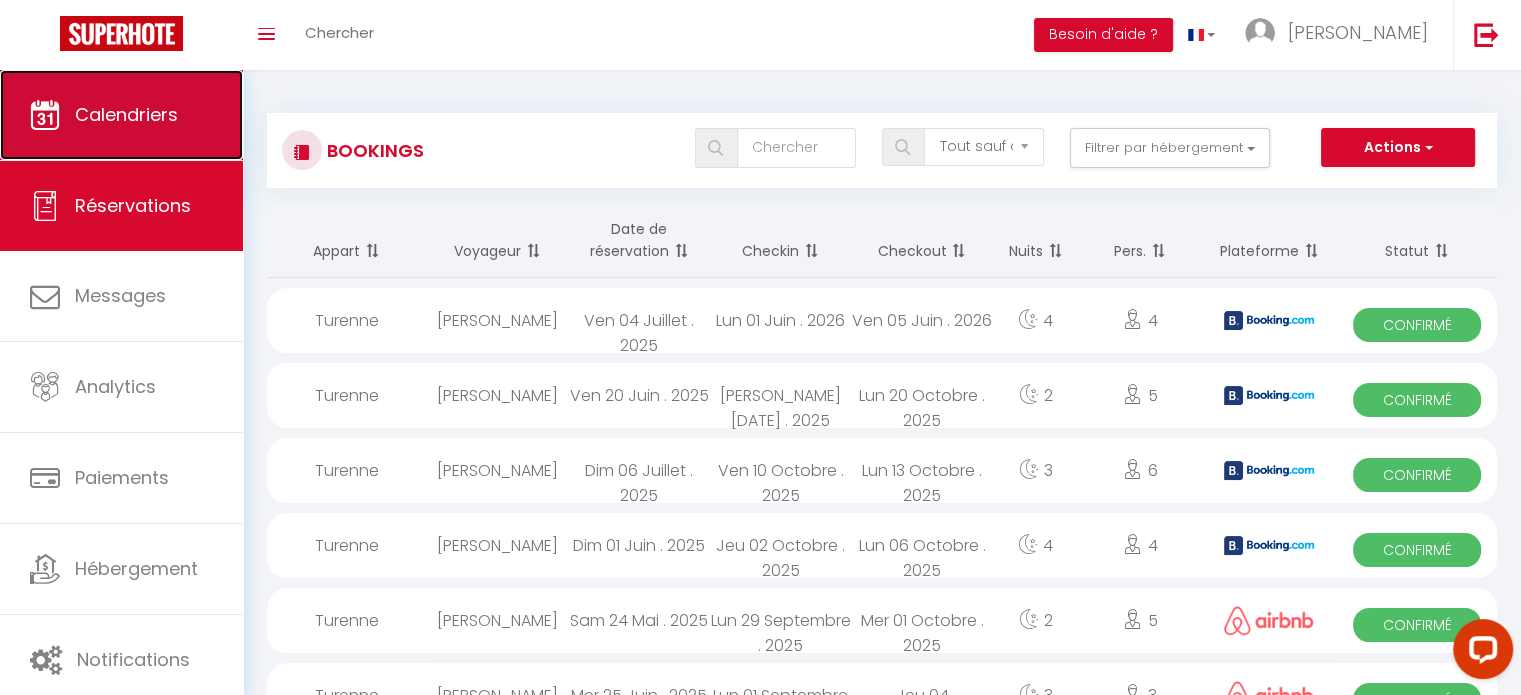 click on "Calendriers" at bounding box center [121, 115] 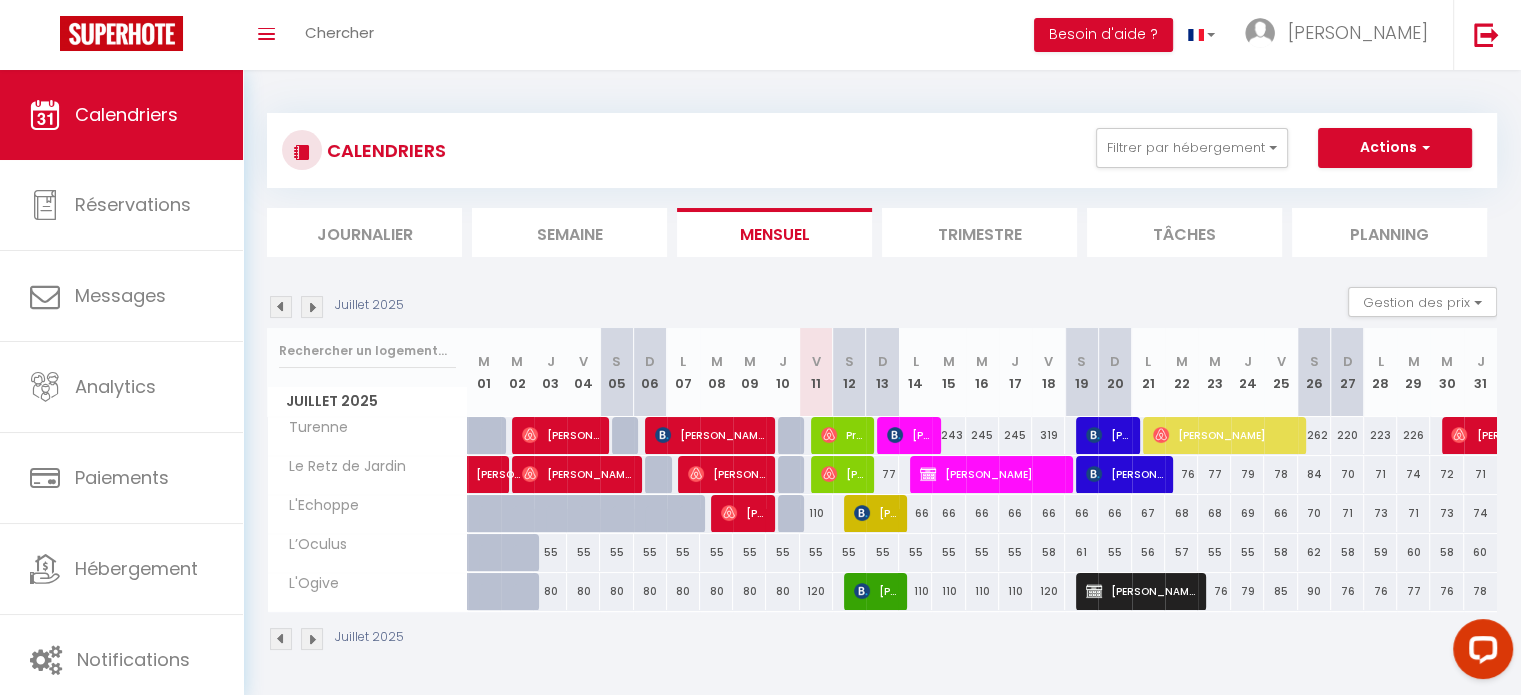 click at bounding box center (281, 307) 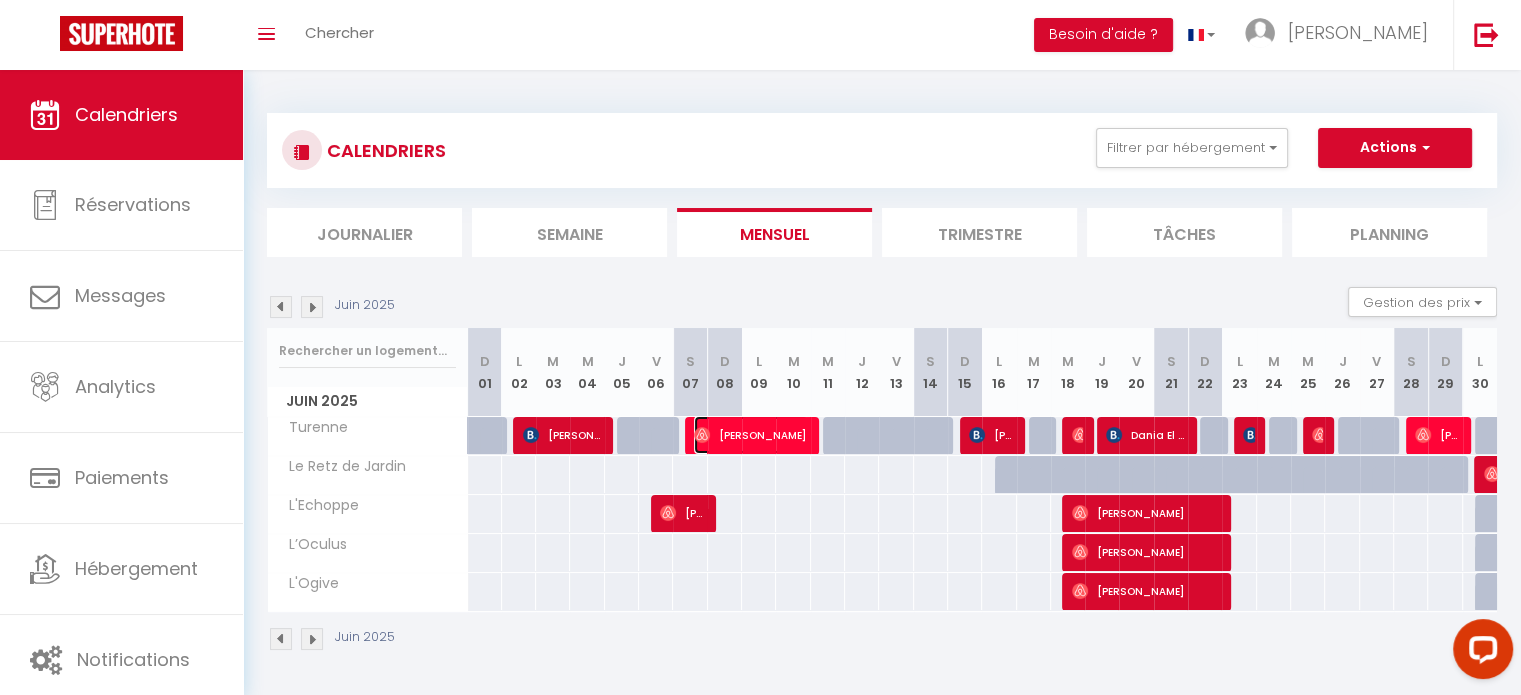 click on "[PERSON_NAME]" at bounding box center [750, 435] 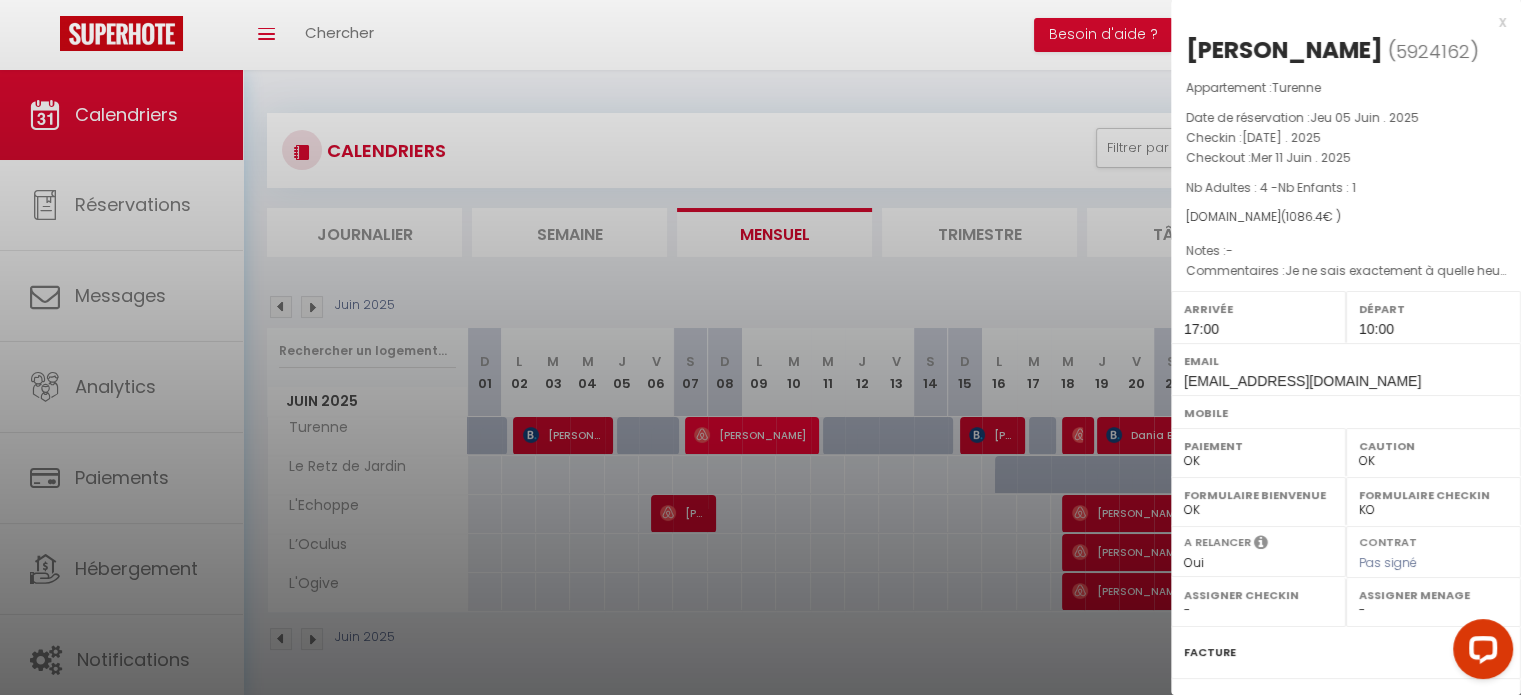 click at bounding box center [760, 347] 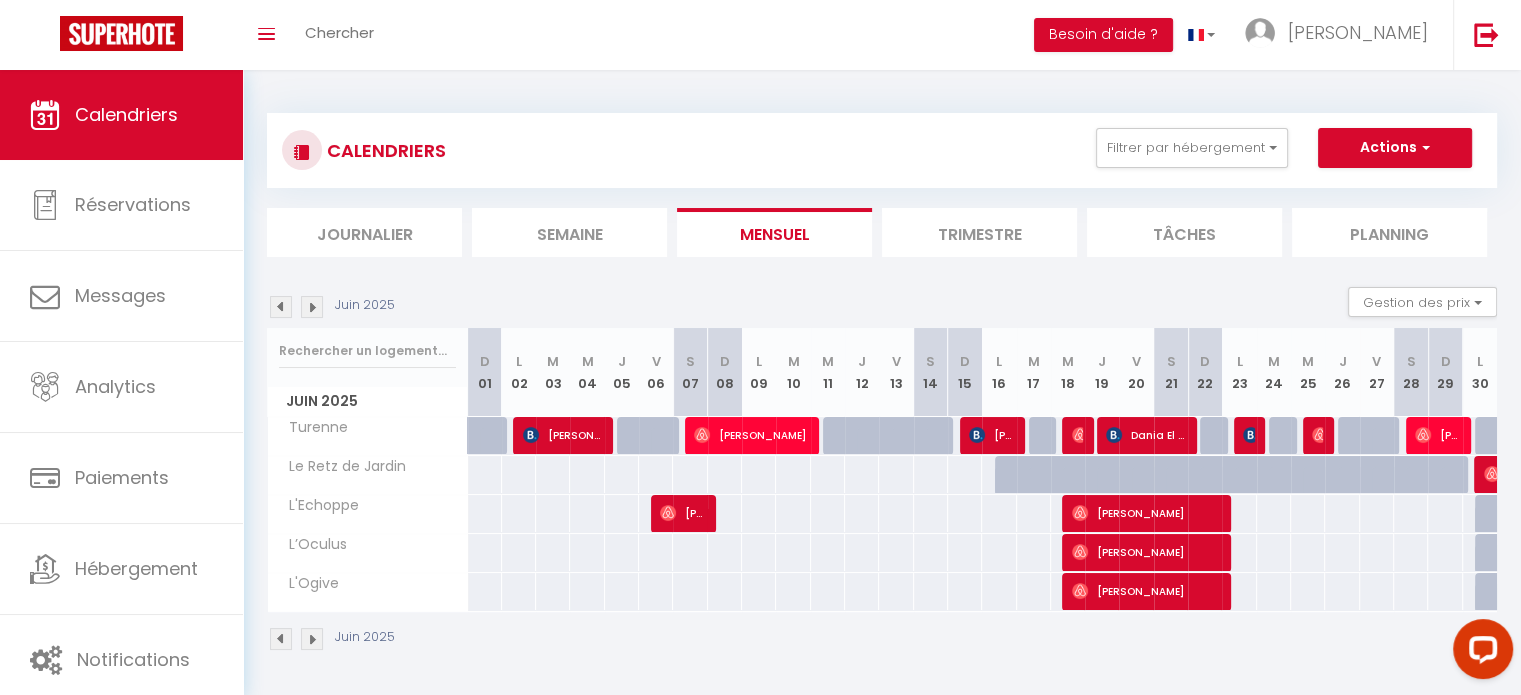 click at bounding box center [1079, 436] 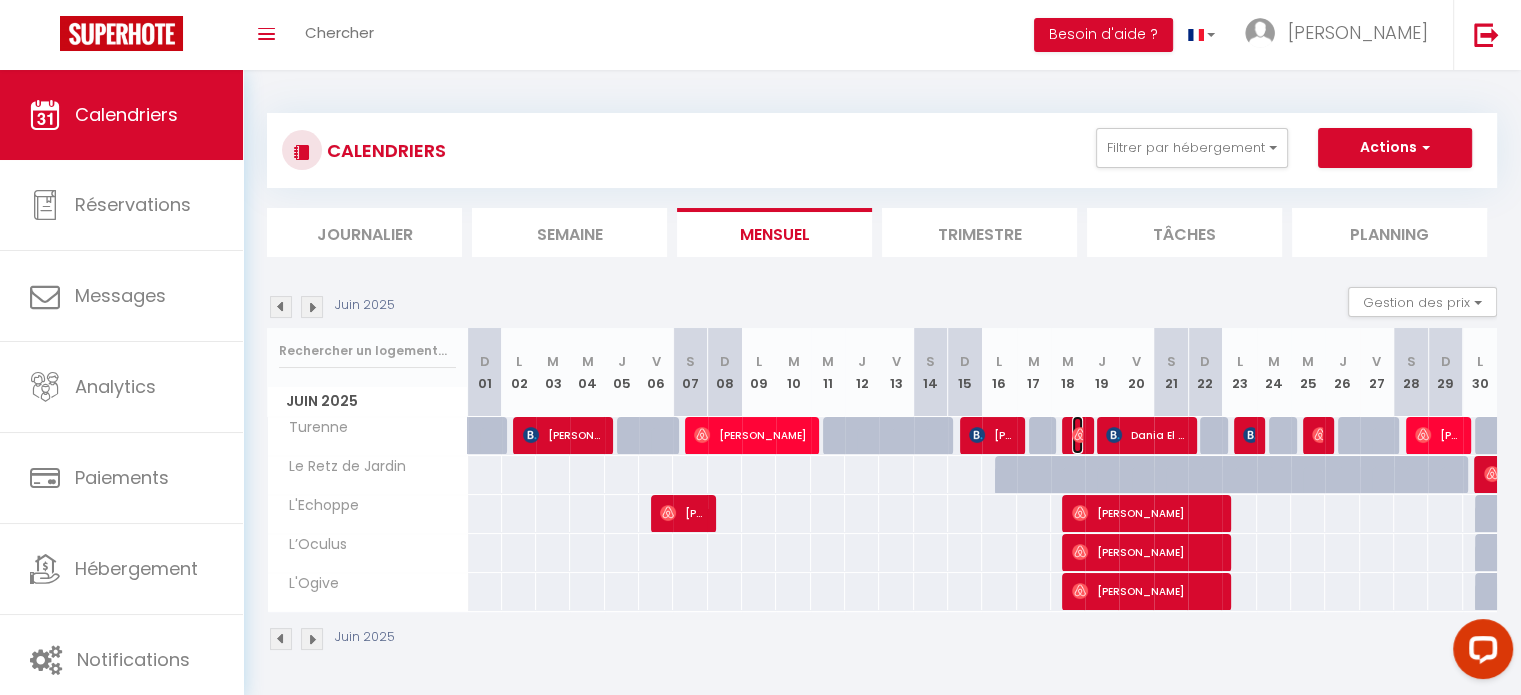 click at bounding box center [1080, 435] 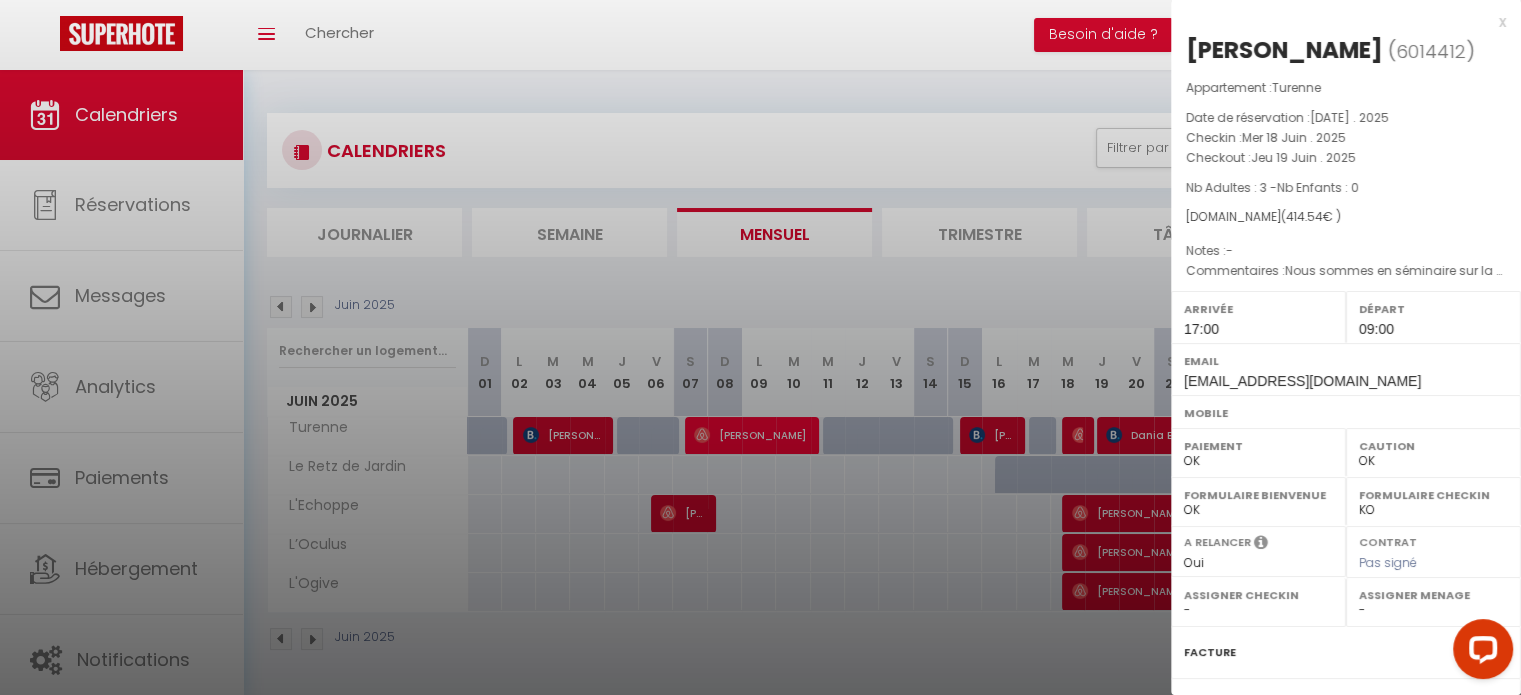 click at bounding box center (760, 347) 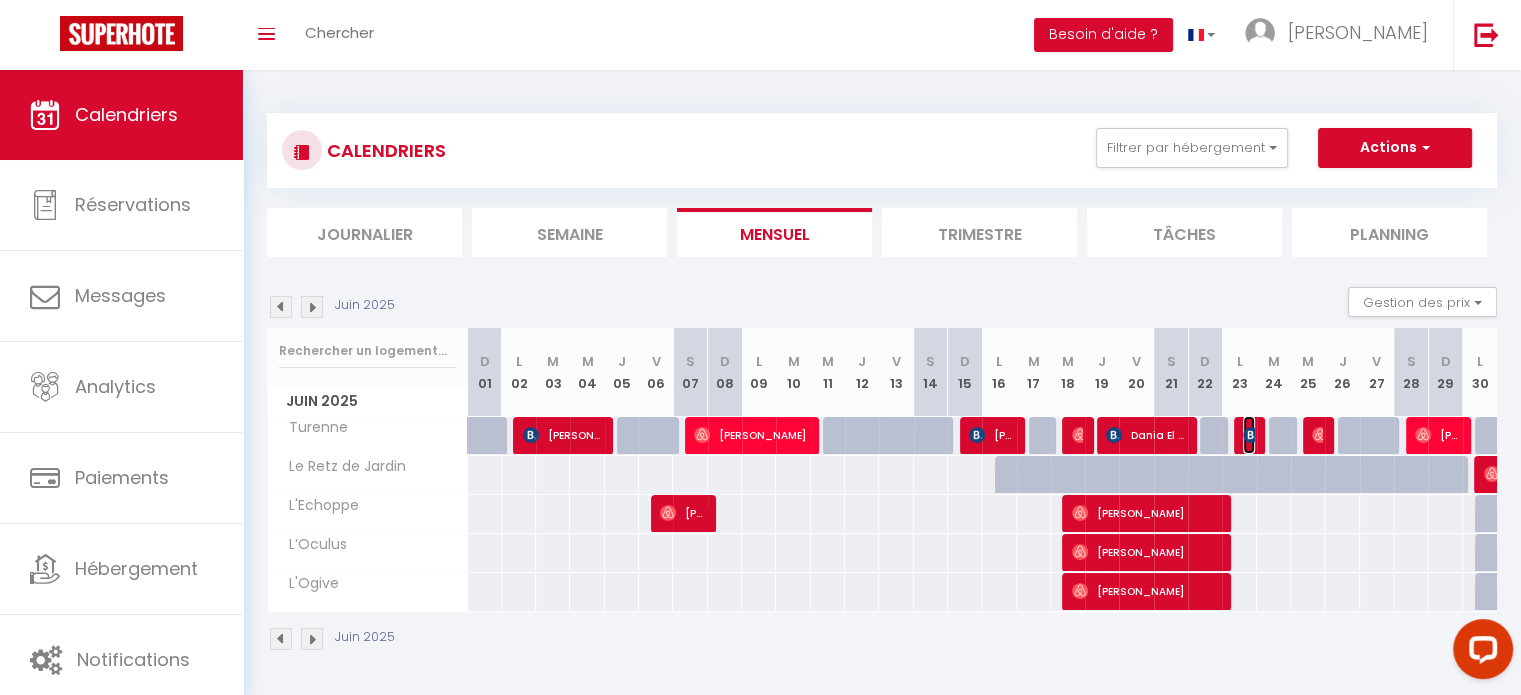 click at bounding box center [1251, 435] 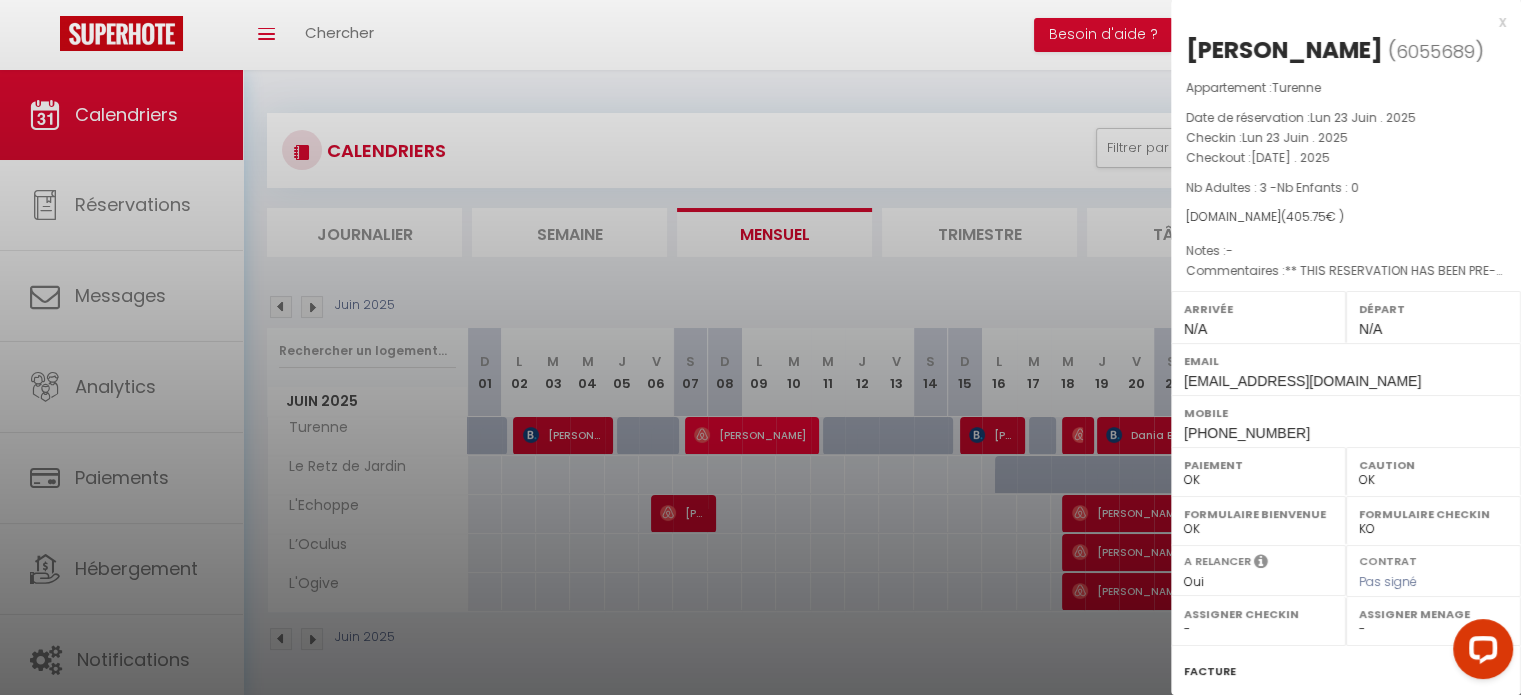 click at bounding box center (760, 347) 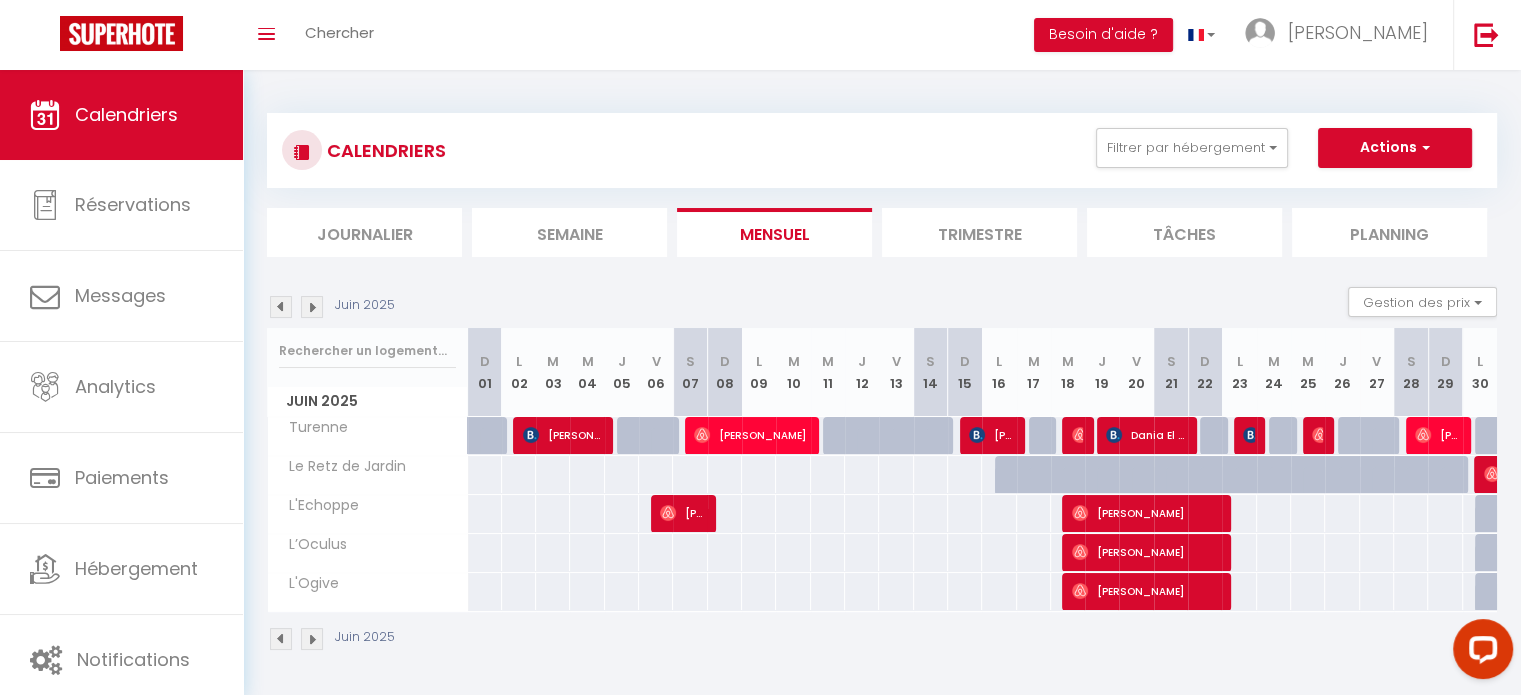 click at bounding box center [1320, 436] 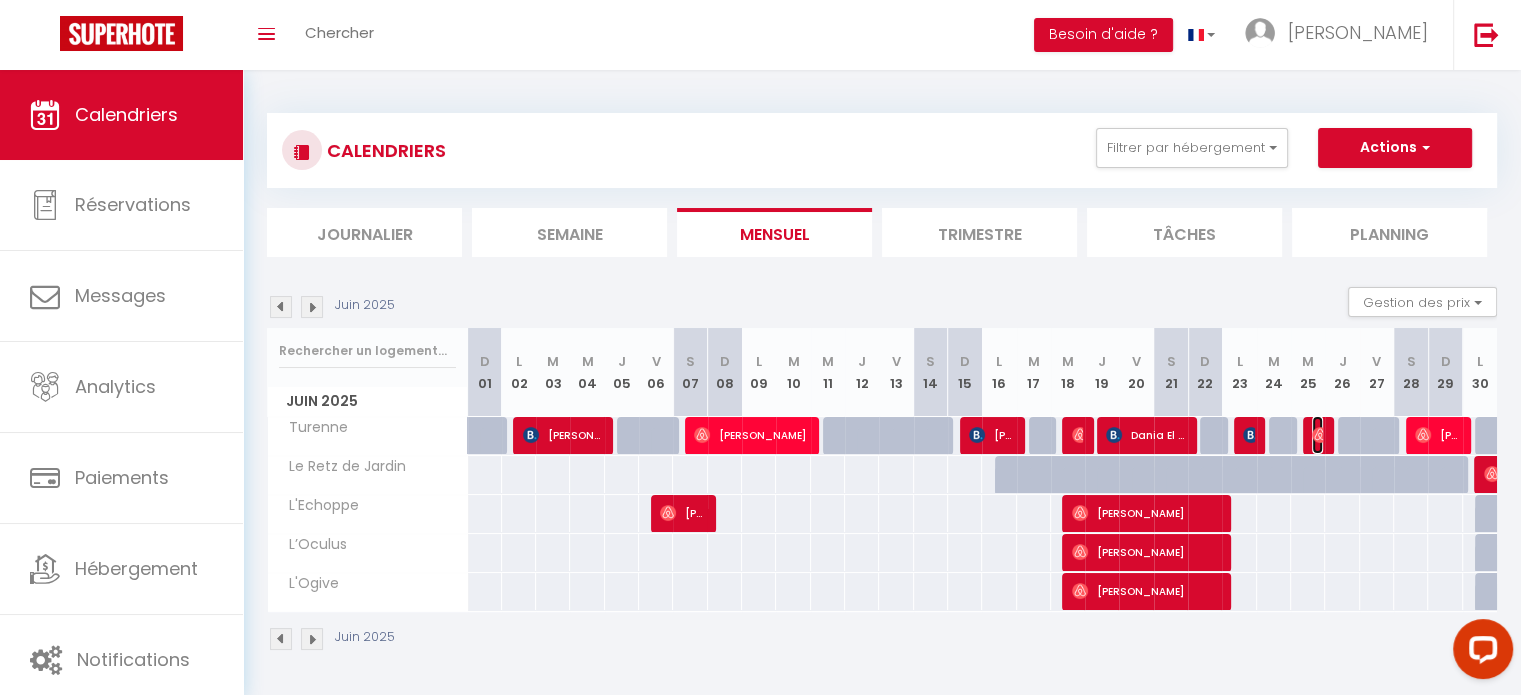 click at bounding box center (1320, 435) 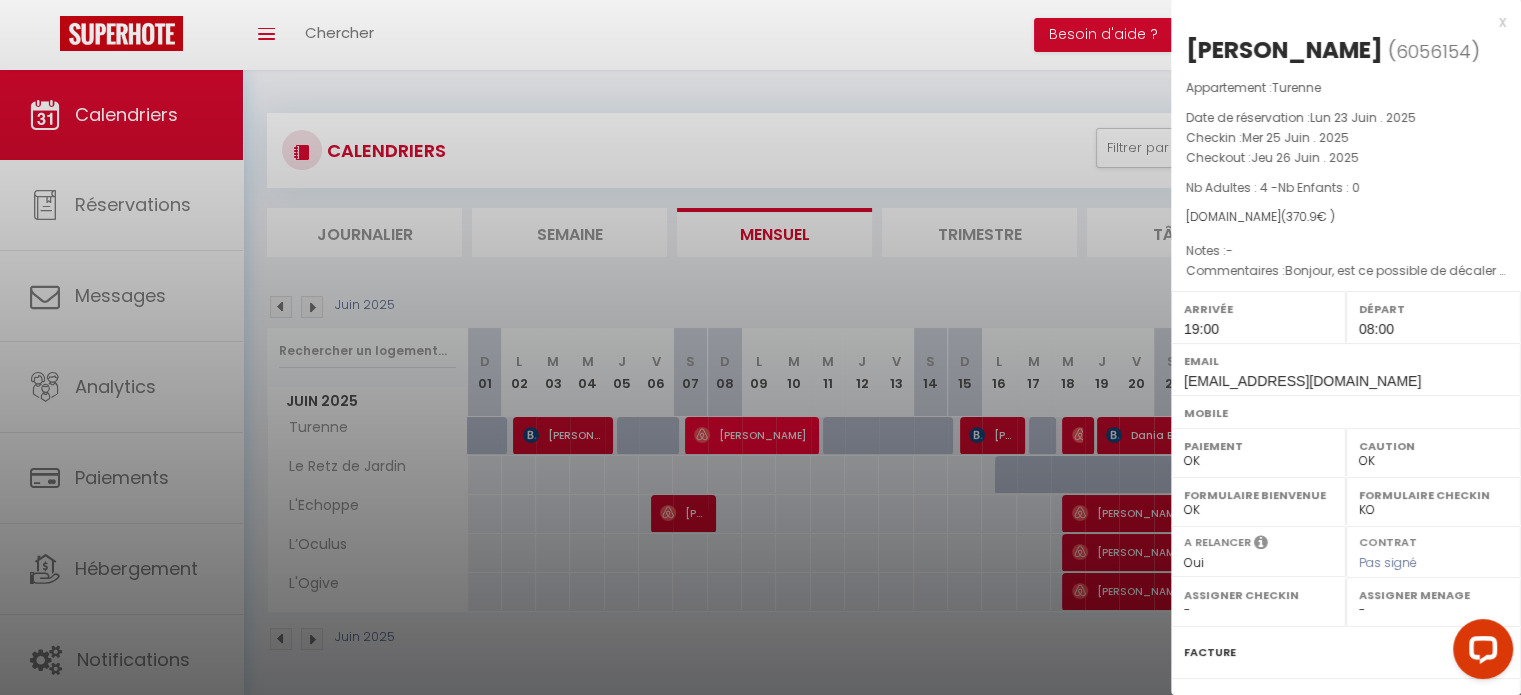 click at bounding box center [760, 347] 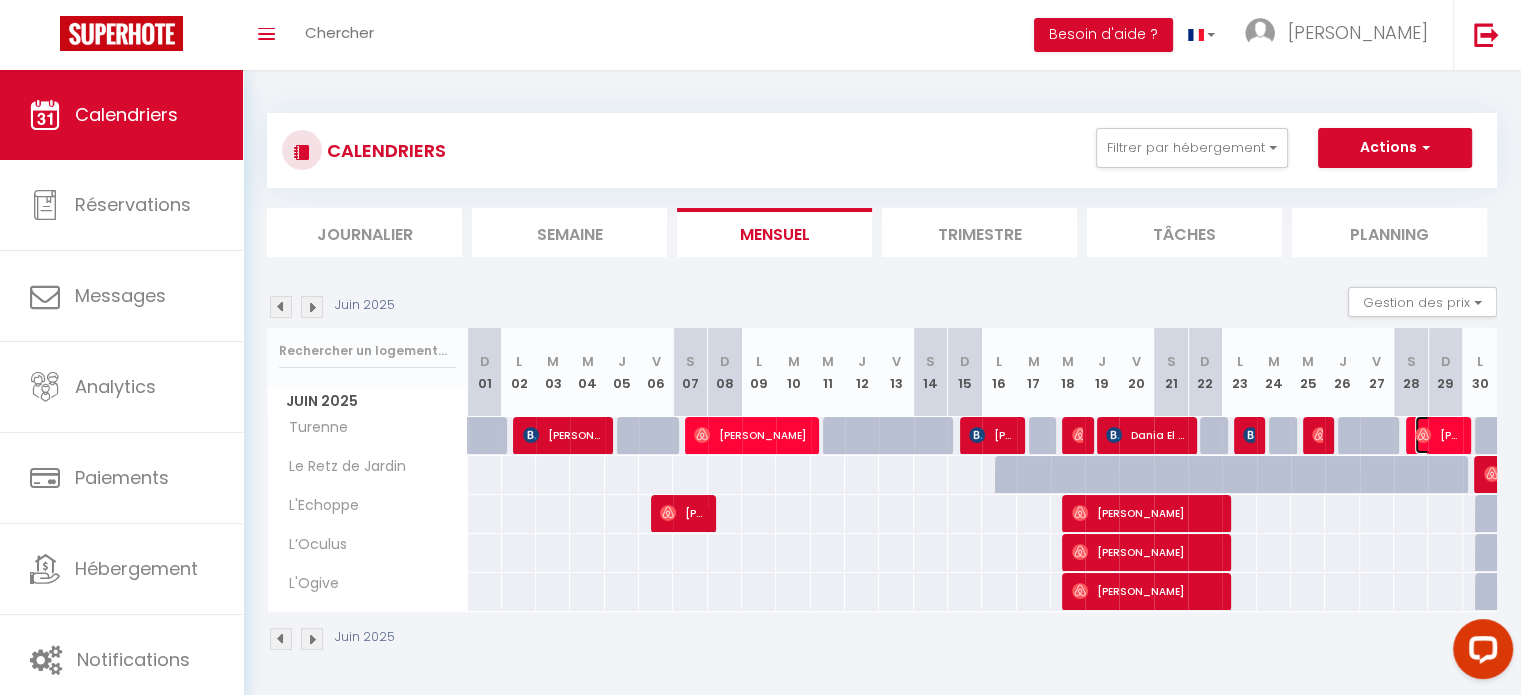 click on "[PERSON_NAME]" at bounding box center (1437, 435) 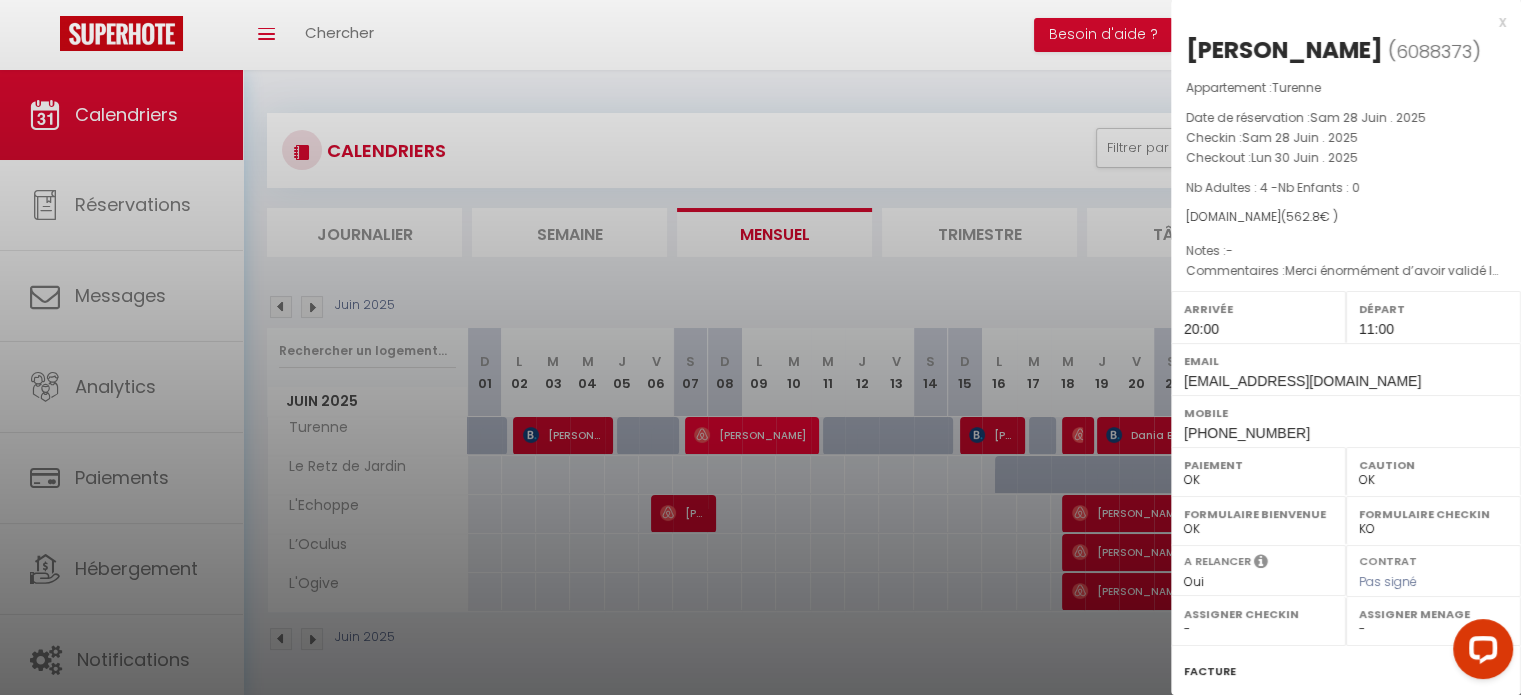 click at bounding box center [760, 347] 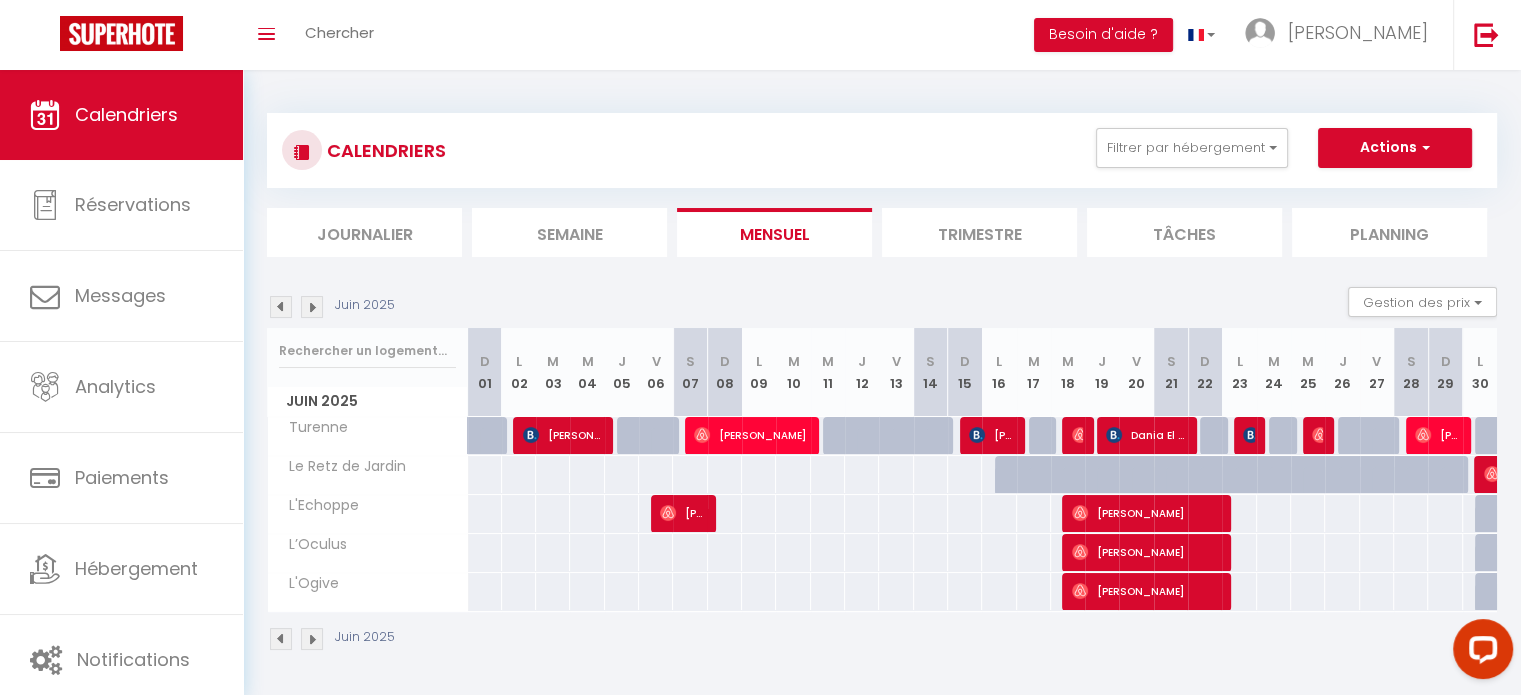 click at bounding box center [312, 307] 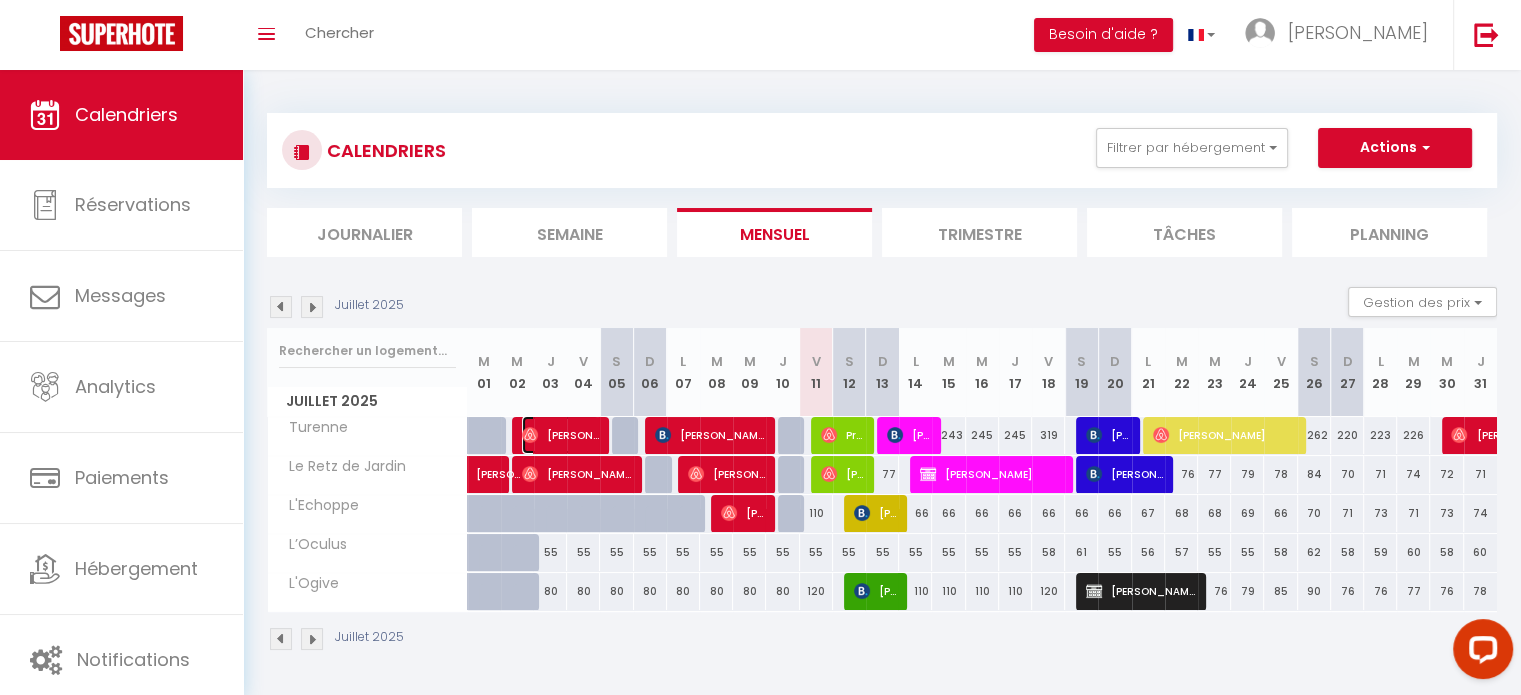 click on "[PERSON_NAME]" at bounding box center (560, 435) 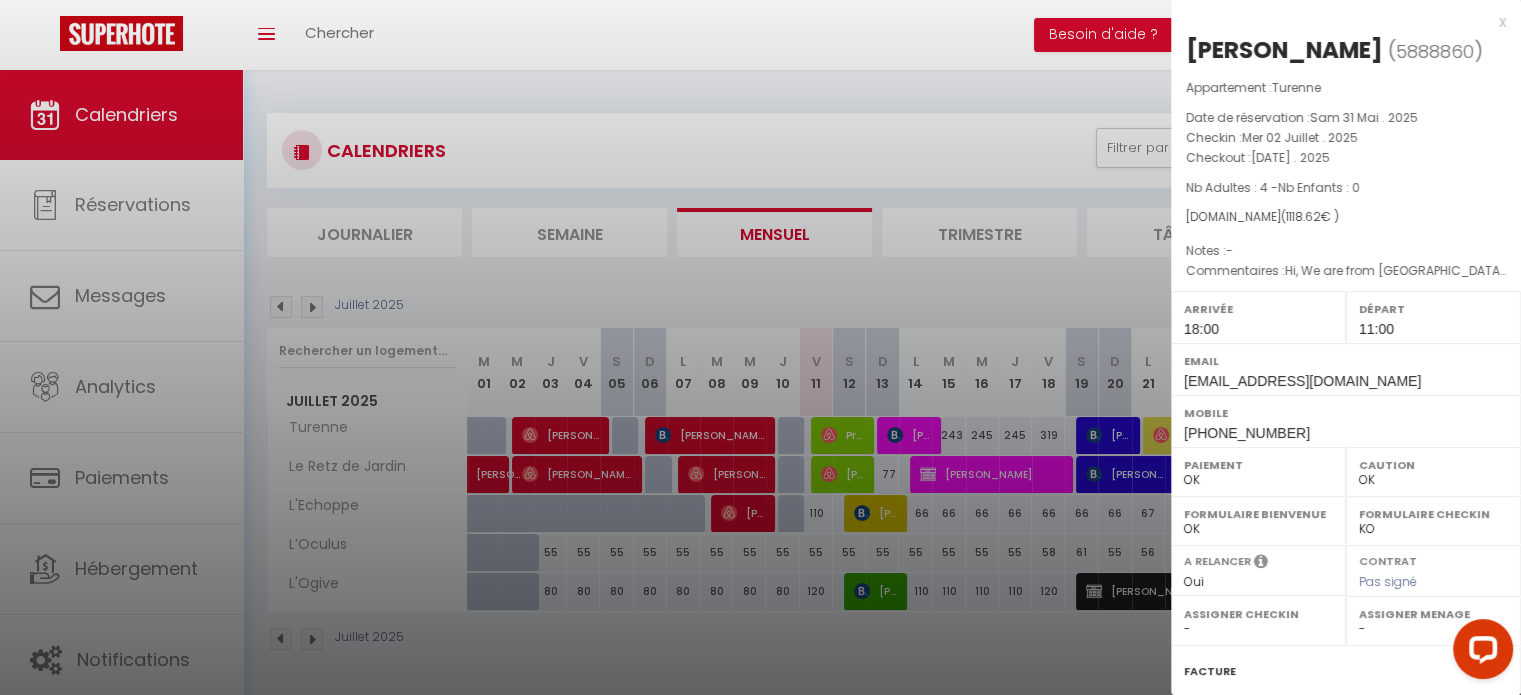 click at bounding box center [760, 347] 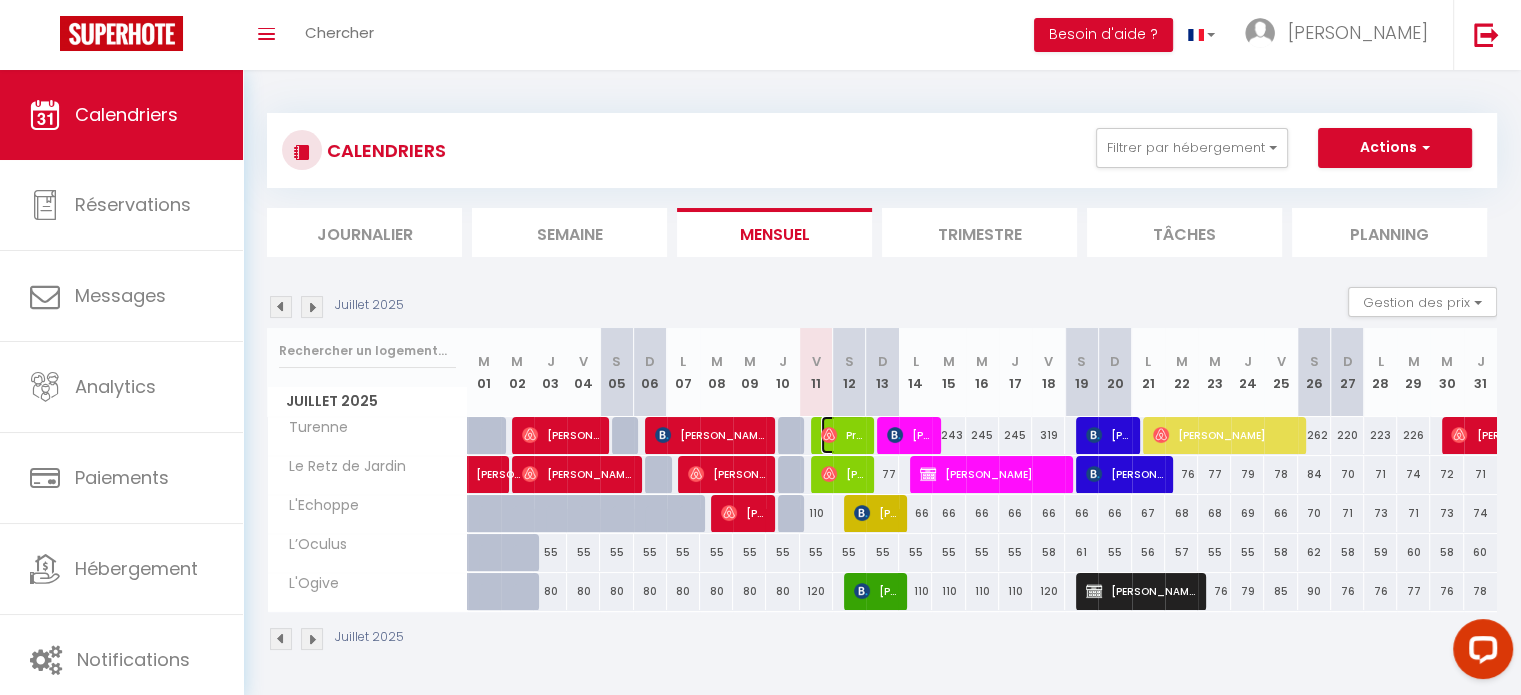 click on "Pru PEat" at bounding box center (843, 435) 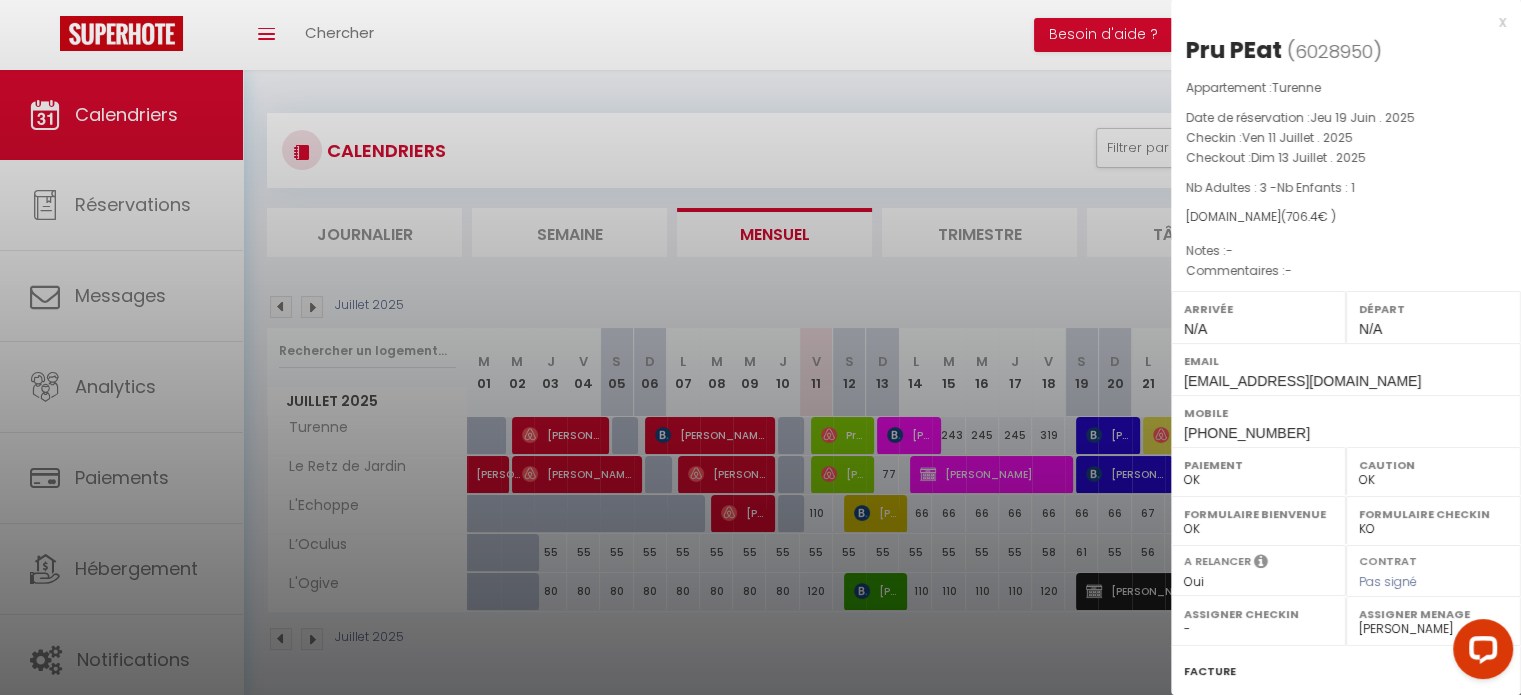 click at bounding box center (760, 347) 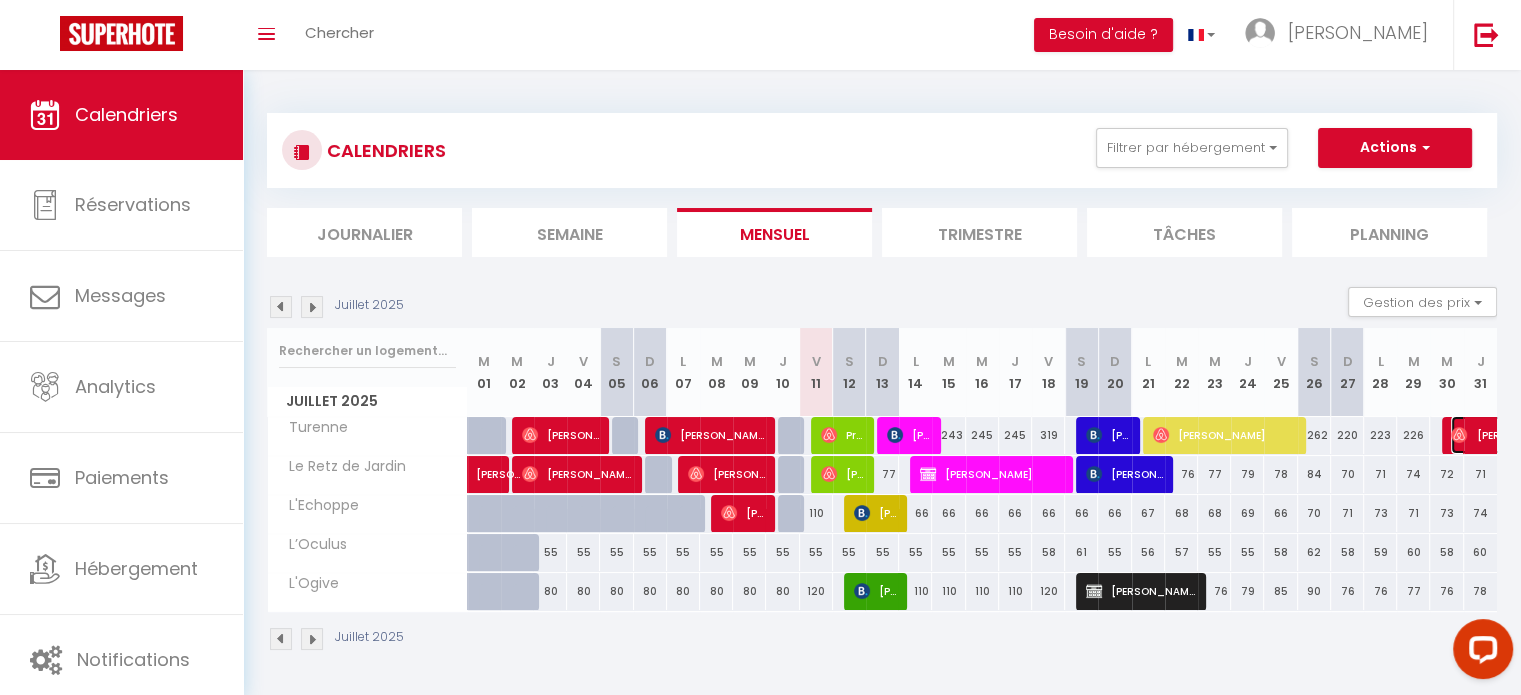 click at bounding box center (1459, 435) 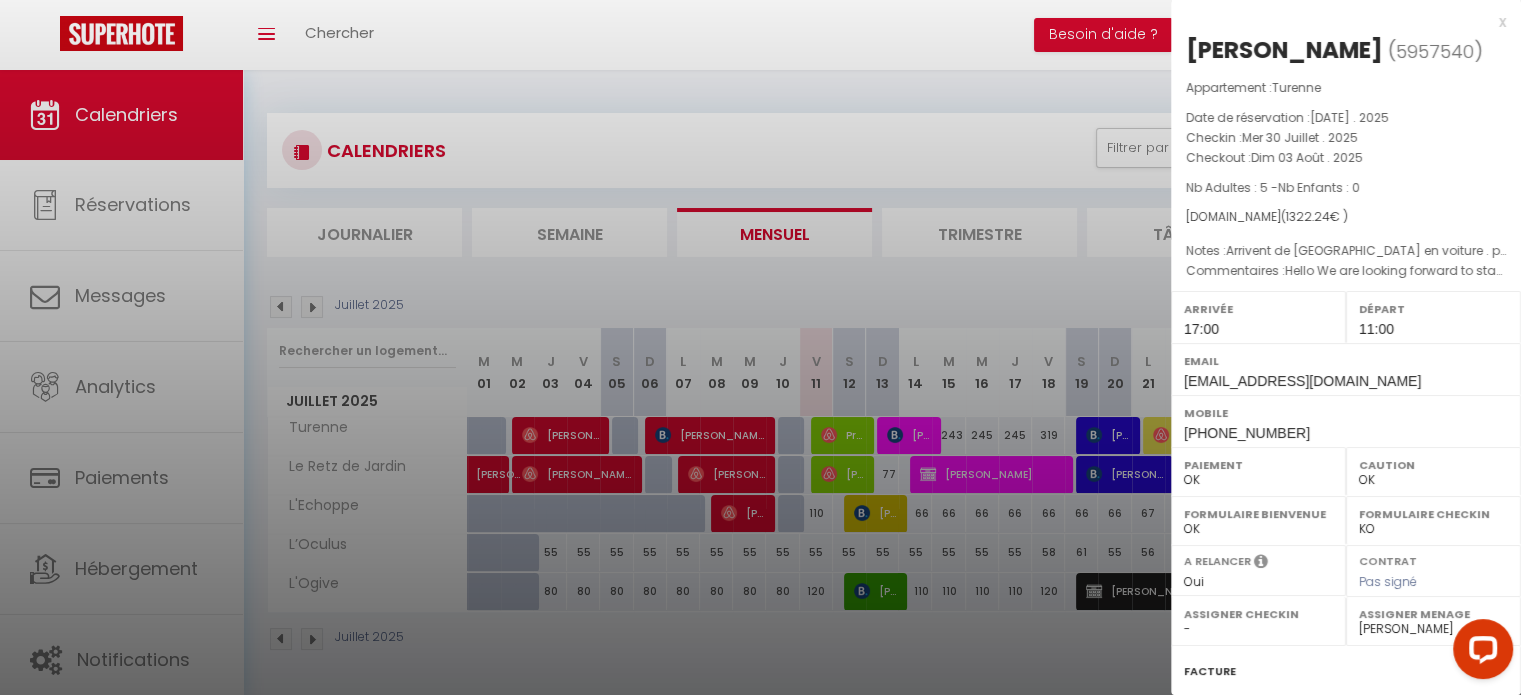 click at bounding box center (760, 347) 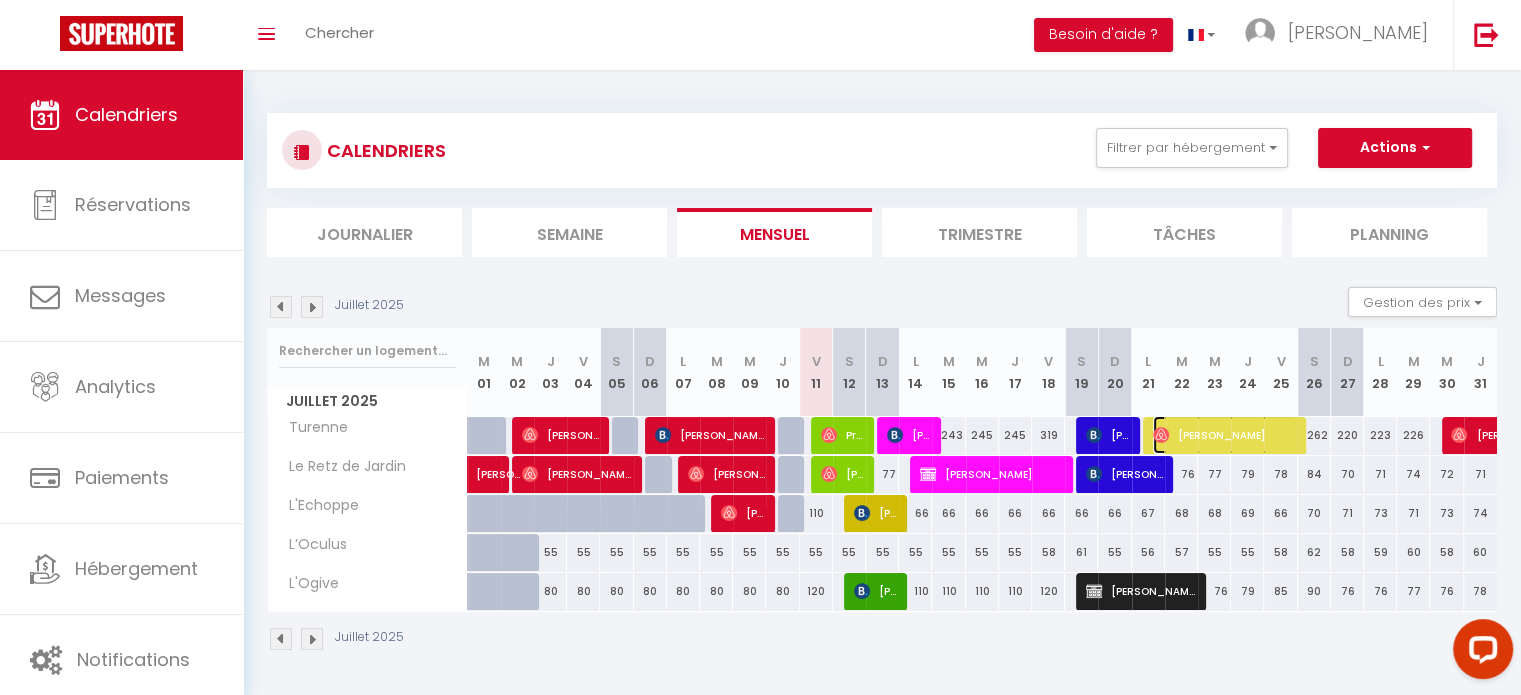 click on "[PERSON_NAME]" at bounding box center [1224, 435] 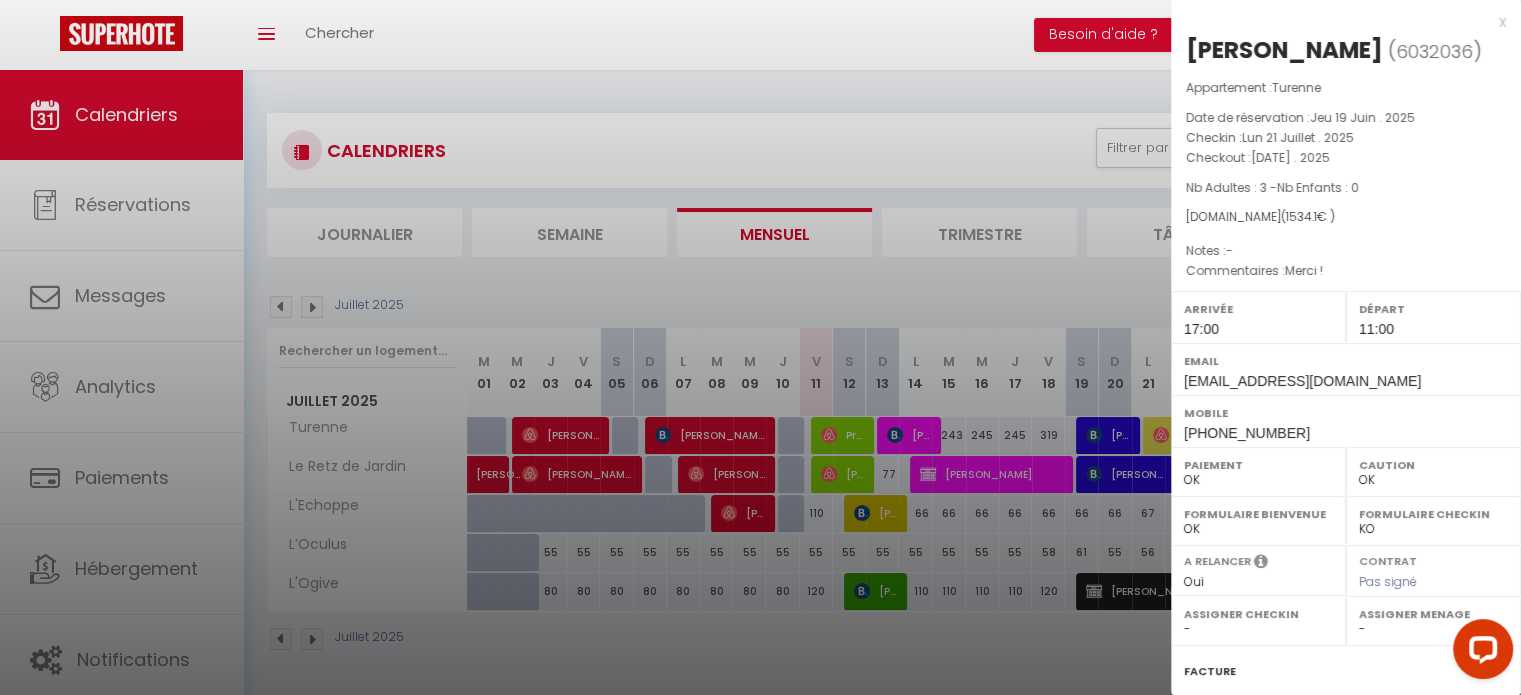 click at bounding box center [760, 347] 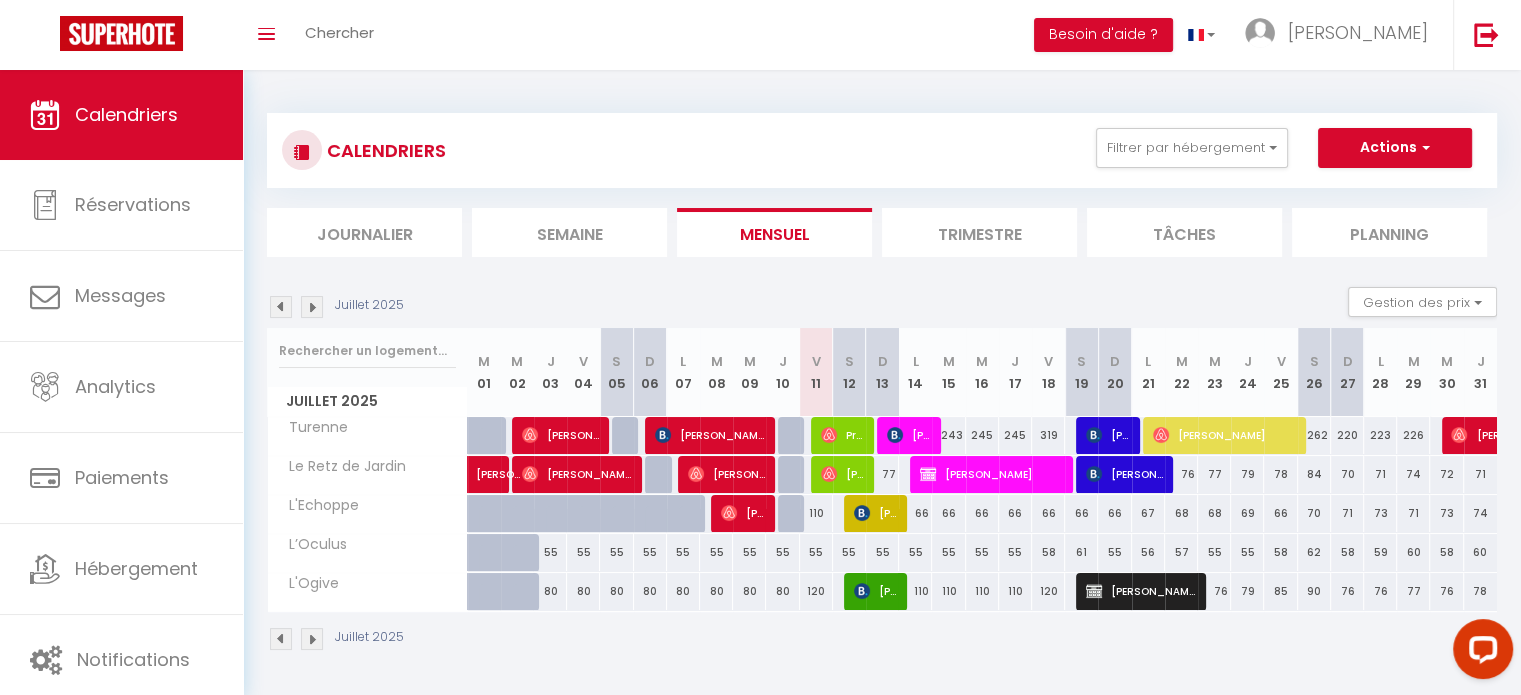 click at bounding box center (281, 307) 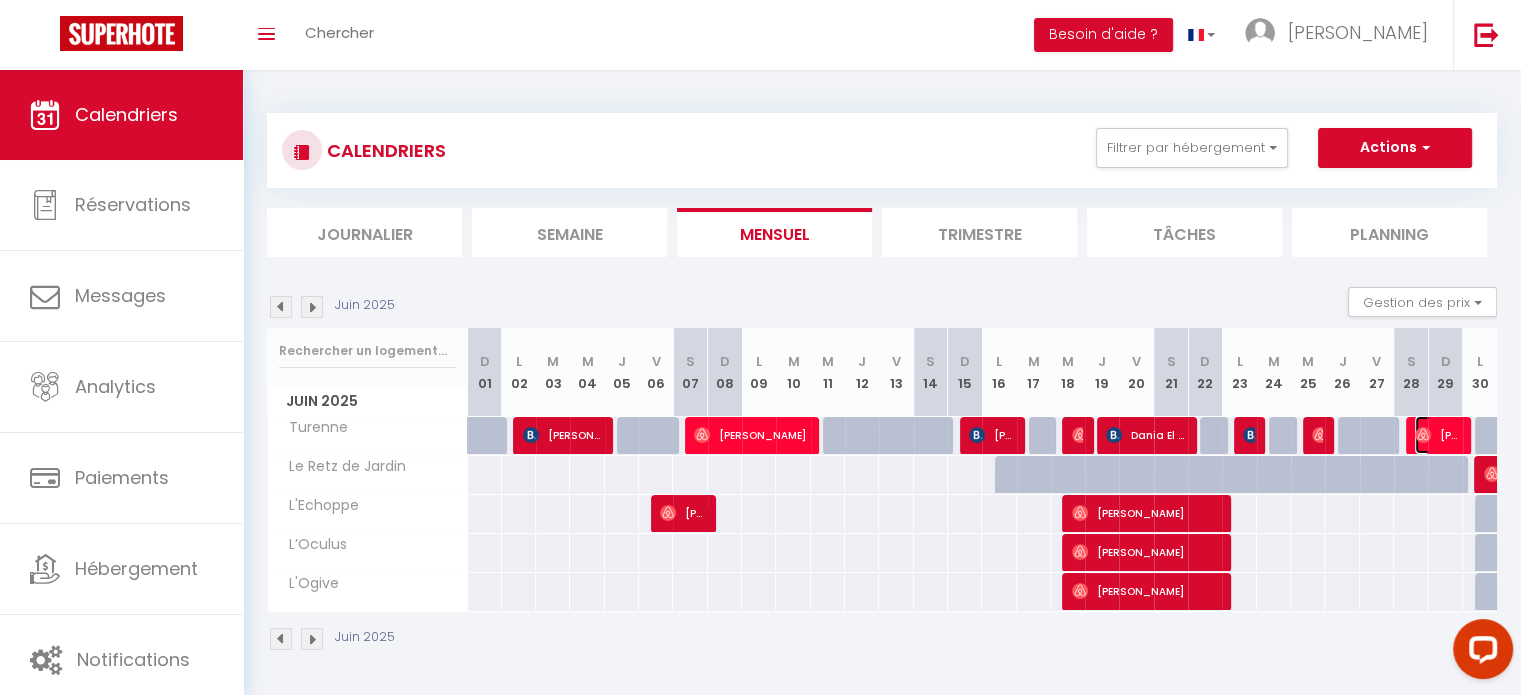 click at bounding box center (1423, 435) 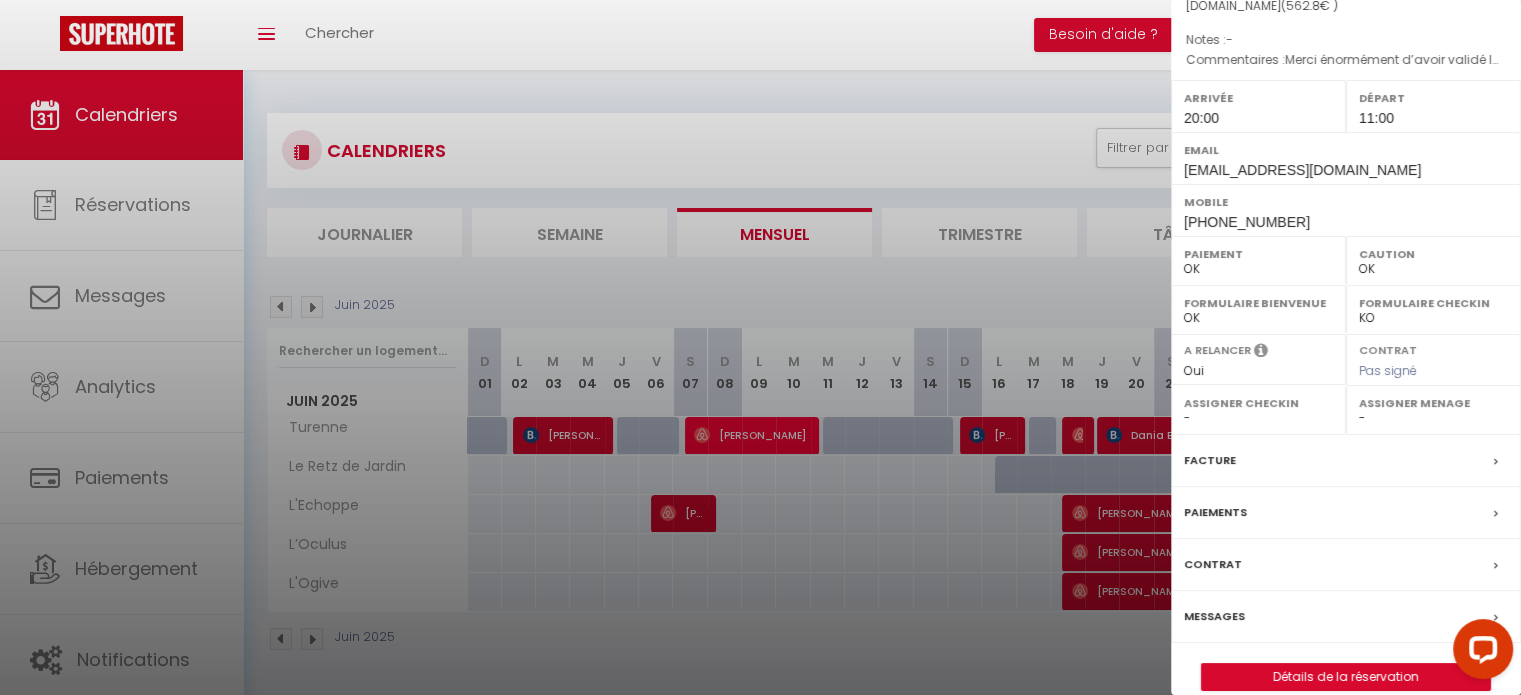 scroll, scrollTop: 230, scrollLeft: 0, axis: vertical 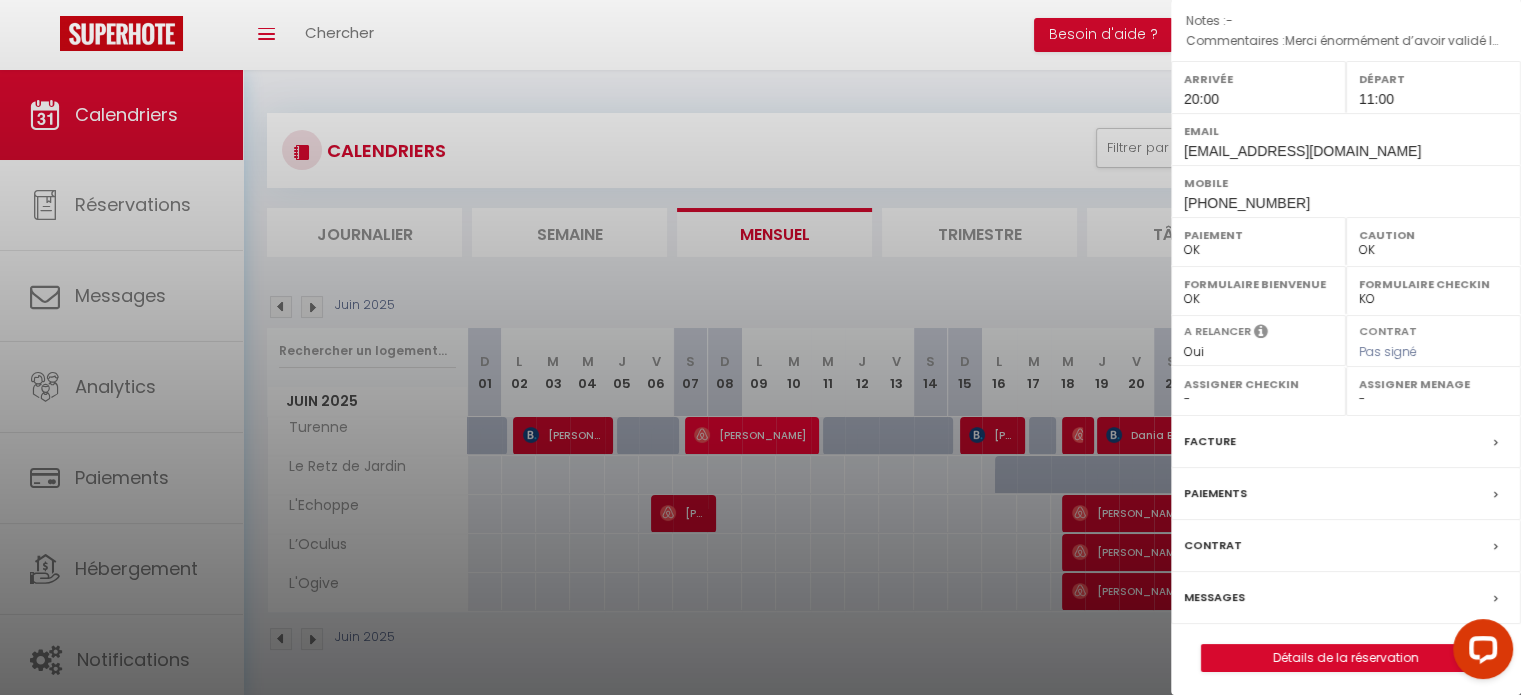 click on "Contrat" at bounding box center [1346, 546] 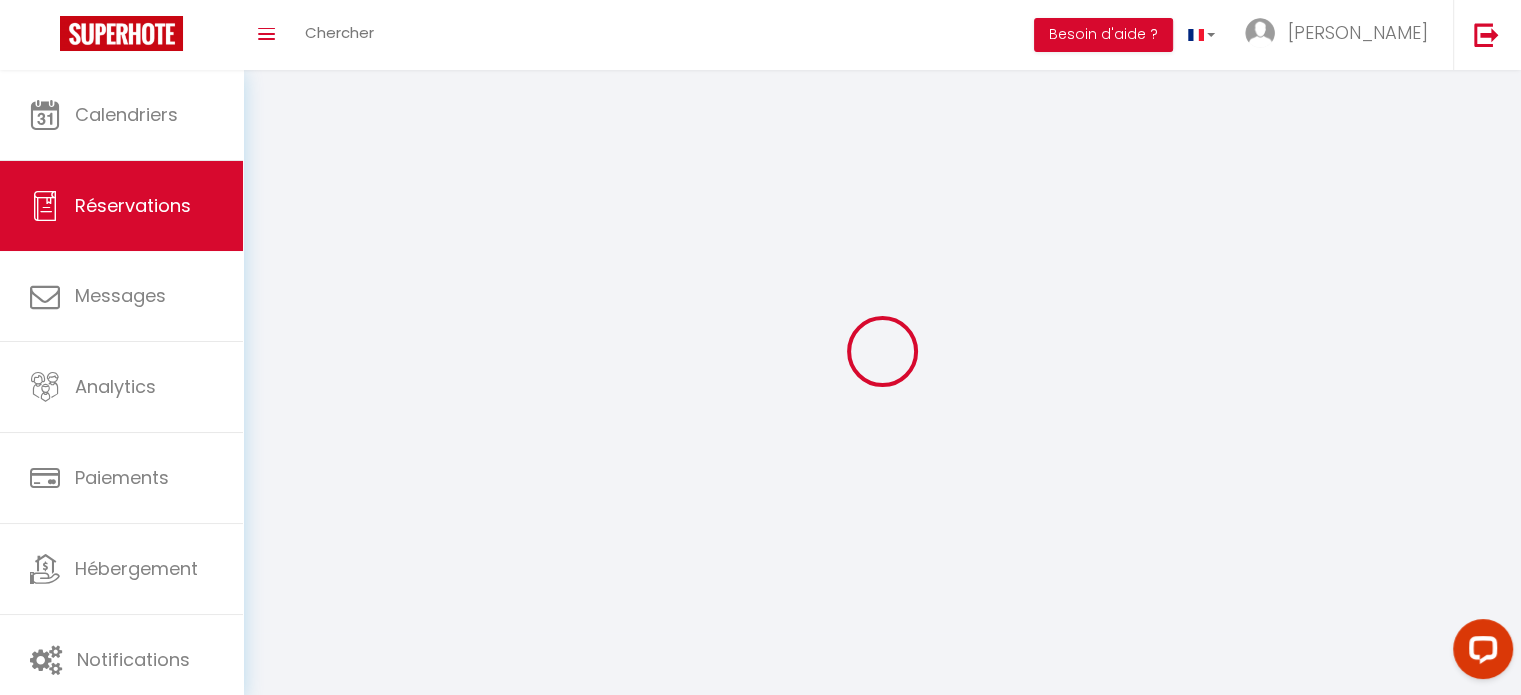 select 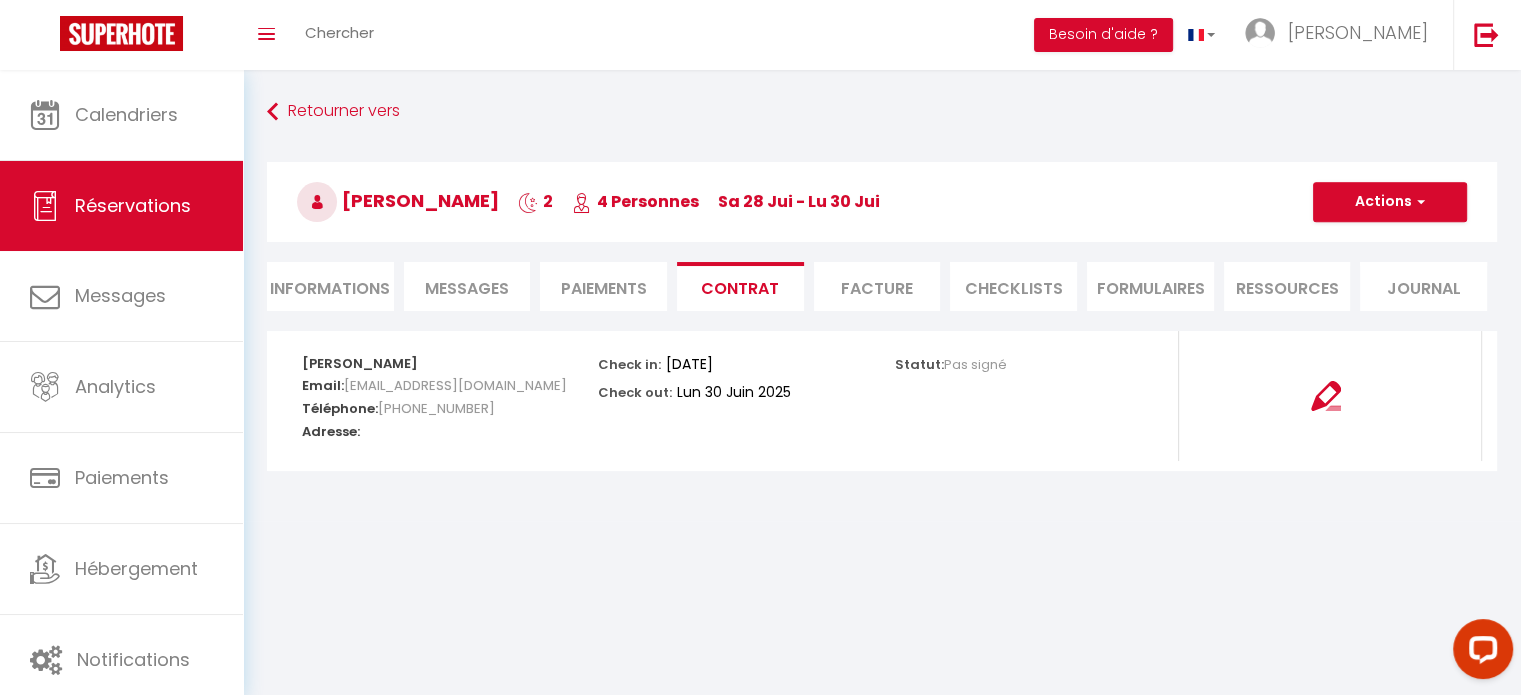 click on "Facture" at bounding box center [877, 286] 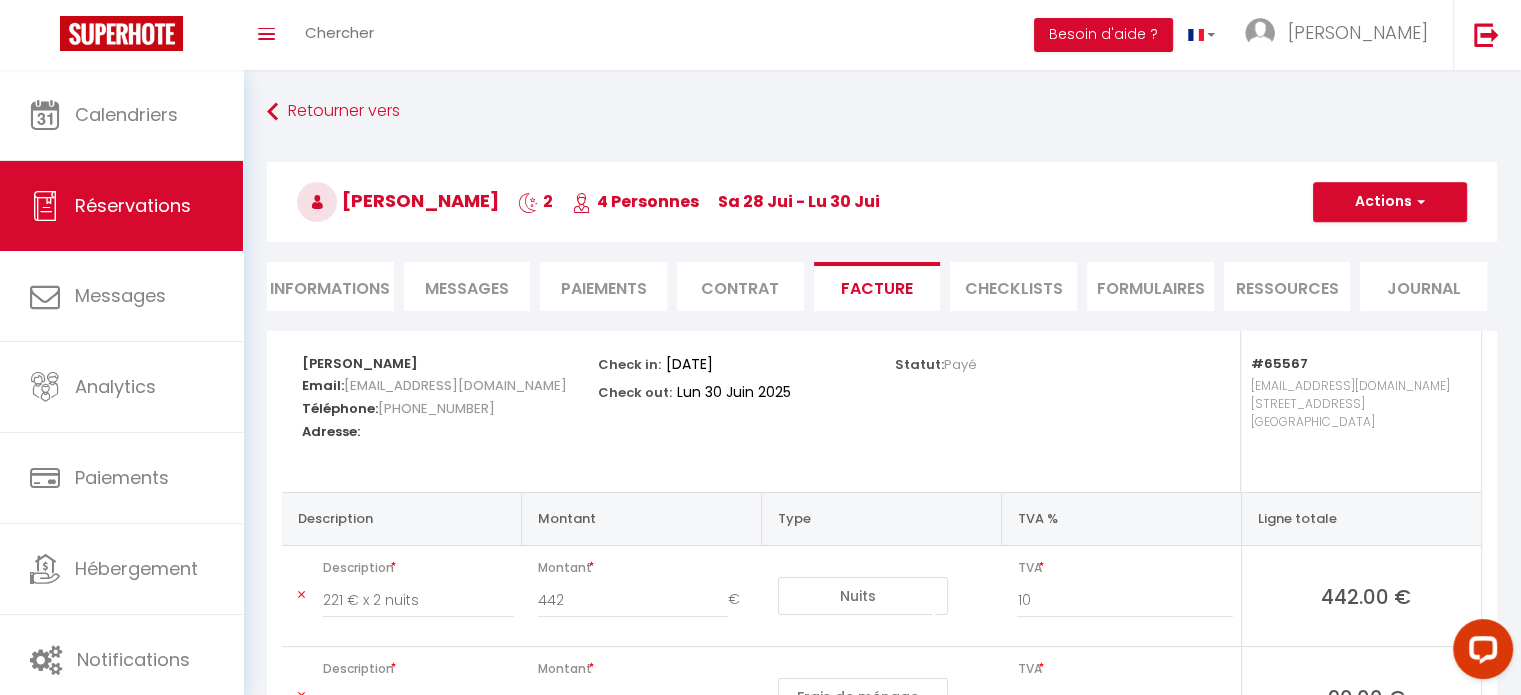 scroll, scrollTop: 287, scrollLeft: 0, axis: vertical 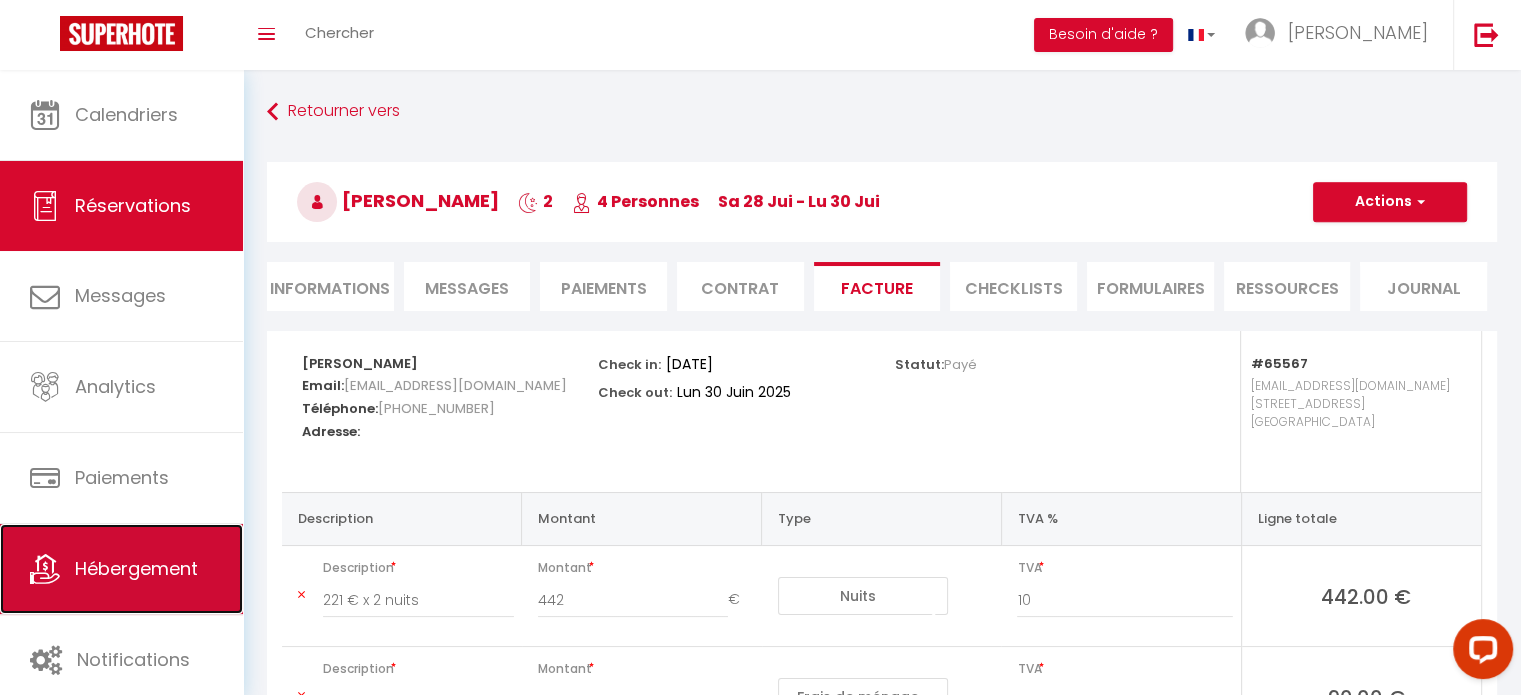 click on "Hébergement" at bounding box center (136, 568) 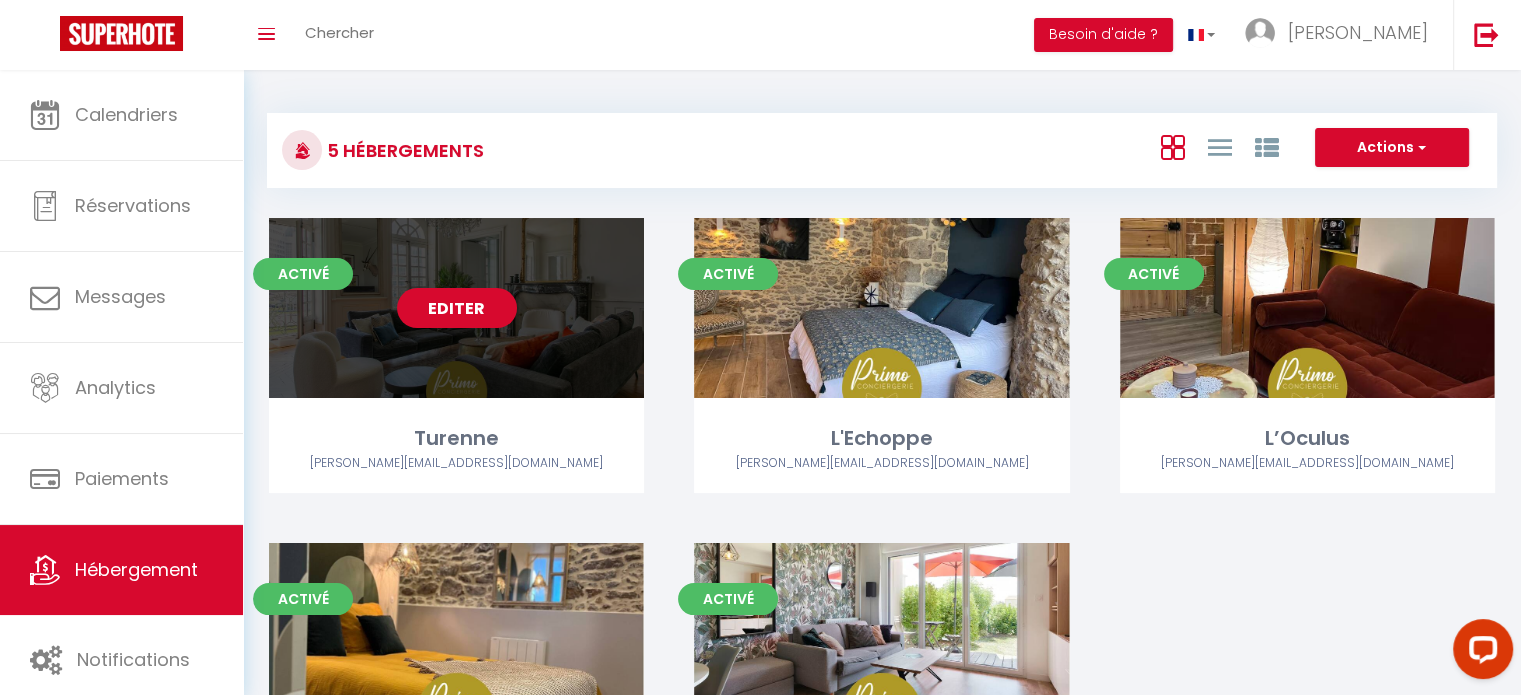 click on "Editer" at bounding box center [457, 308] 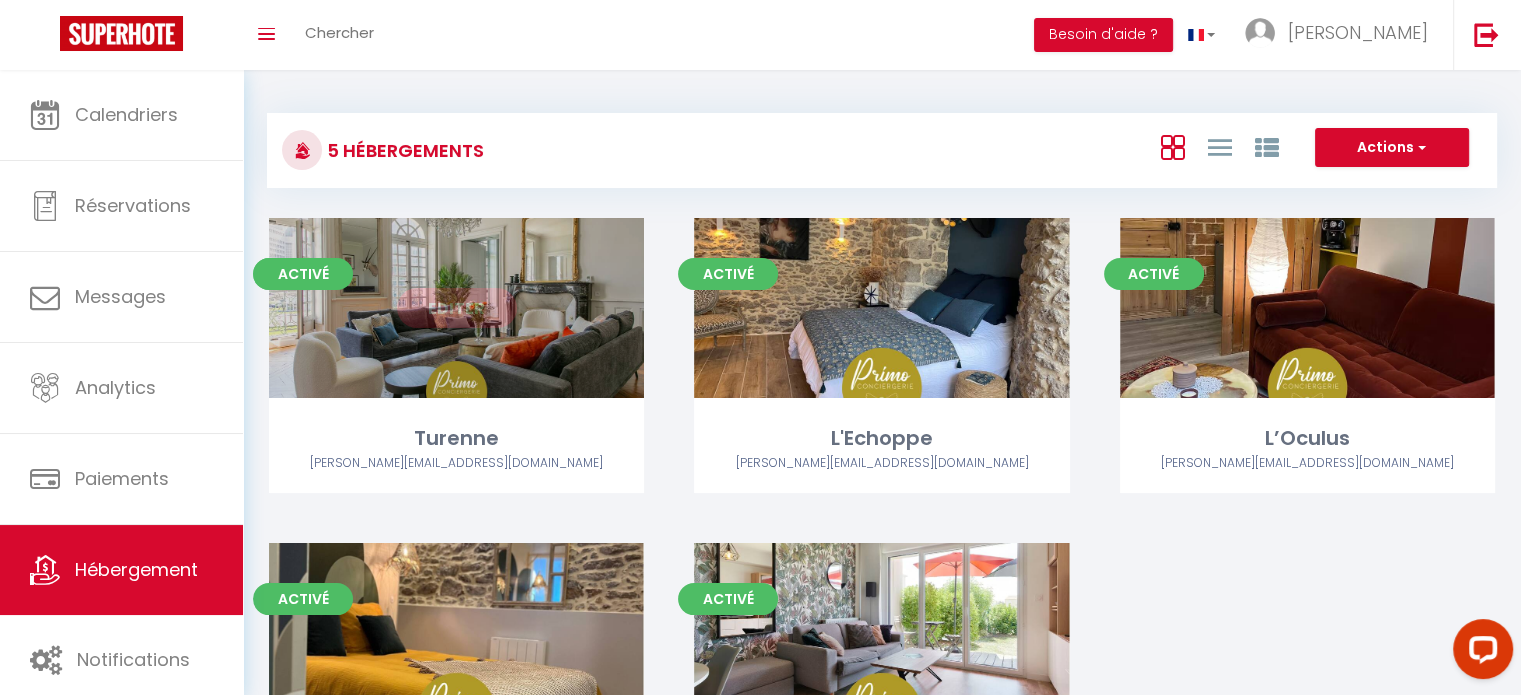 click on "Editer" at bounding box center (456, 308) 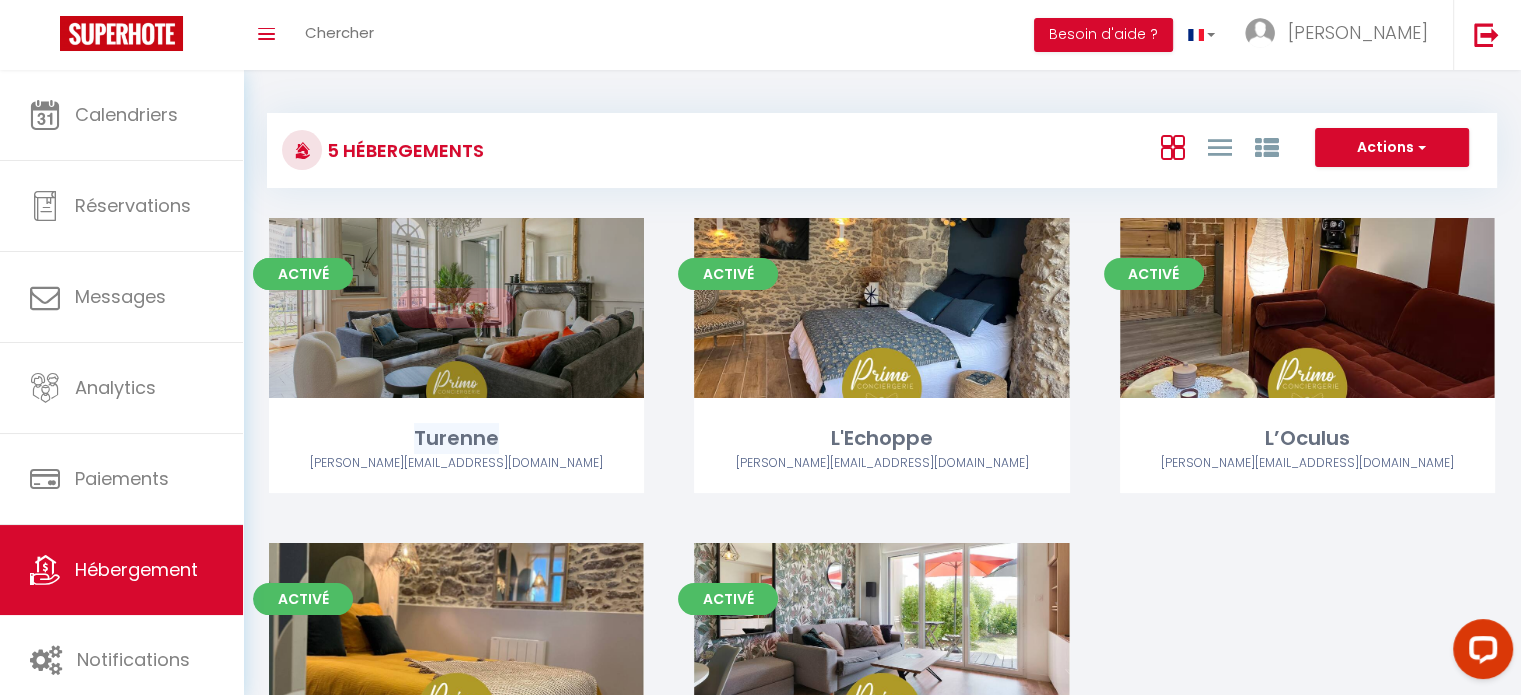 click on "Editer" at bounding box center [456, 308] 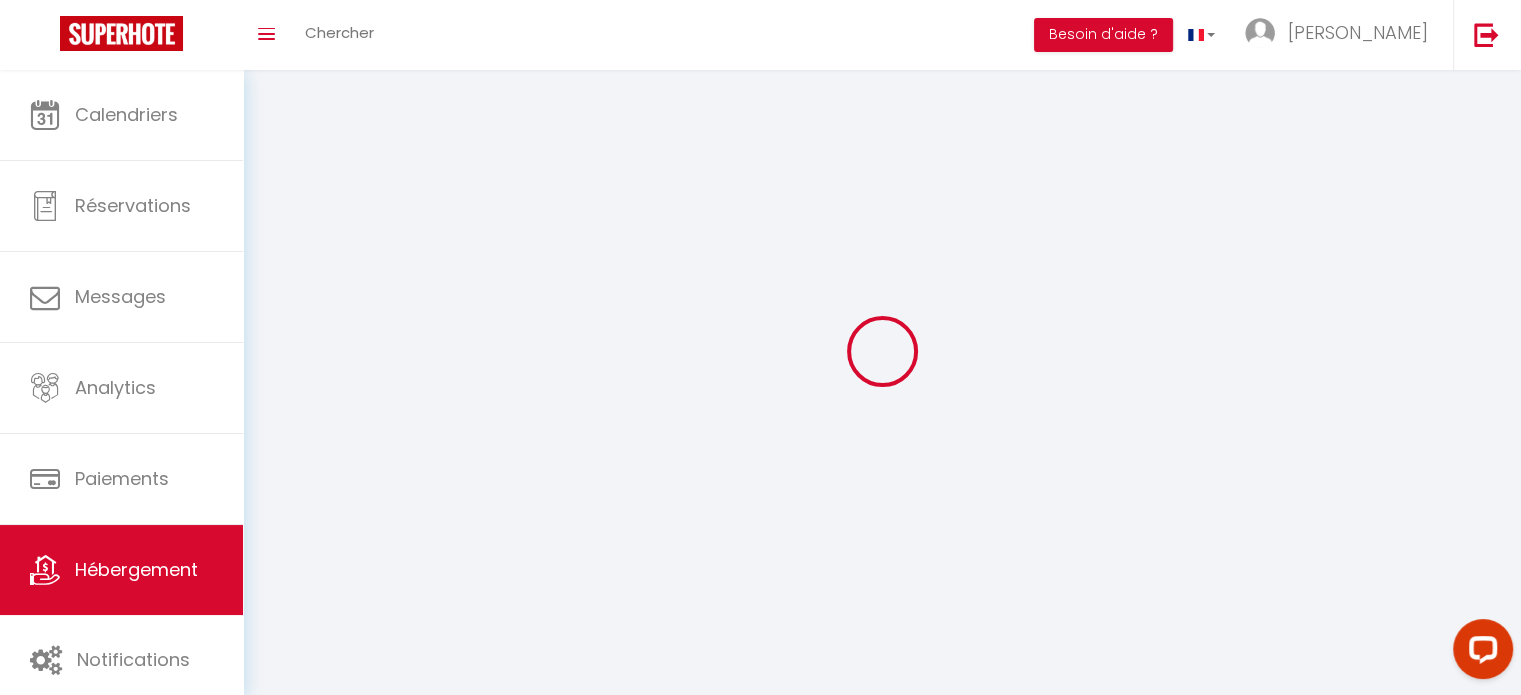 select on "+ 18 %" 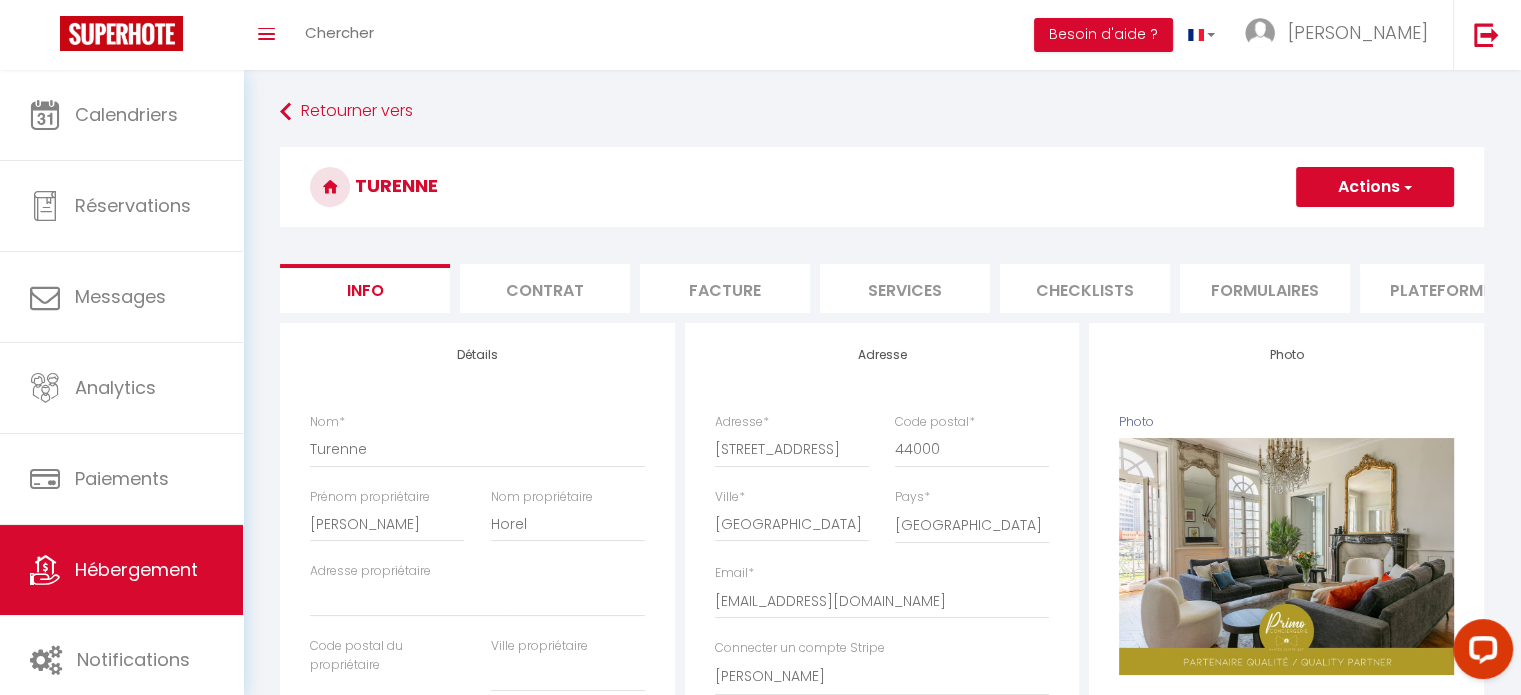 scroll, scrollTop: 0, scrollLeft: 596, axis: horizontal 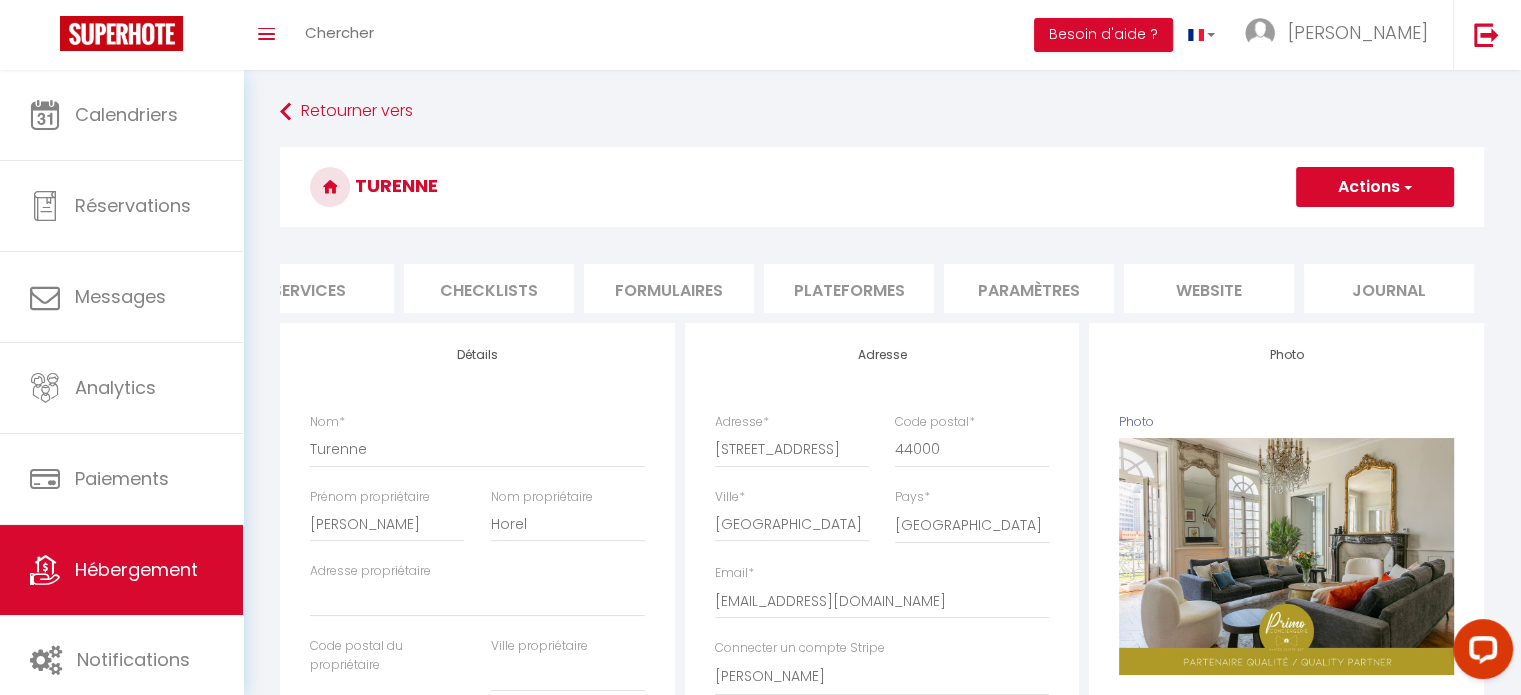 click on "Plateformes" at bounding box center (849, 288) 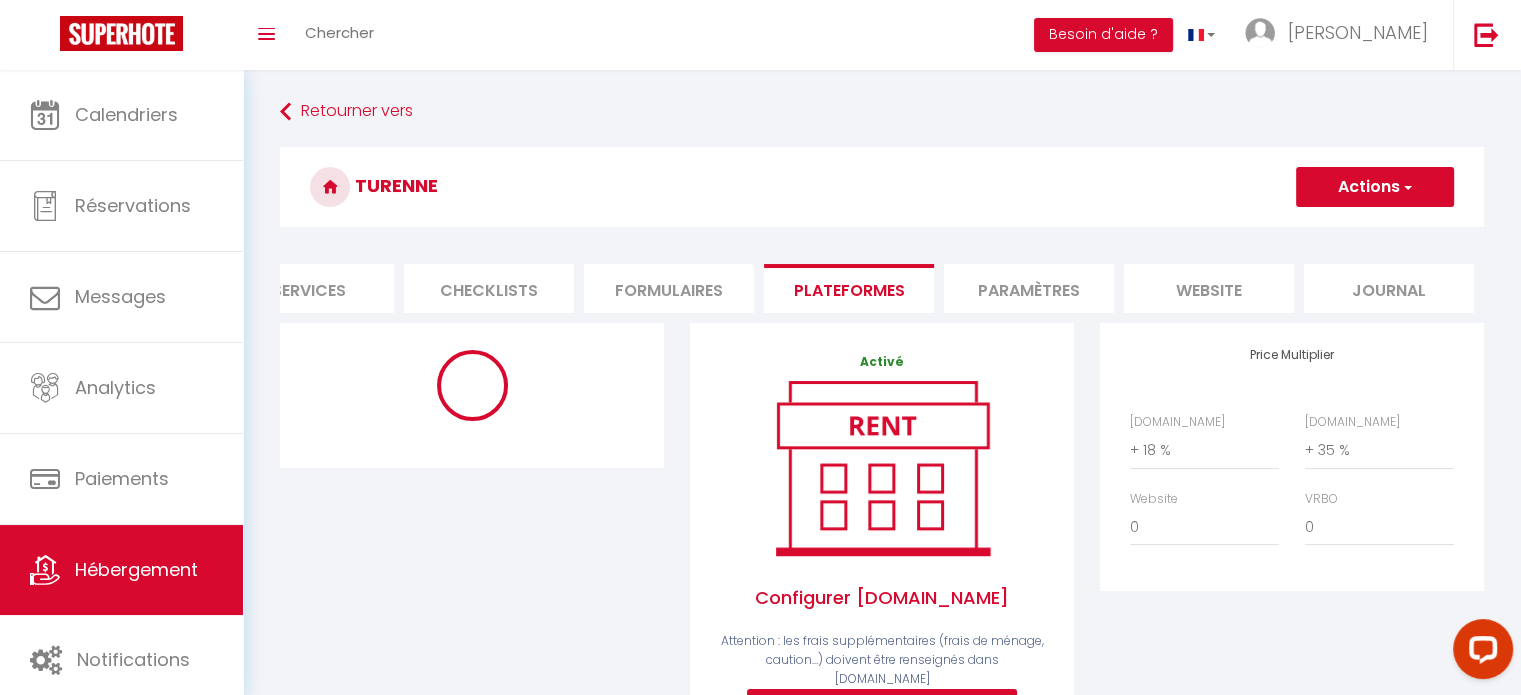 select on "7894-1389631824192976400" 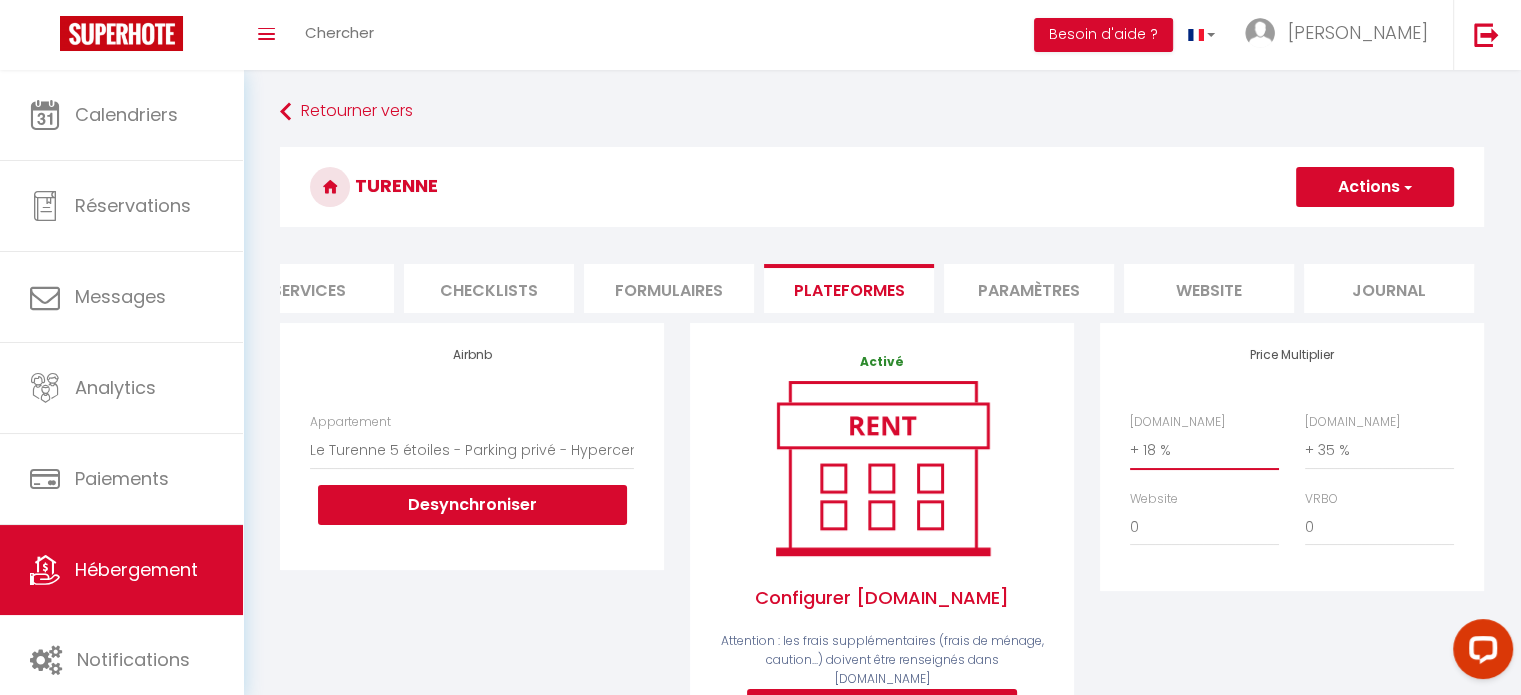 click on "0
+ 1 %
+ 2 %
+ 3 %
+ 4 %
+ 5 %
+ 6 %
+ 7 %
+ 8 %
+ 9 %" at bounding box center (1204, 450) 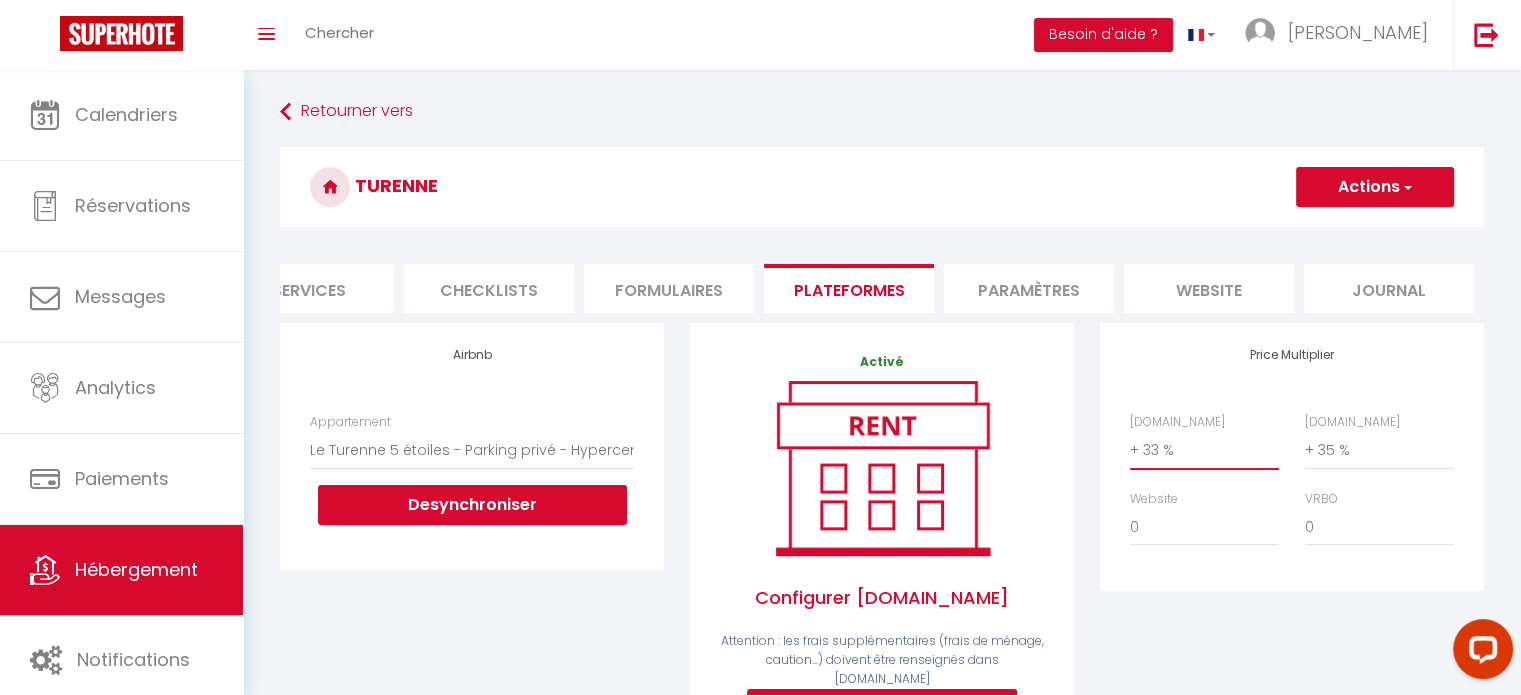 click on "0
+ 1 %
+ 2 %
+ 3 %
+ 4 %
+ 5 %
+ 6 %
+ 7 %
+ 8 %
+ 9 %" at bounding box center (1204, 450) 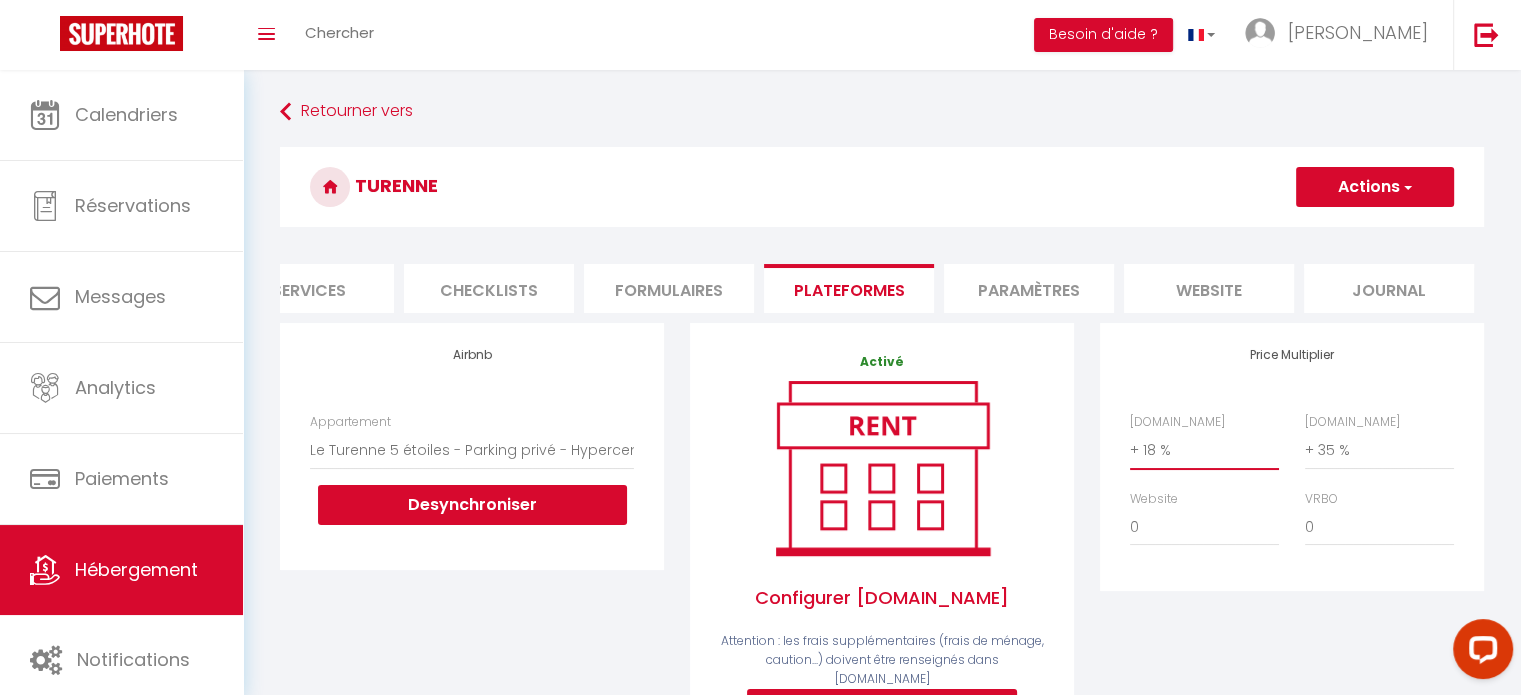 click on "0
+ 1 %
+ 2 %
+ 3 %
+ 4 %
+ 5 %
+ 6 %
+ 7 %
+ 8 %
+ 9 %" at bounding box center [1204, 450] 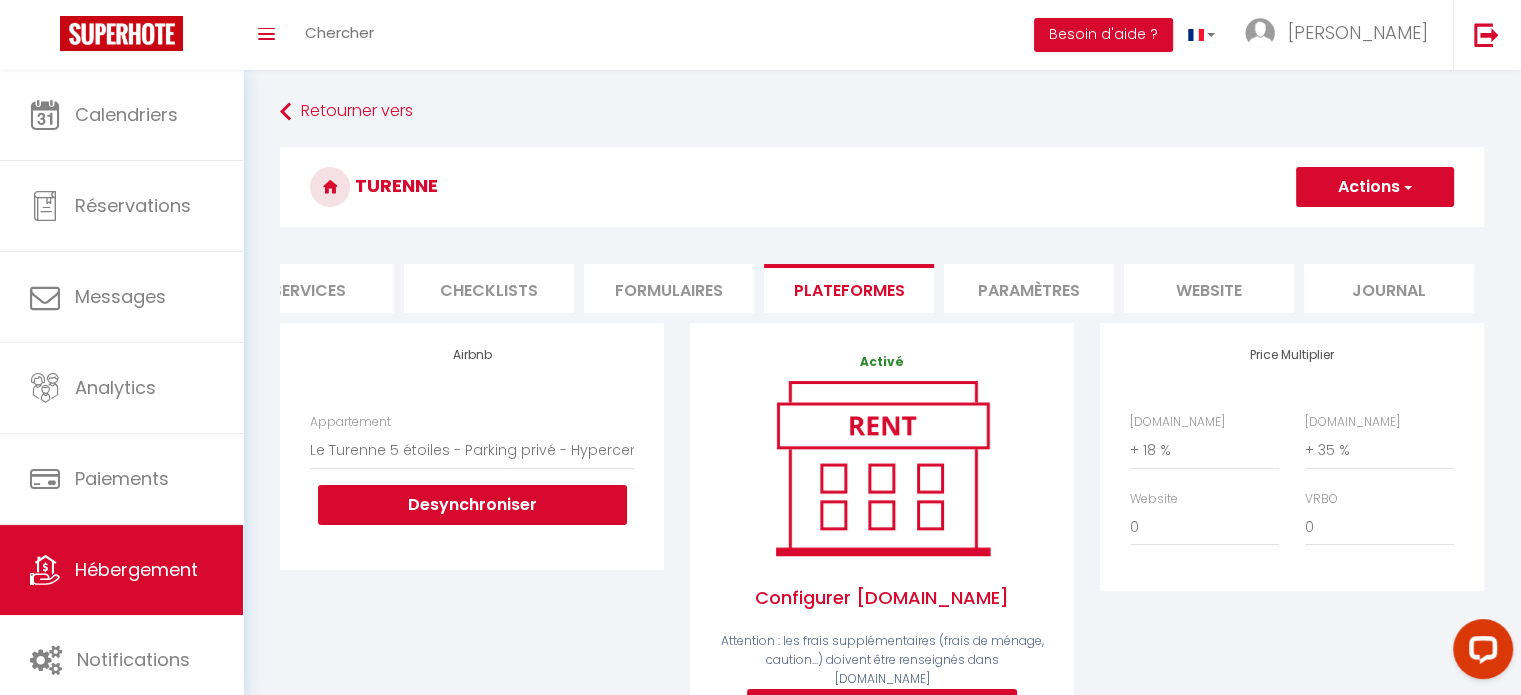click on "Price Multiplier
[DOMAIN_NAME]
0
+ 1 %
+ 2 %
+ 3 %
+ 4 %
+ 5 %
+ 6 %
+ 7 %" at bounding box center (1292, 583) 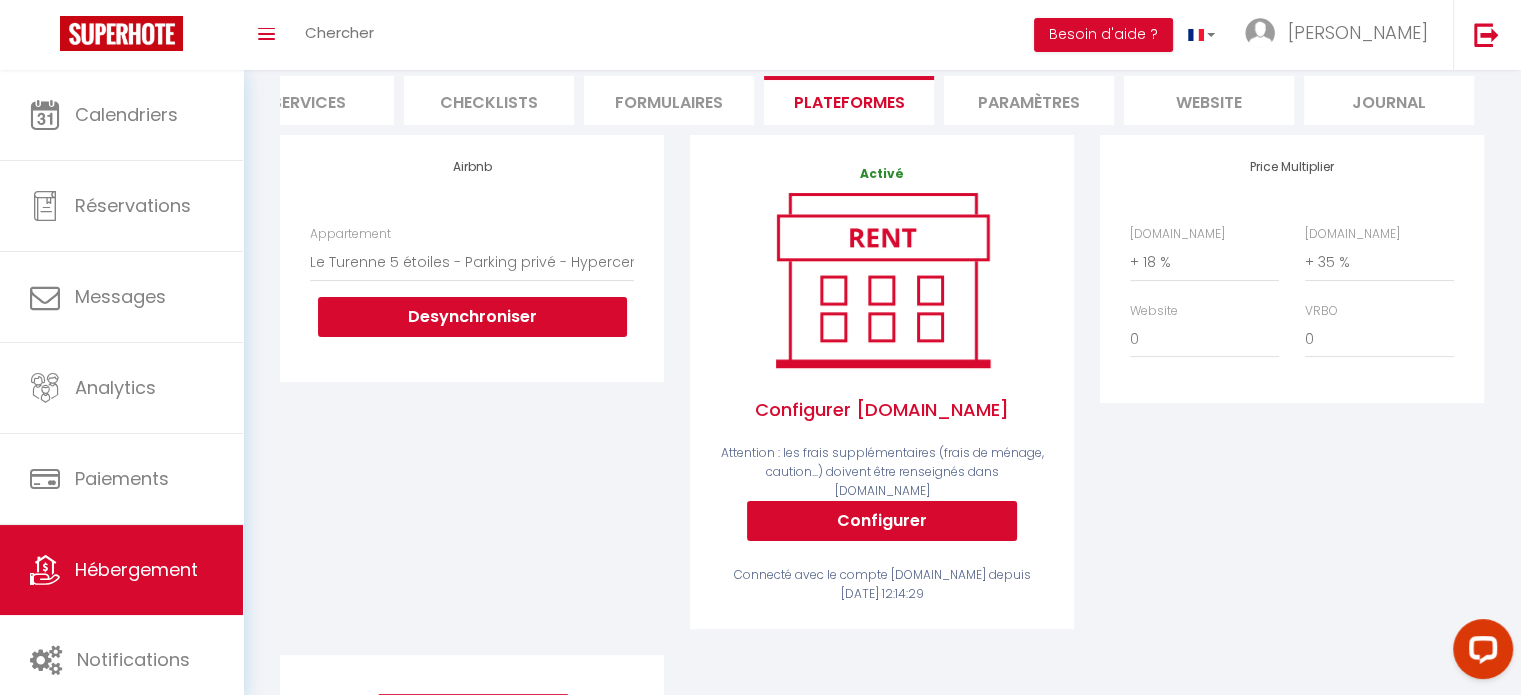 scroll, scrollTop: 0, scrollLeft: 0, axis: both 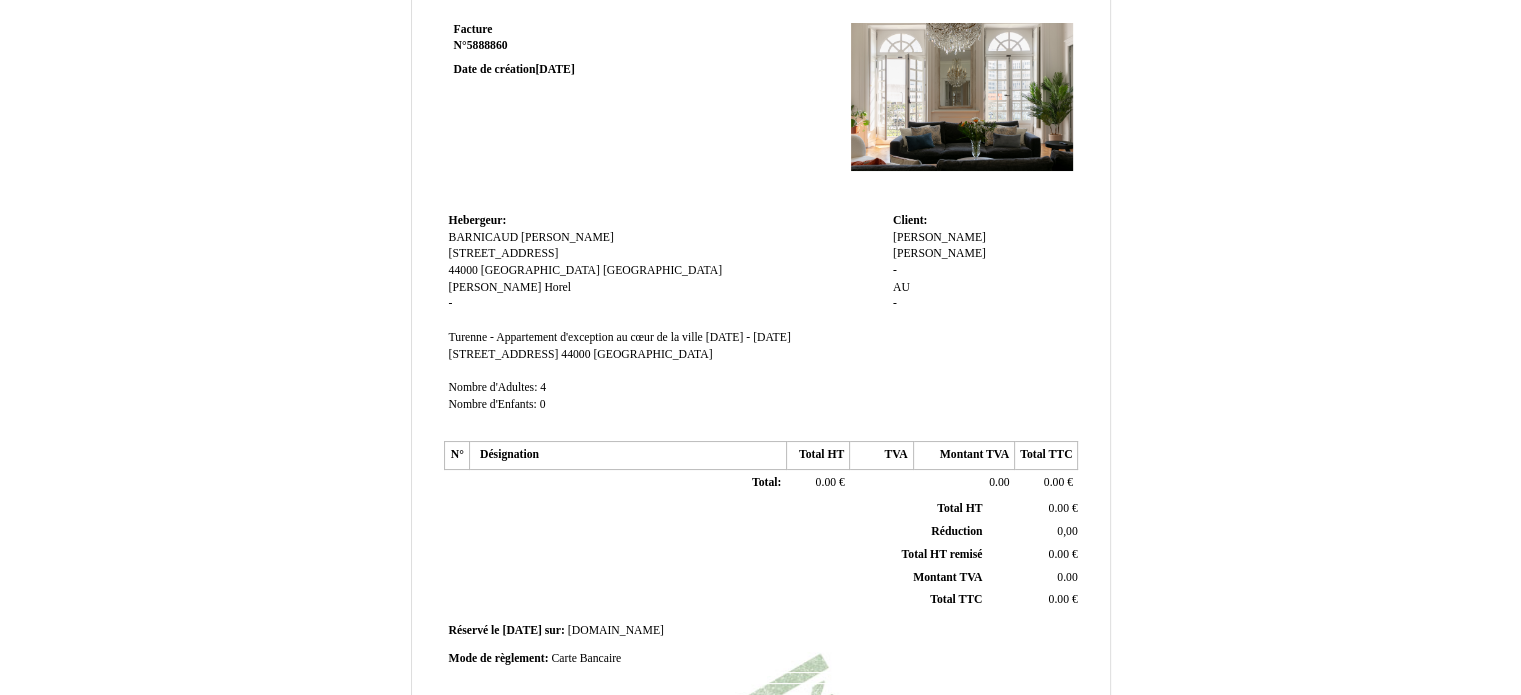 drag, startPoint x: 1535, startPoint y: 145, endPoint x: 1498, endPoint y: 185, distance: 54.48853 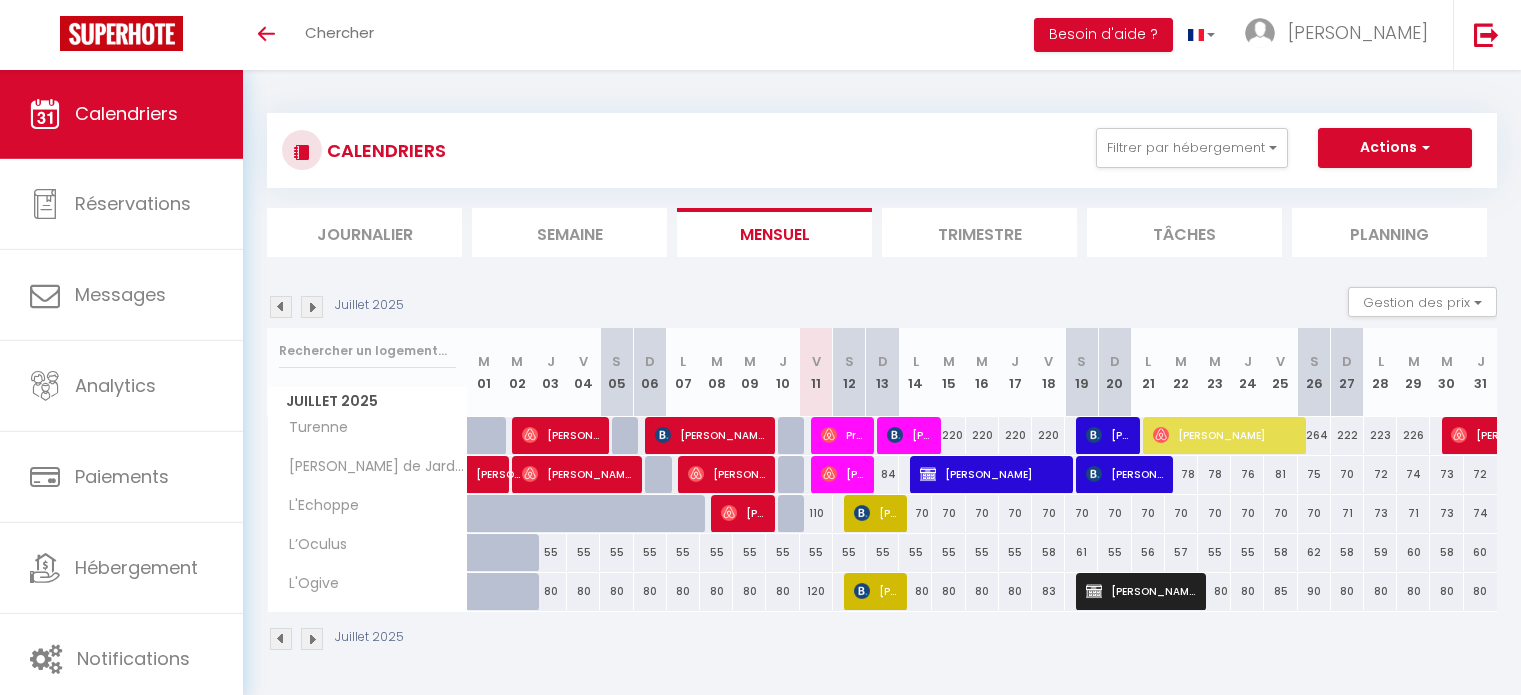 scroll, scrollTop: 0, scrollLeft: 0, axis: both 